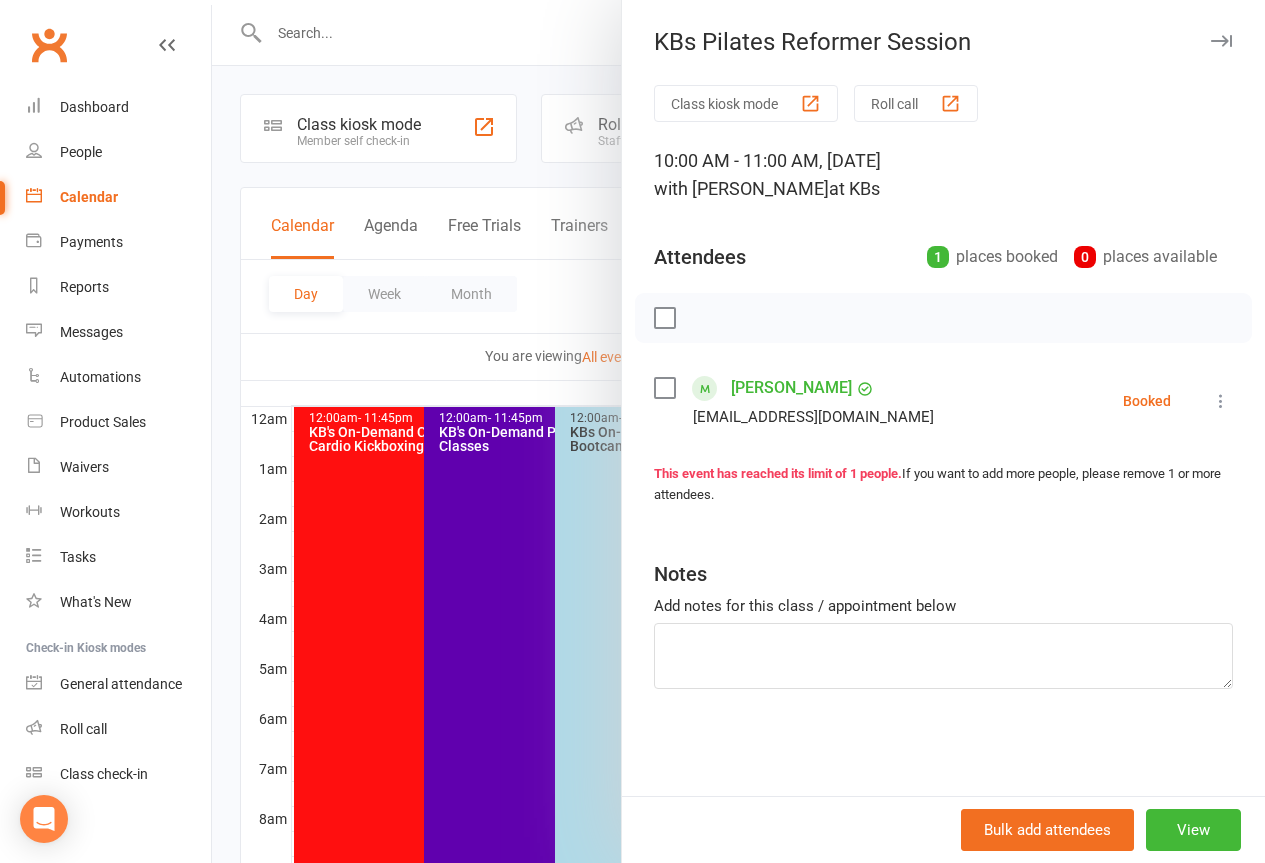 scroll, scrollTop: 500, scrollLeft: 0, axis: vertical 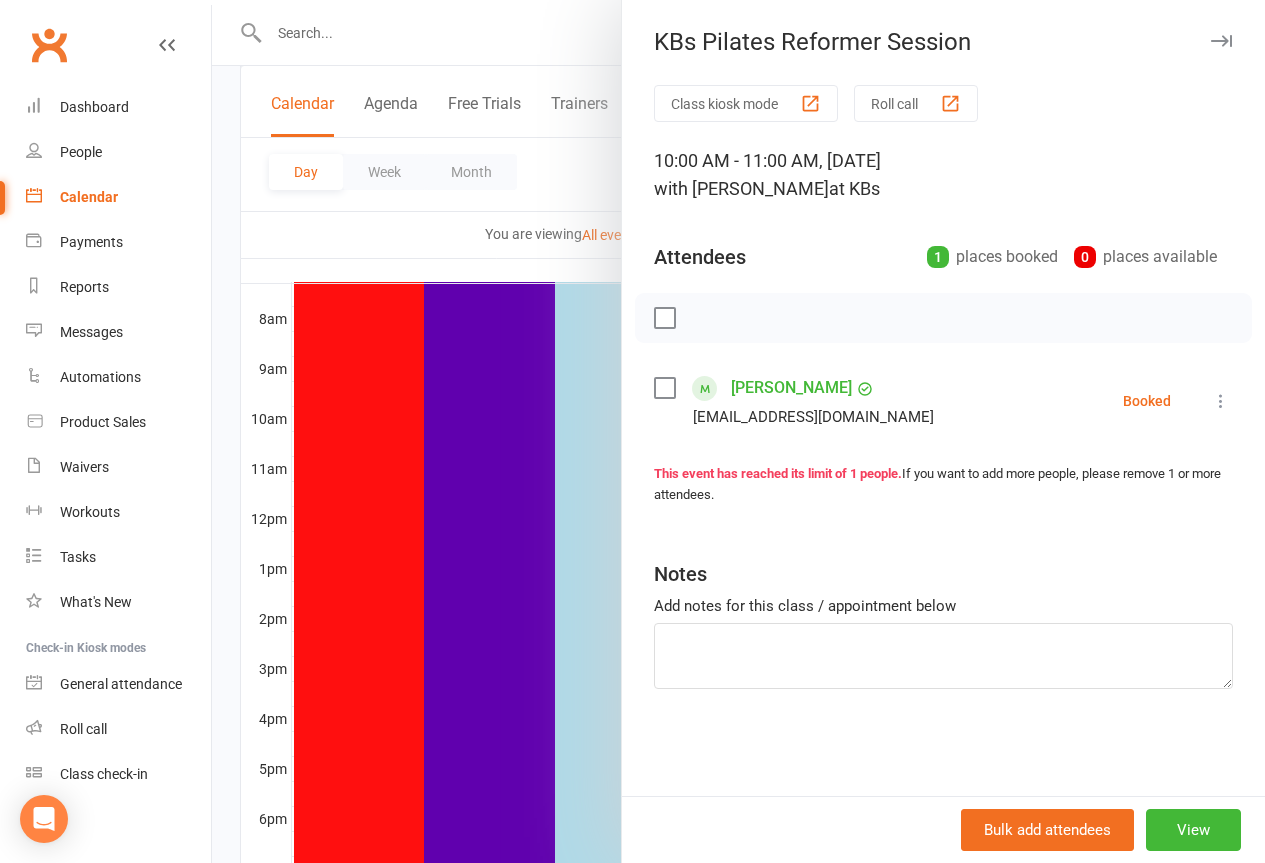 click at bounding box center [1221, 401] 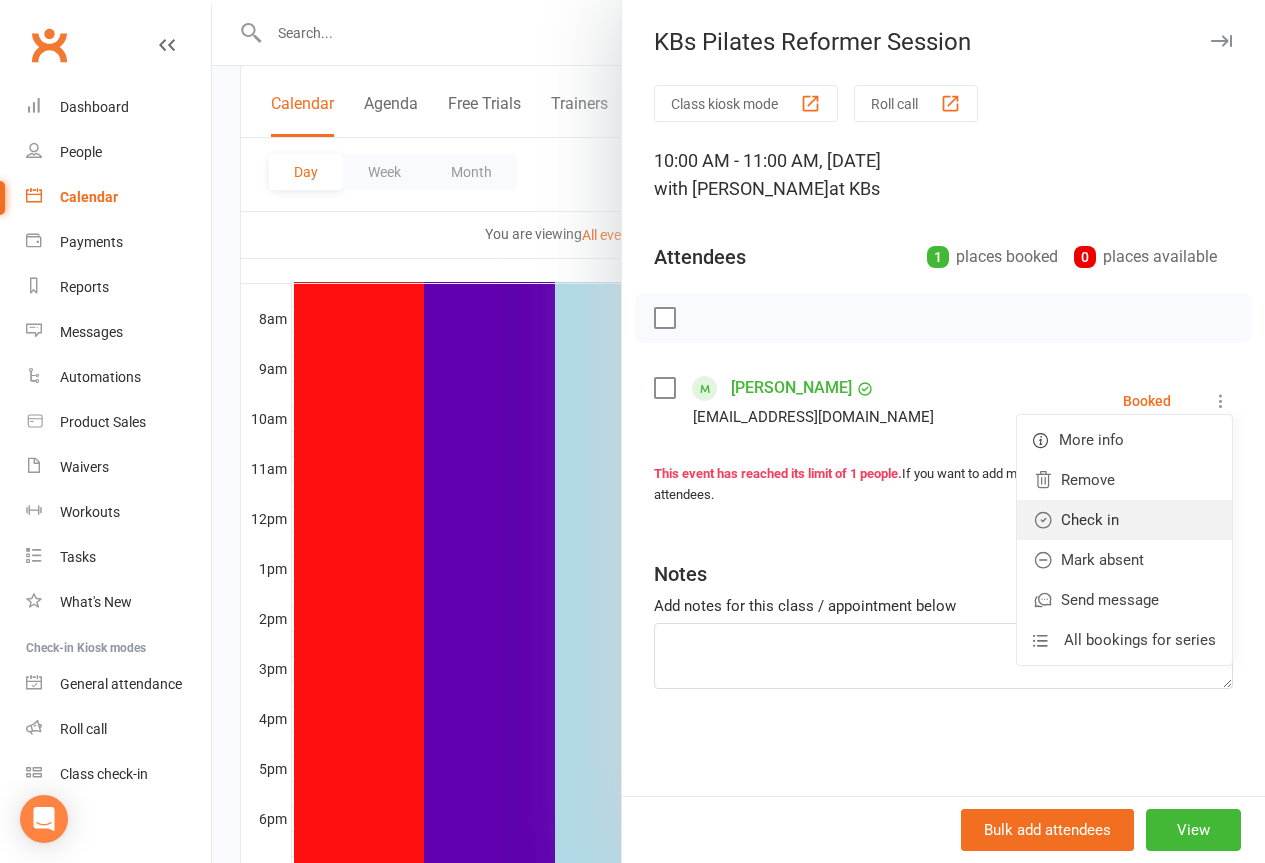 click on "Check in" at bounding box center (1124, 520) 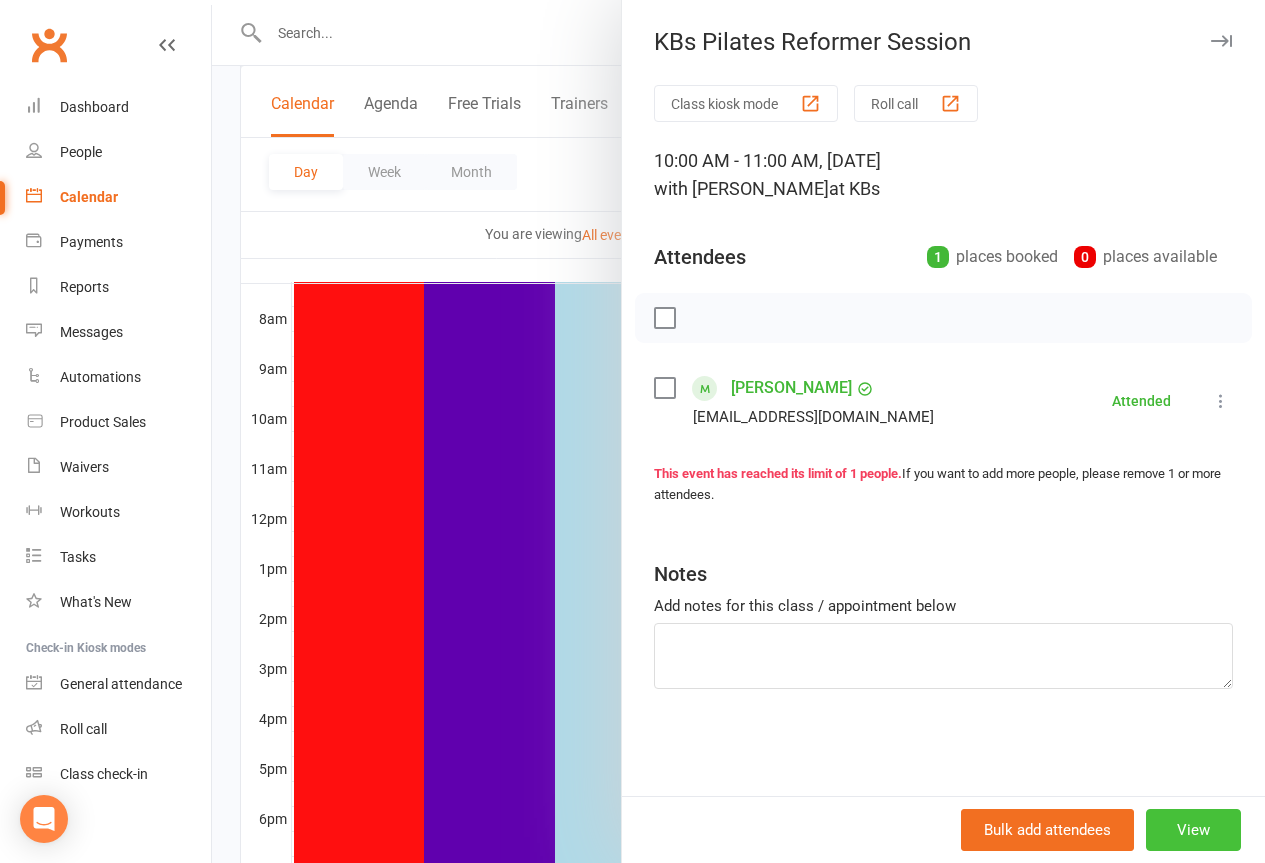 click on "View" at bounding box center [1193, 830] 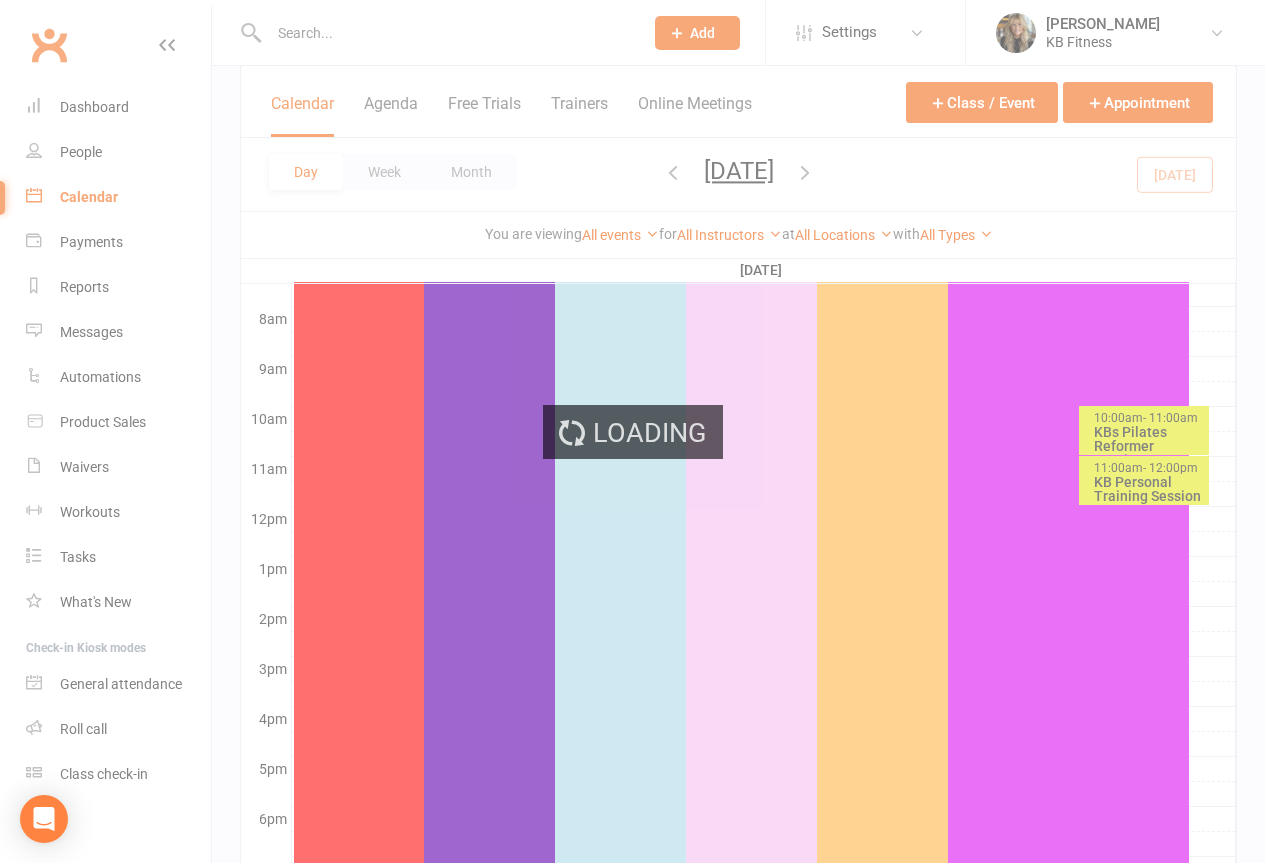 scroll, scrollTop: 0, scrollLeft: 0, axis: both 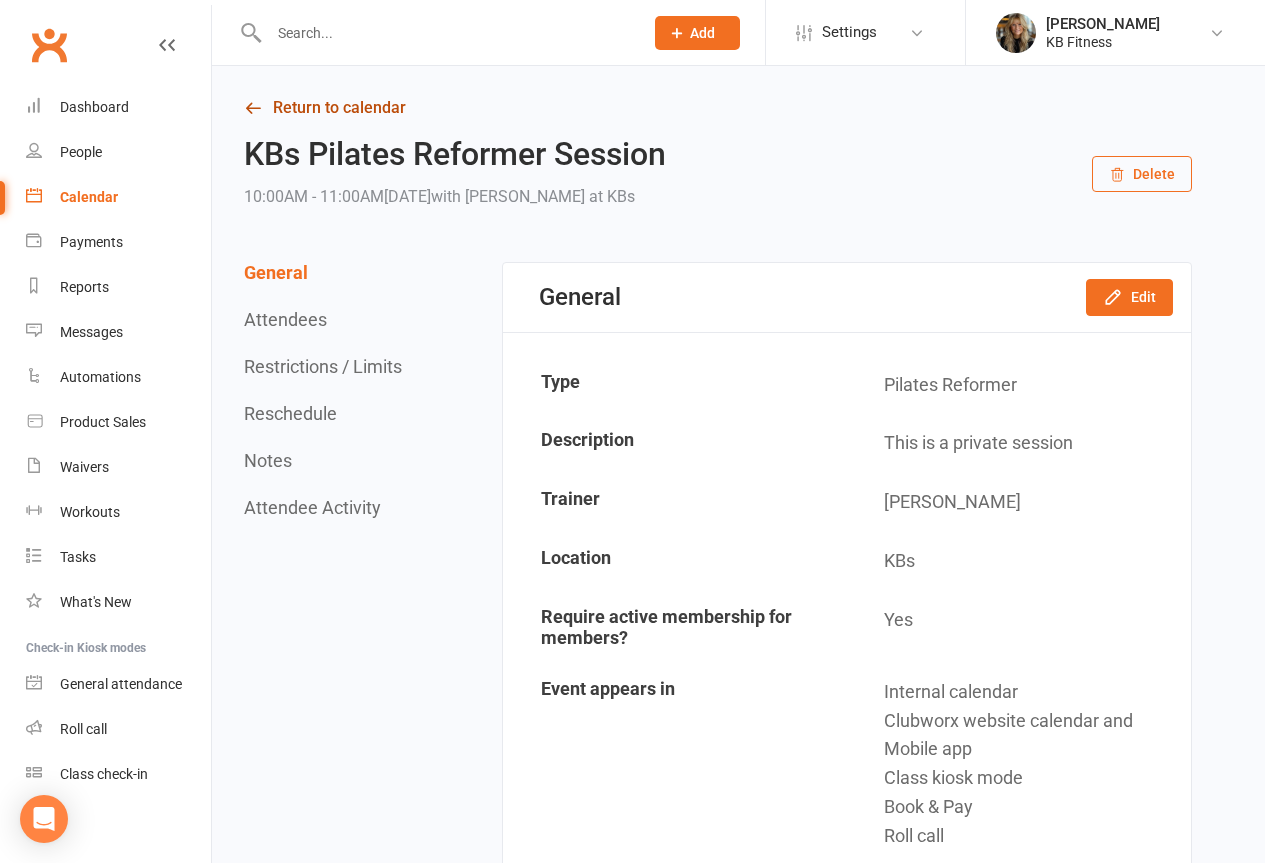 click on "Return to calendar" at bounding box center (718, 108) 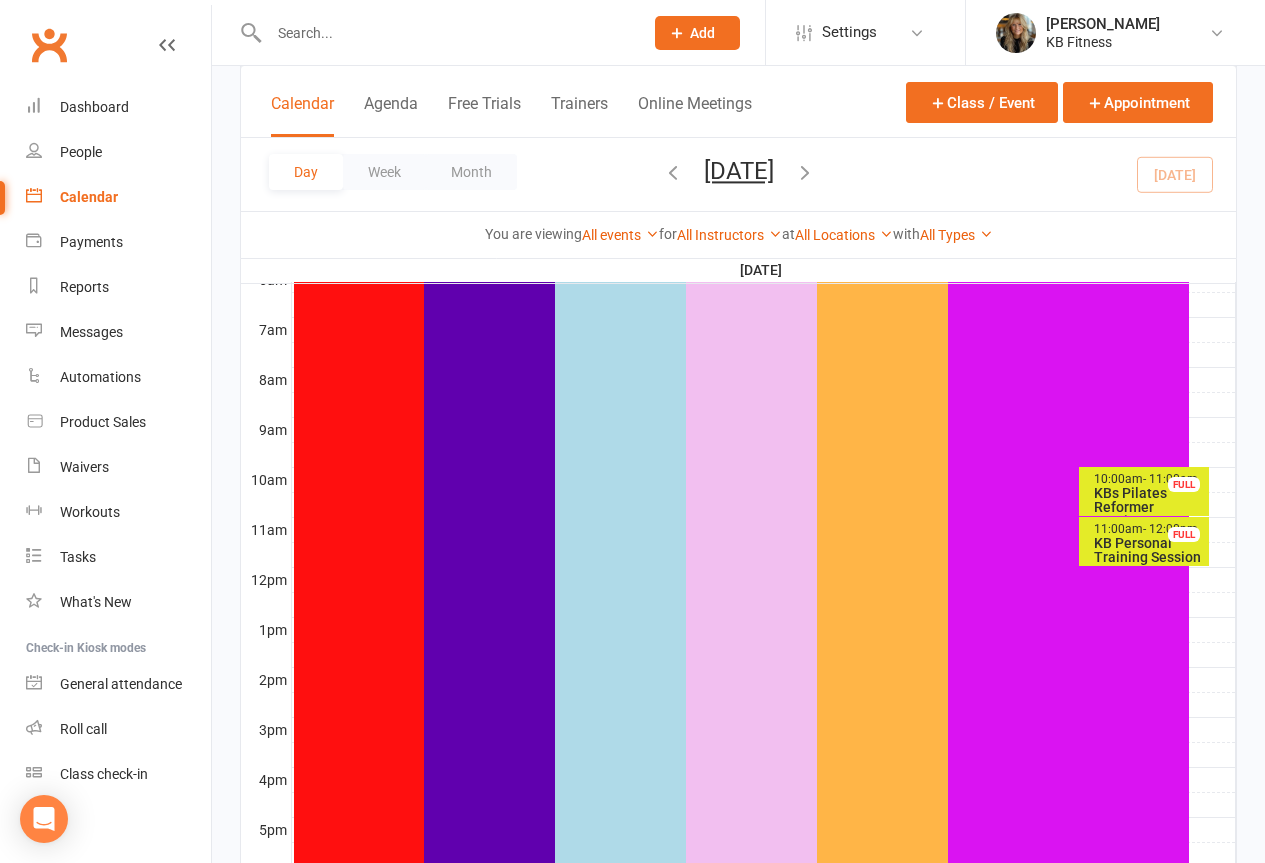 scroll, scrollTop: 600, scrollLeft: 0, axis: vertical 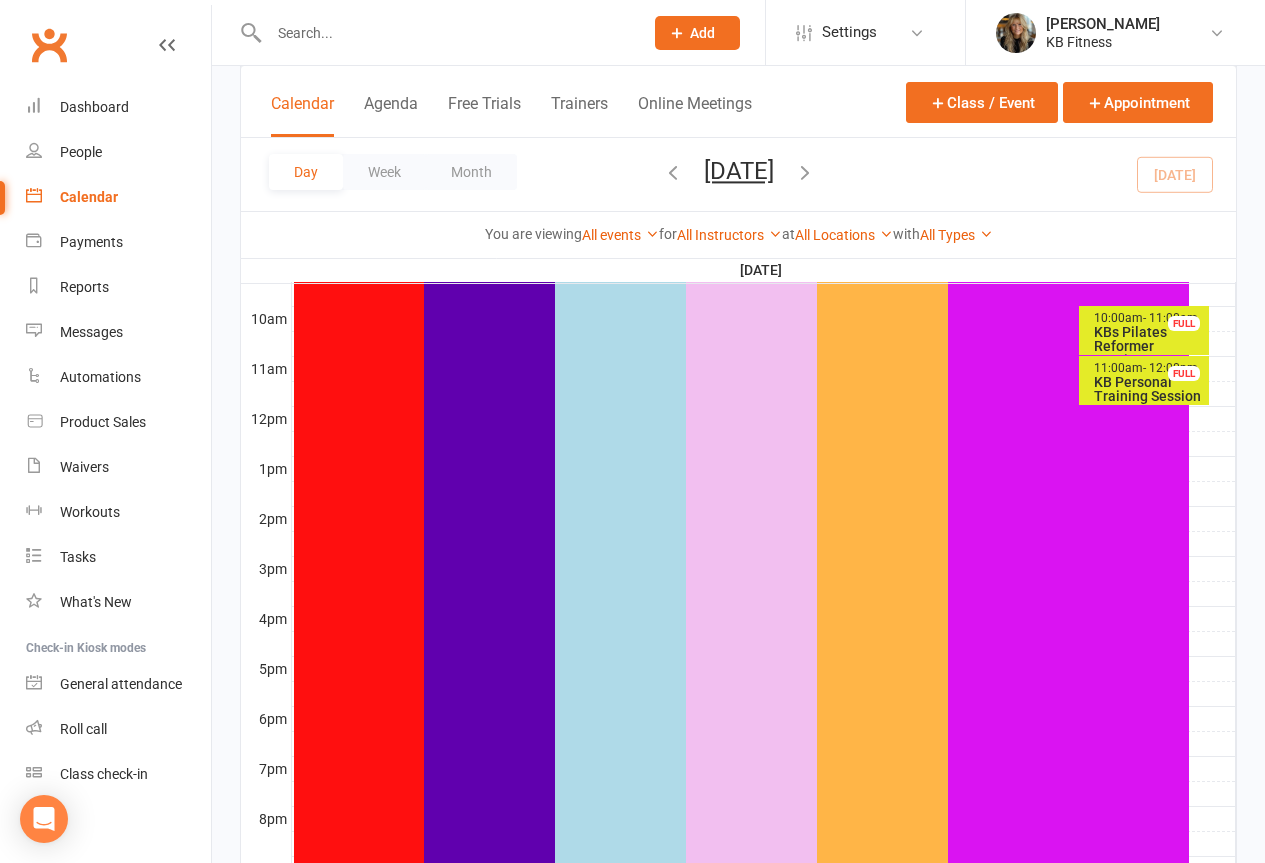 click on "KB Personal Training Session" at bounding box center [1149, 389] 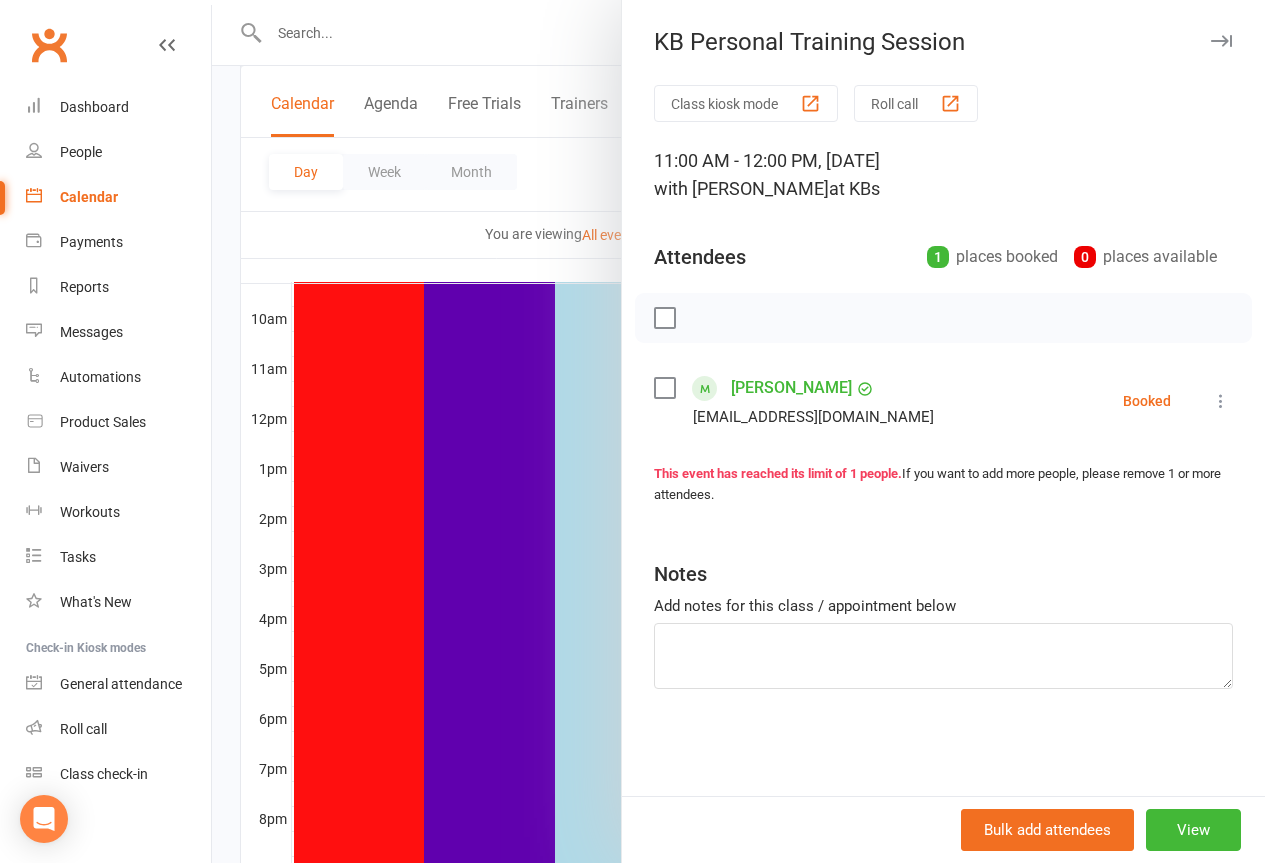 click at bounding box center (1221, 401) 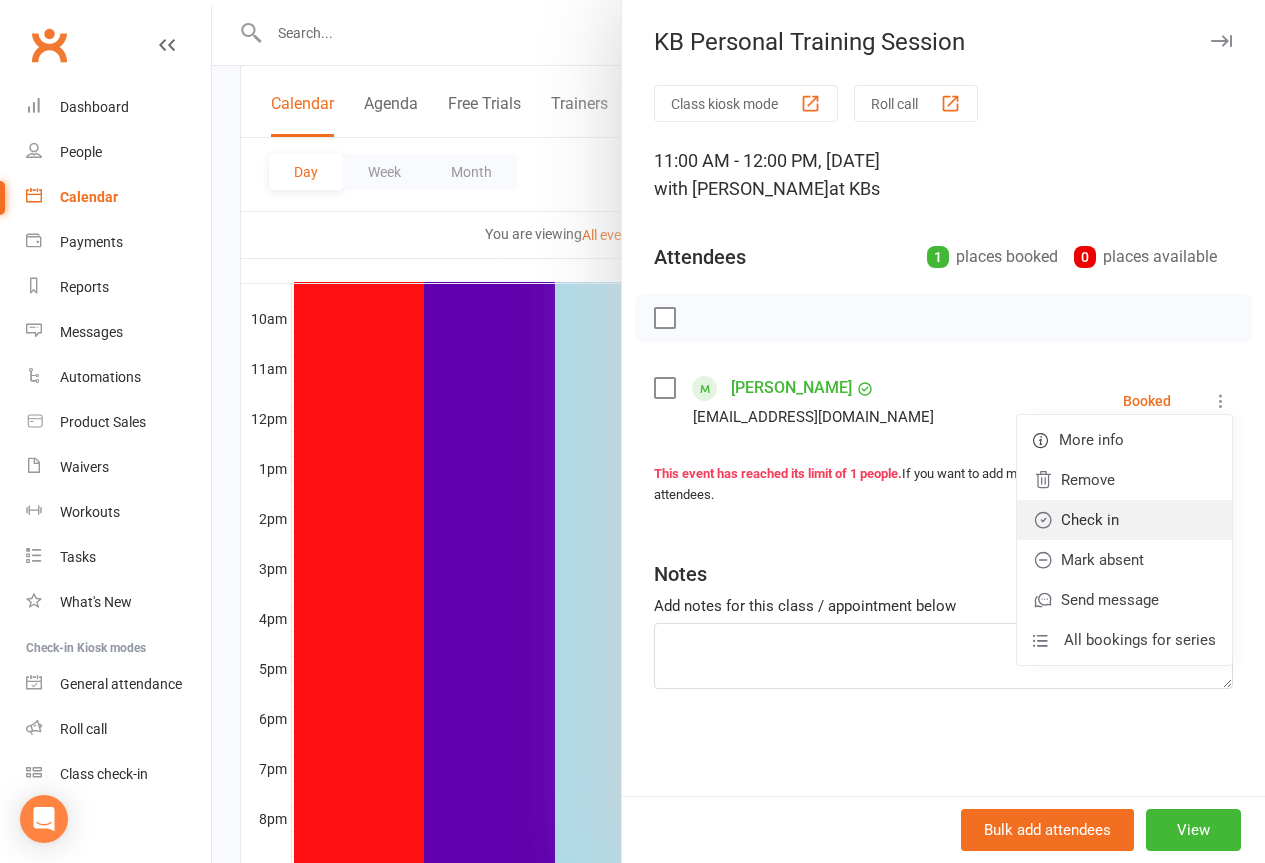 click on "Check in" at bounding box center (1124, 520) 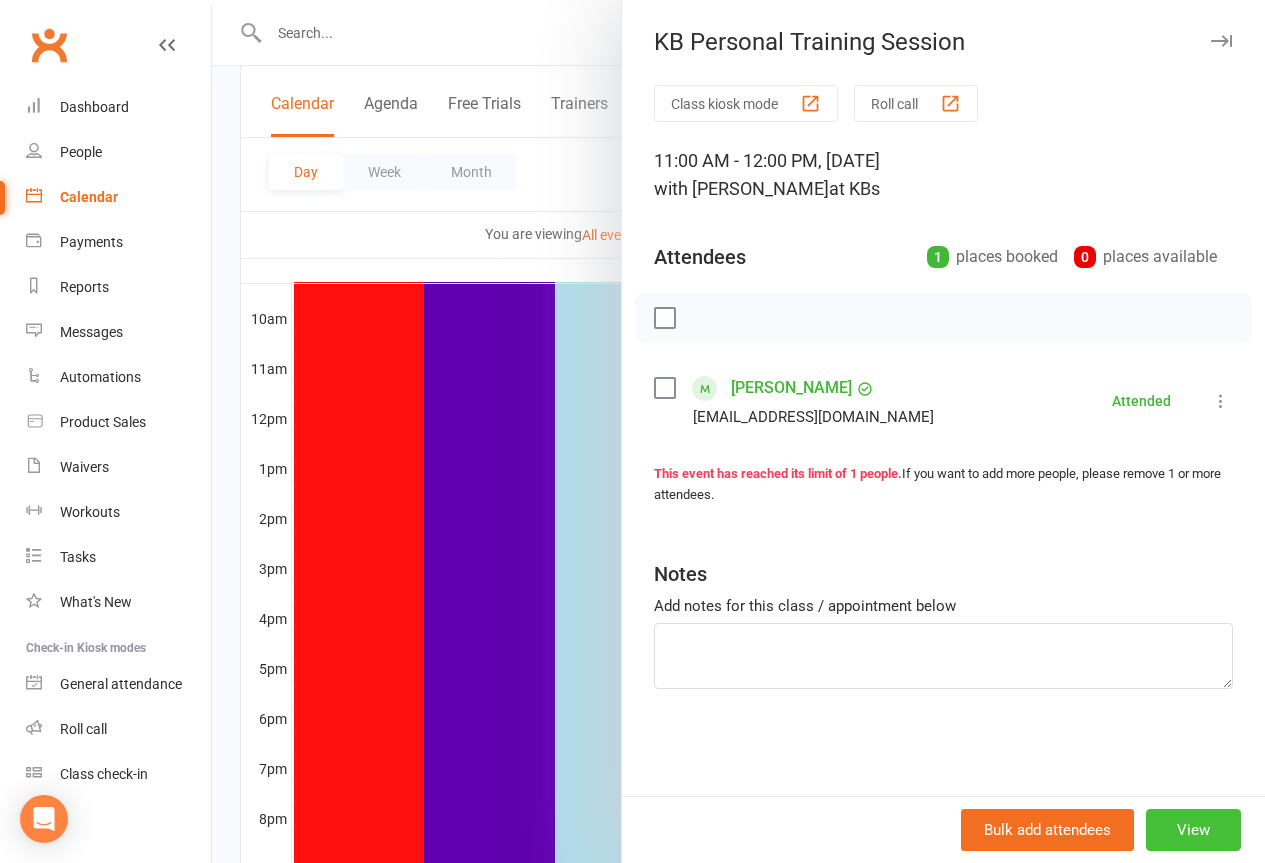 click on "View" at bounding box center (1193, 830) 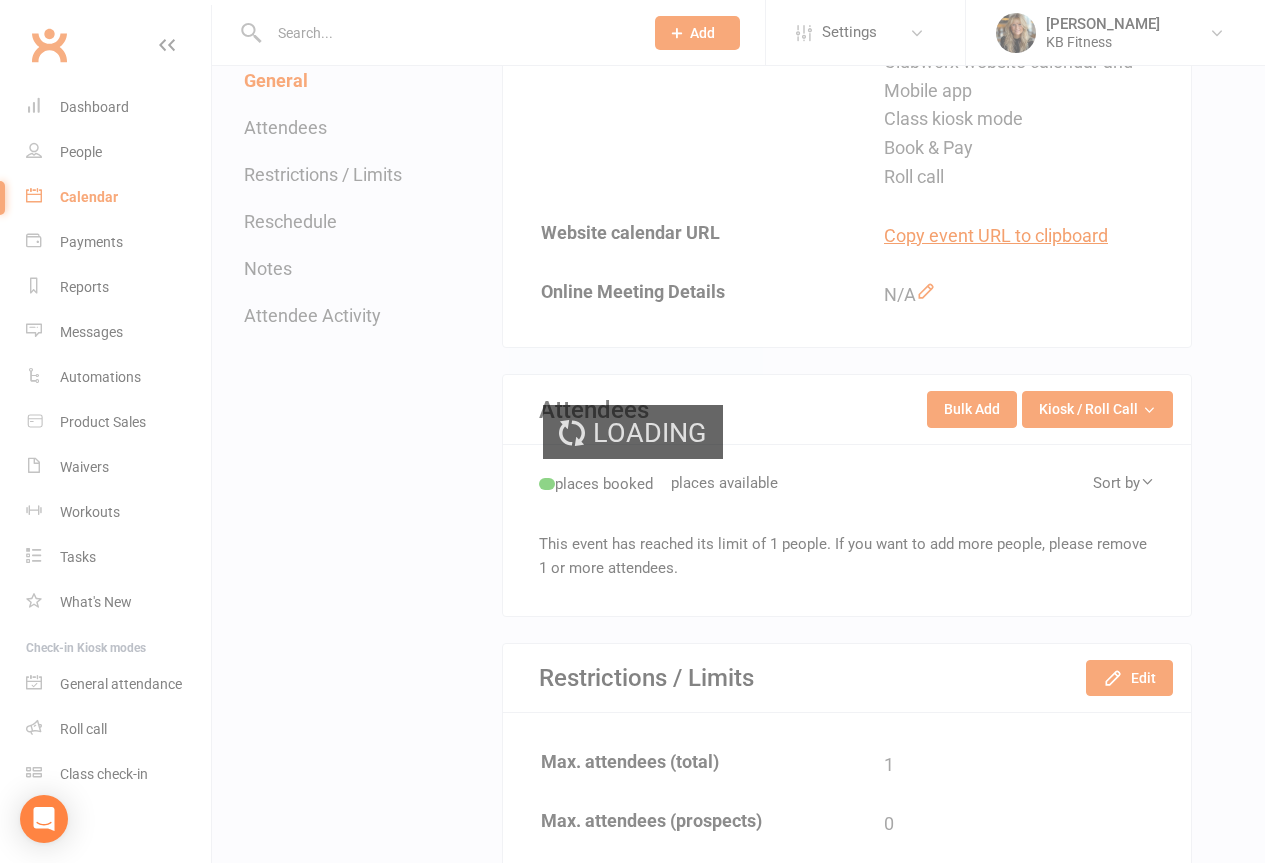 scroll, scrollTop: 0, scrollLeft: 0, axis: both 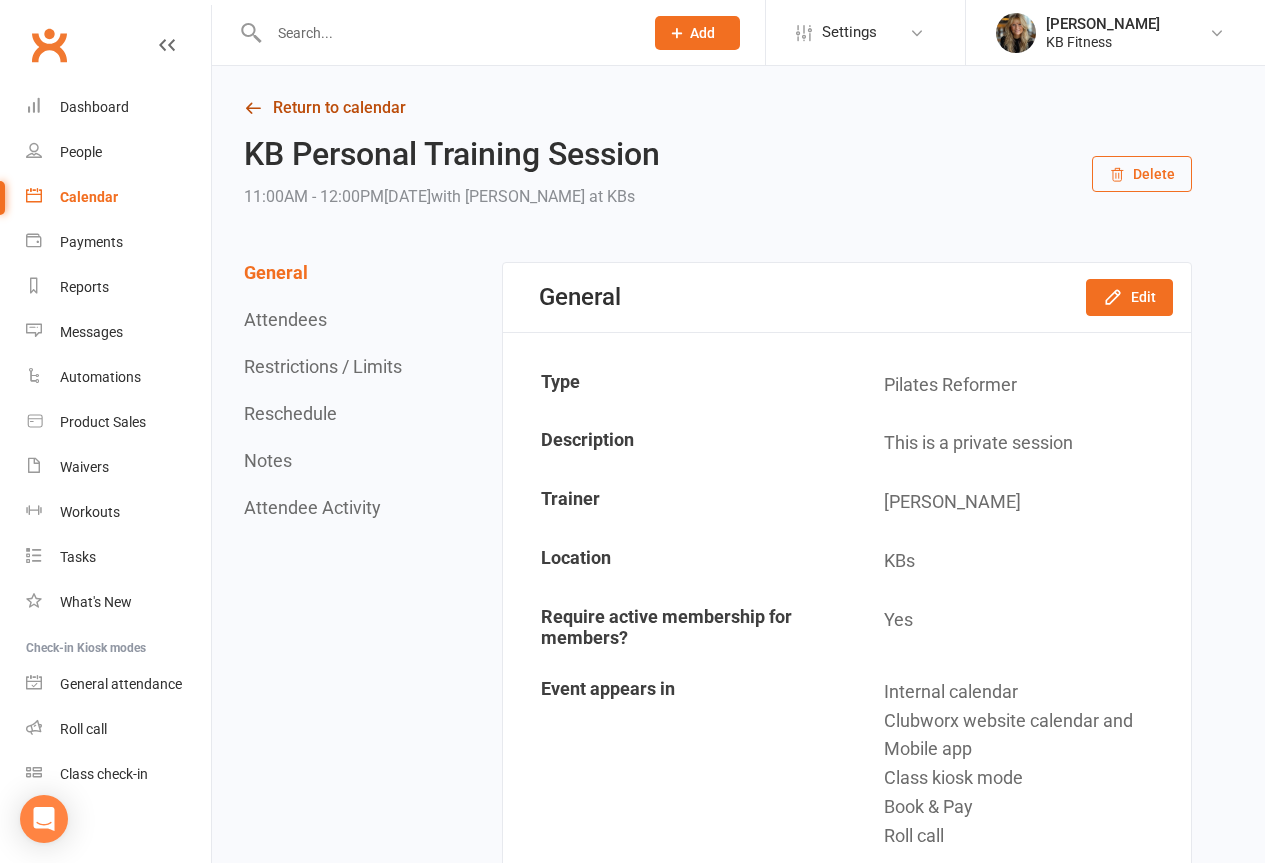 click on "Return to calendar" at bounding box center (718, 108) 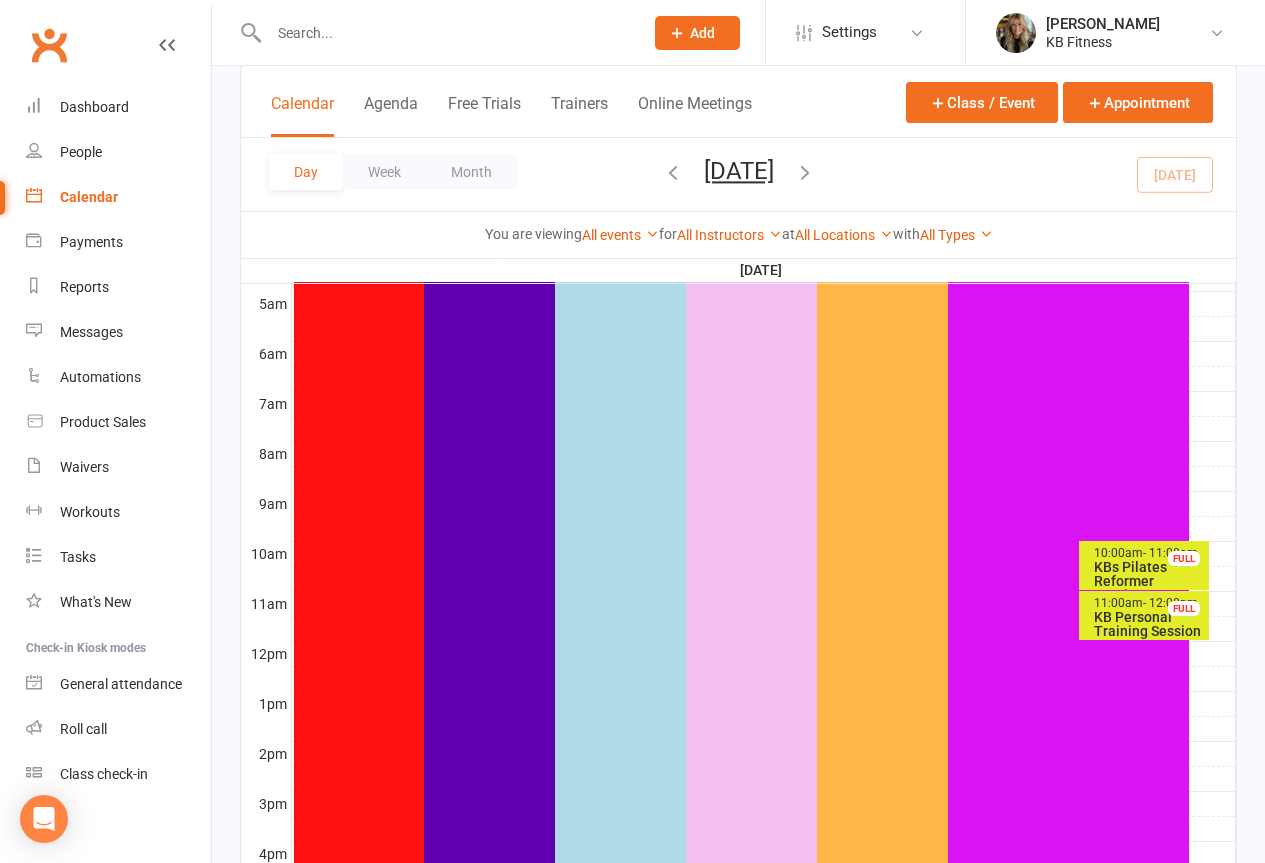 scroll, scrollTop: 400, scrollLeft: 0, axis: vertical 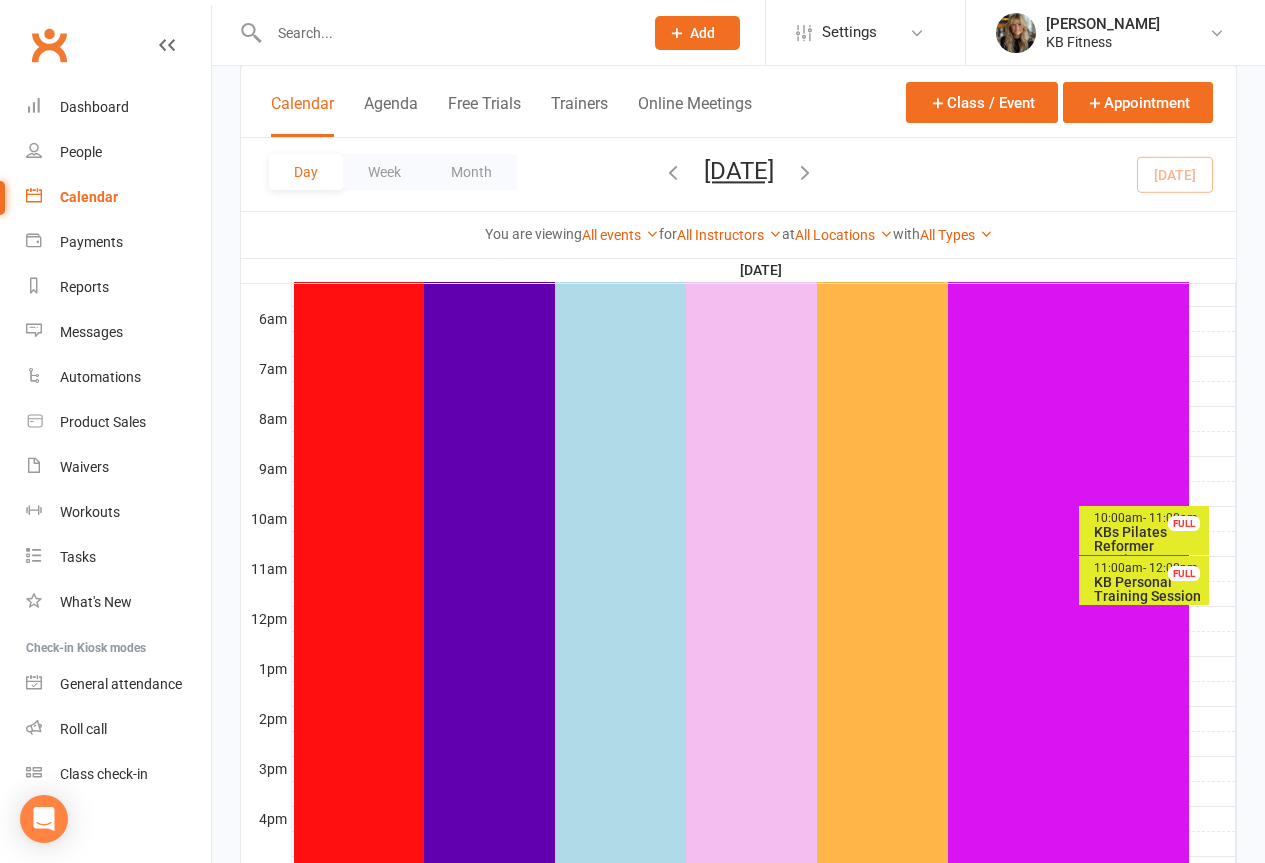 click at bounding box center (805, 172) 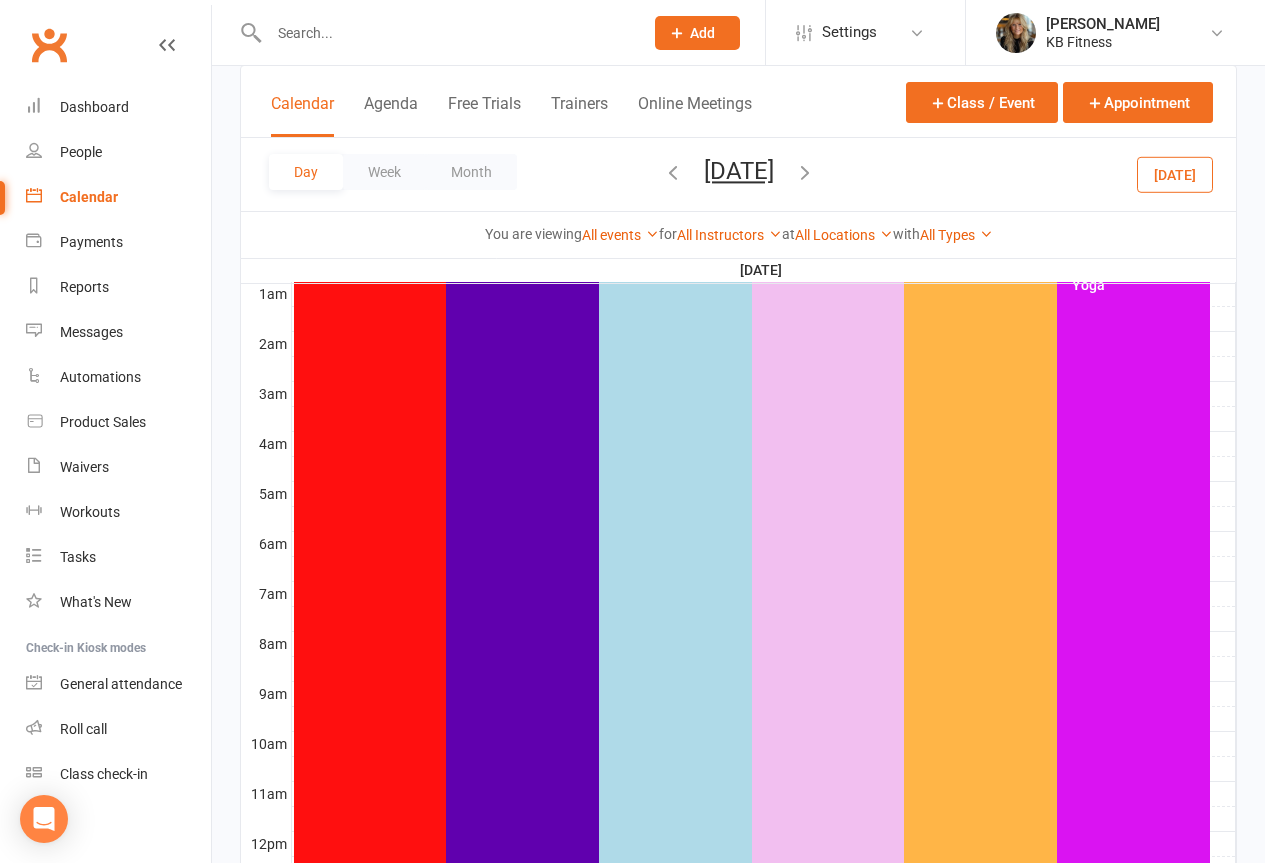 scroll, scrollTop: 0, scrollLeft: 0, axis: both 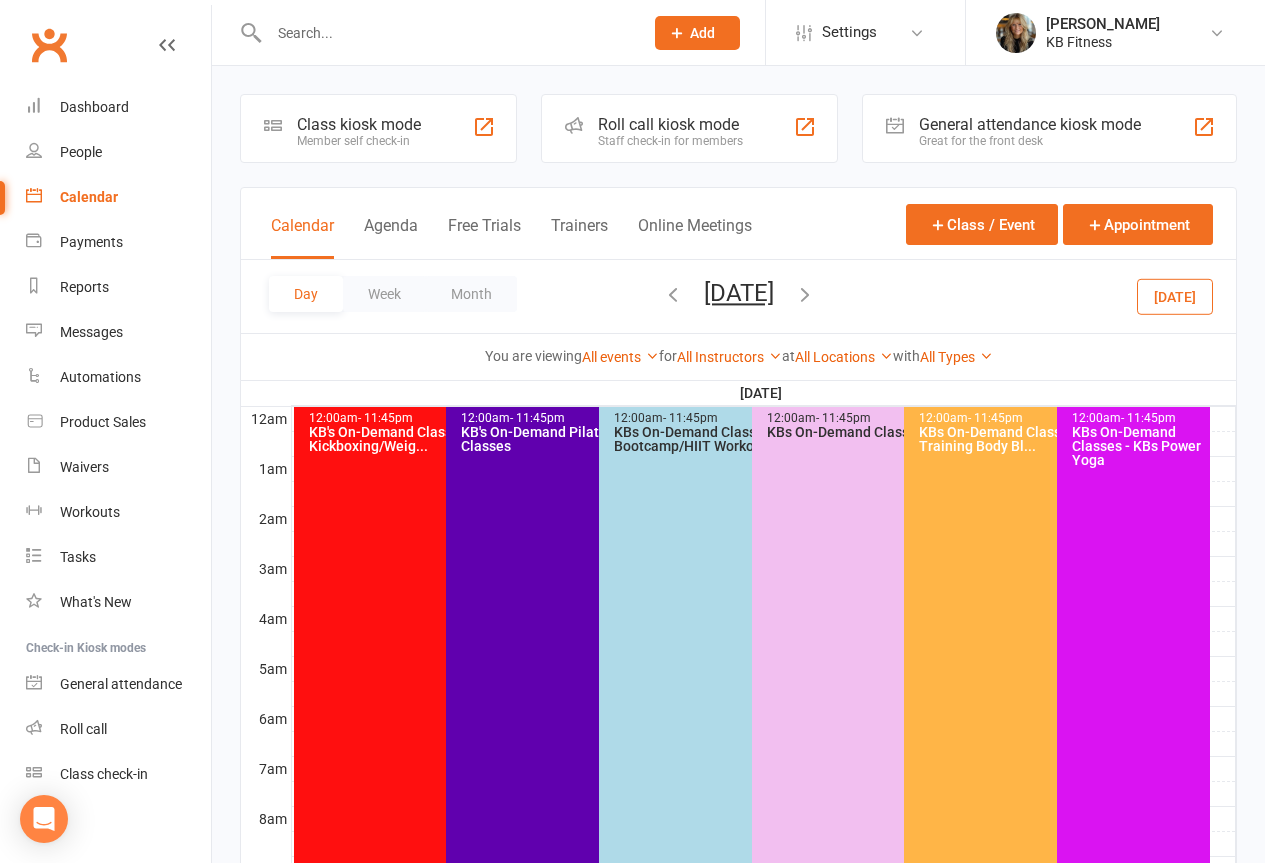 click at bounding box center [805, 294] 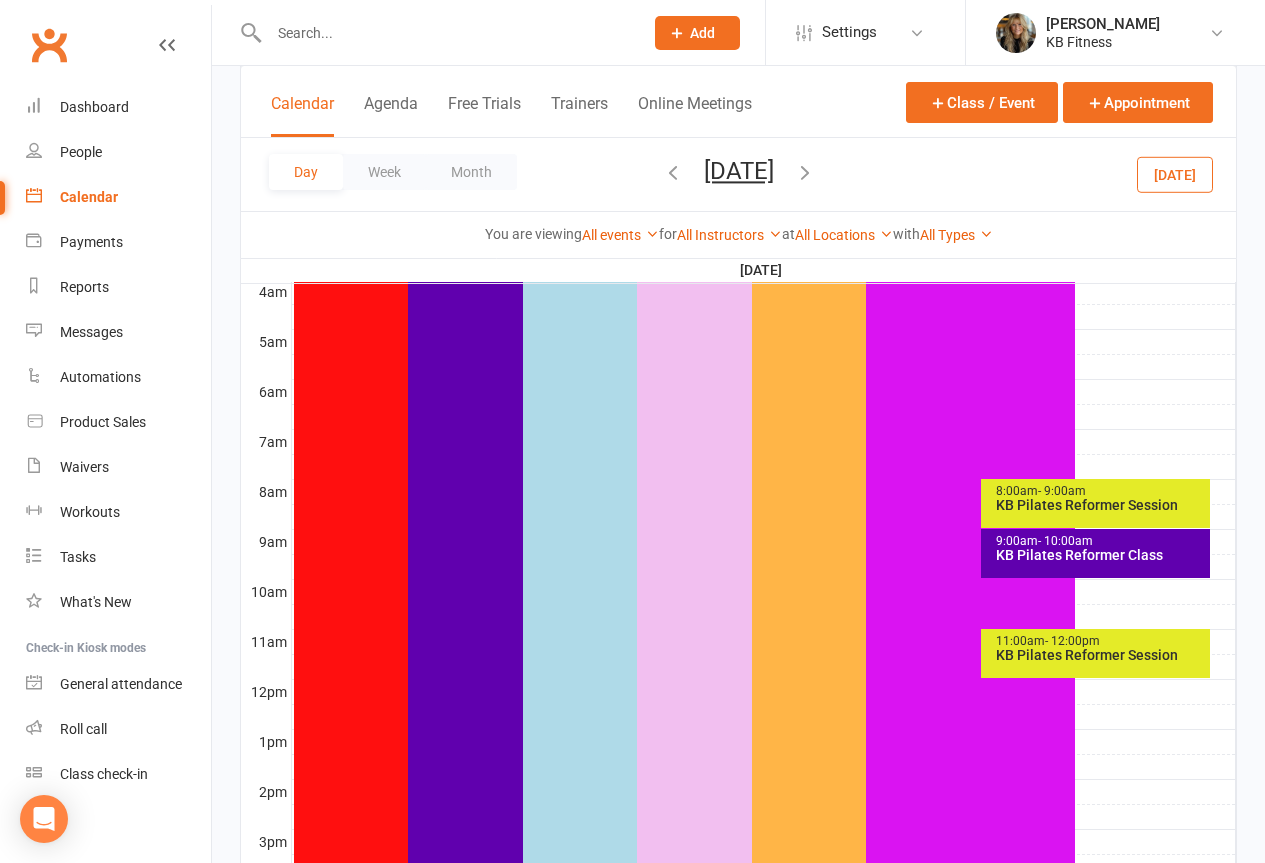scroll, scrollTop: 400, scrollLeft: 0, axis: vertical 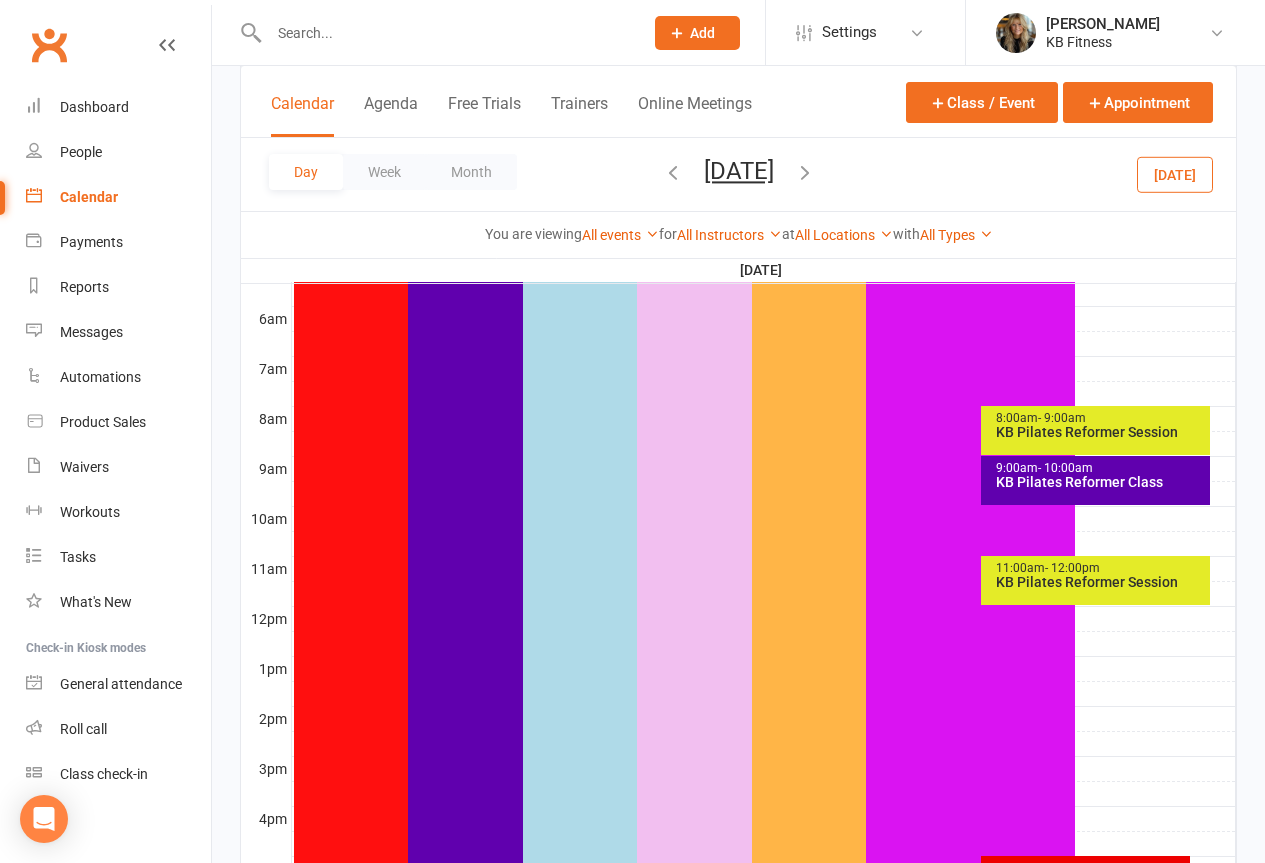click on "8:00am  - 9:00am" at bounding box center [1100, 418] 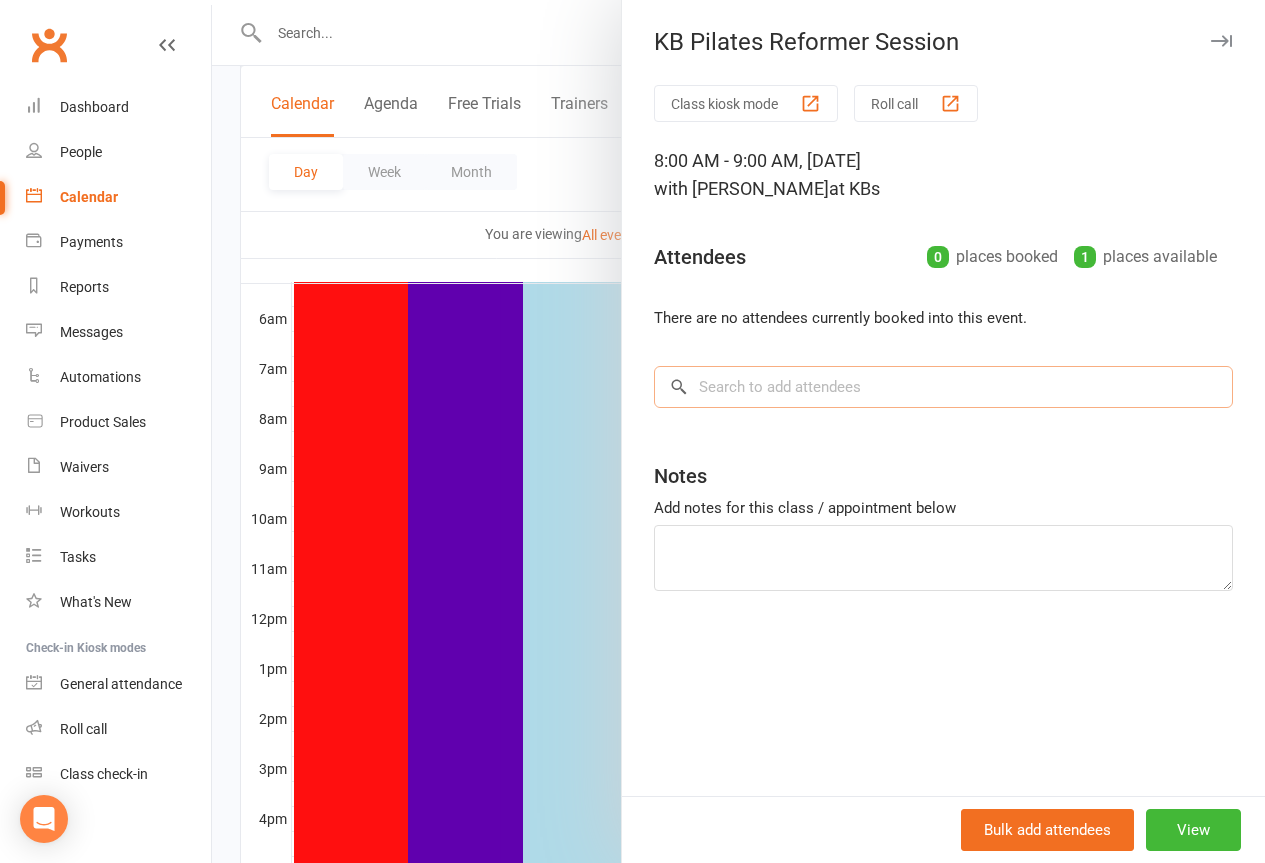 click at bounding box center [943, 387] 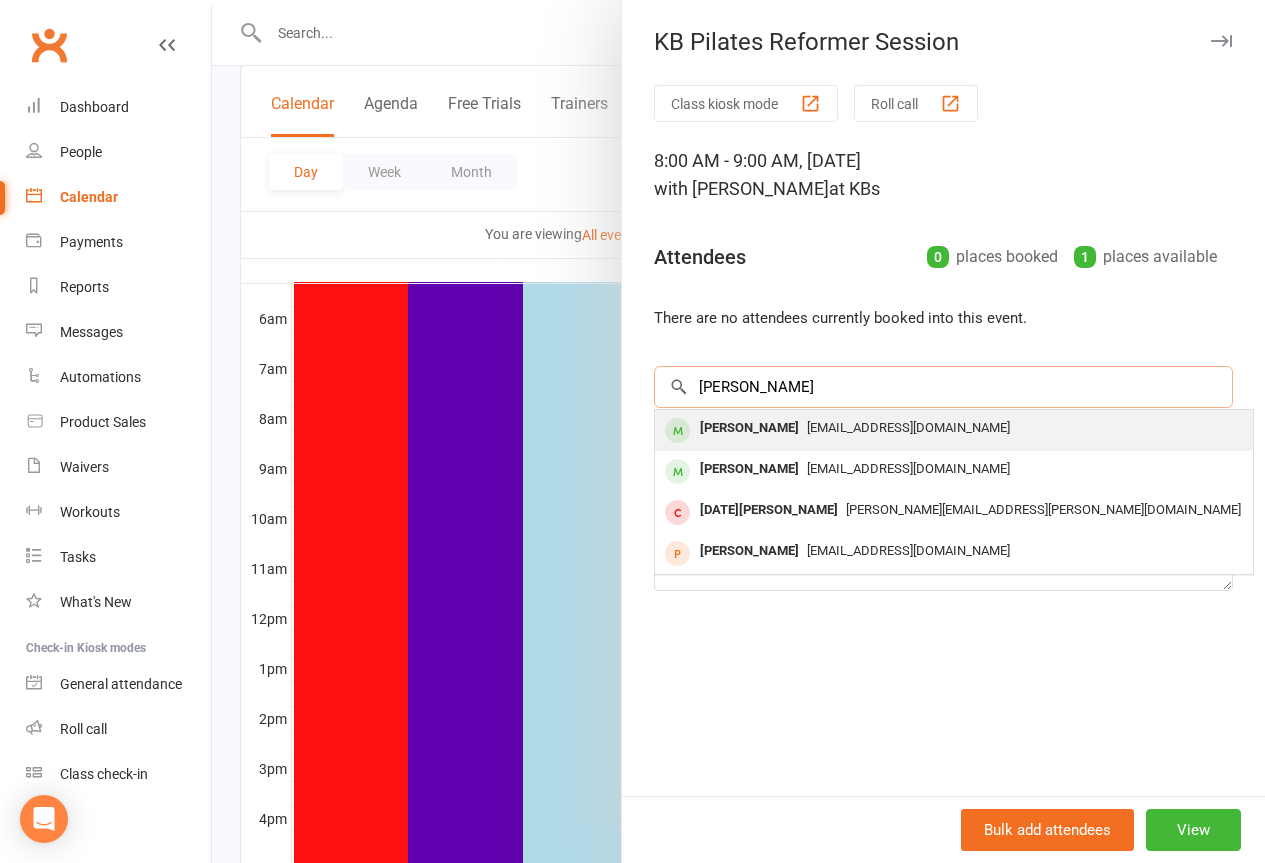 type on "[PERSON_NAME]" 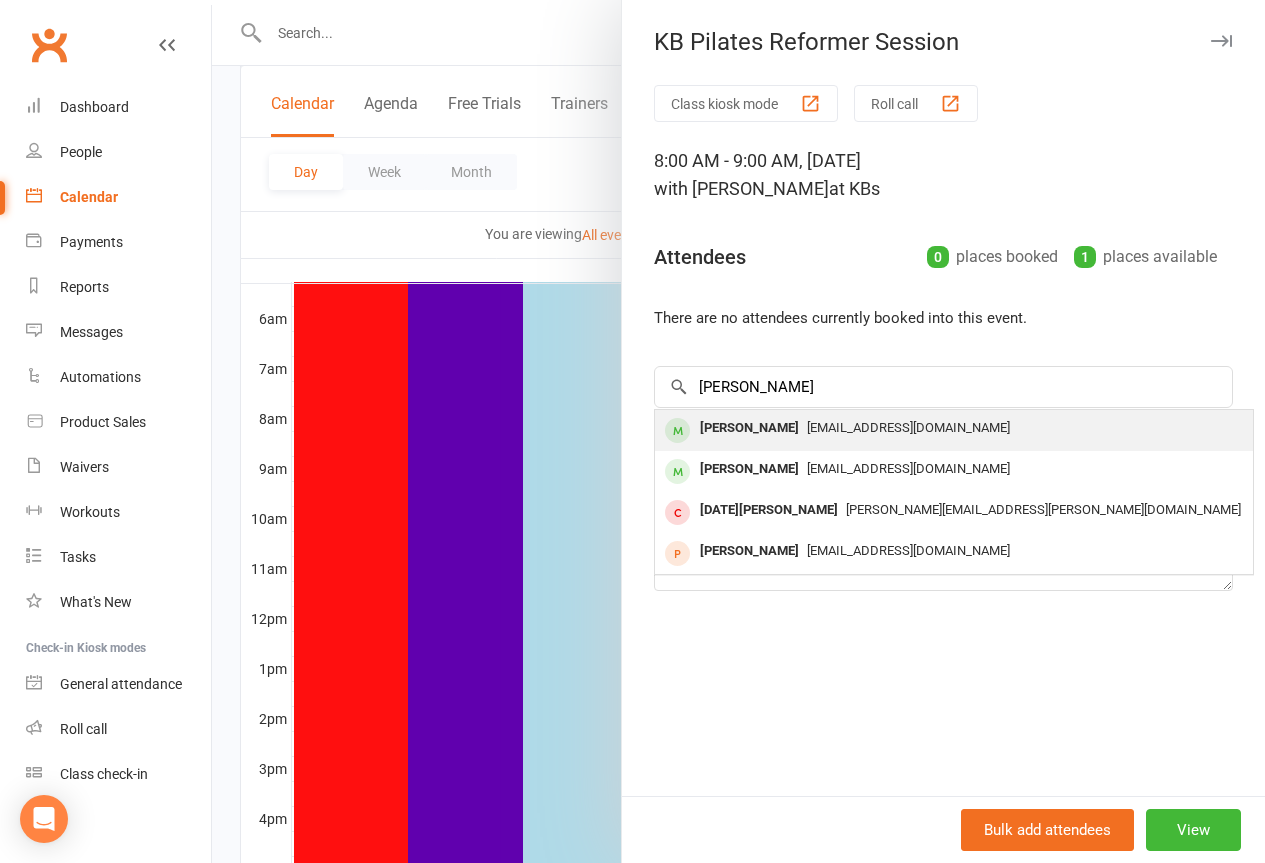 click on "[EMAIL_ADDRESS][DOMAIN_NAME]" at bounding box center [908, 427] 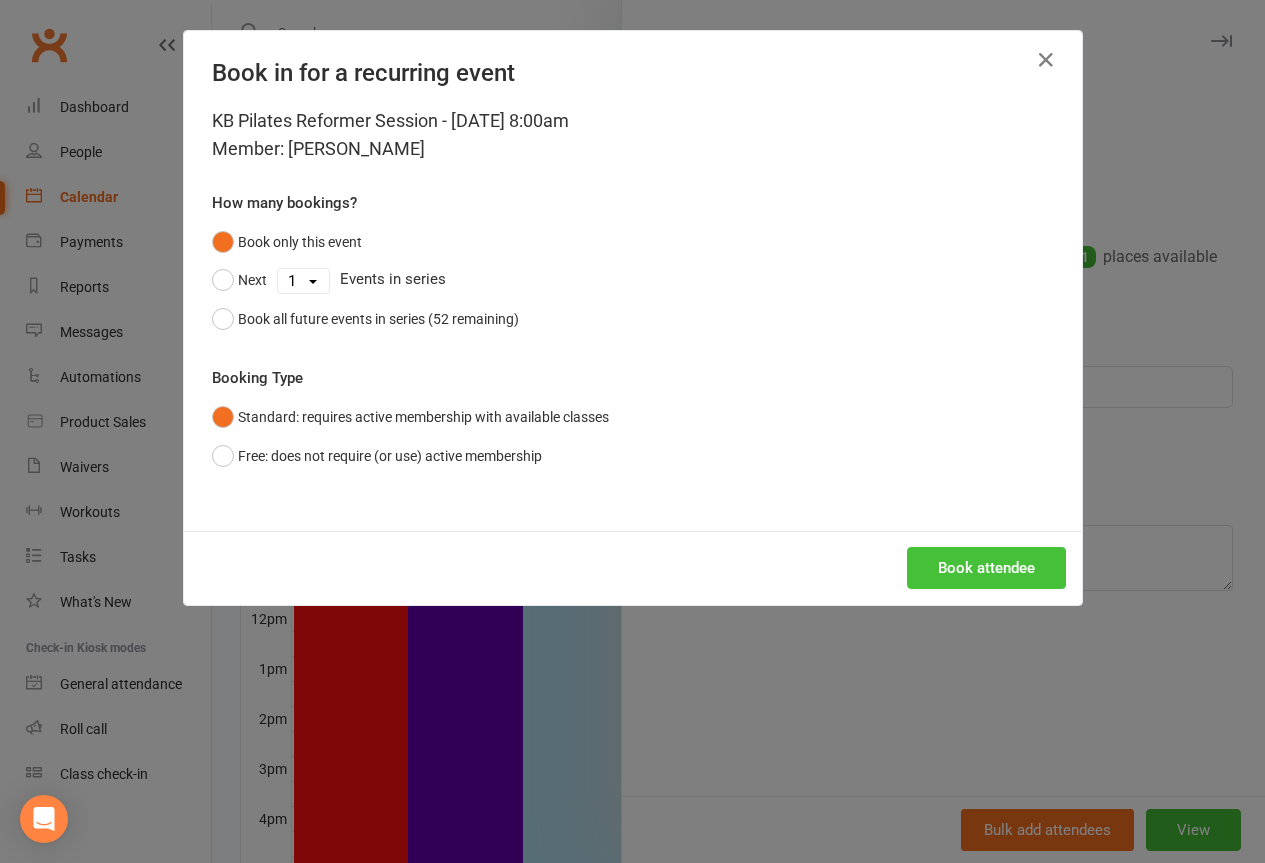 click on "Book attendee" at bounding box center (986, 568) 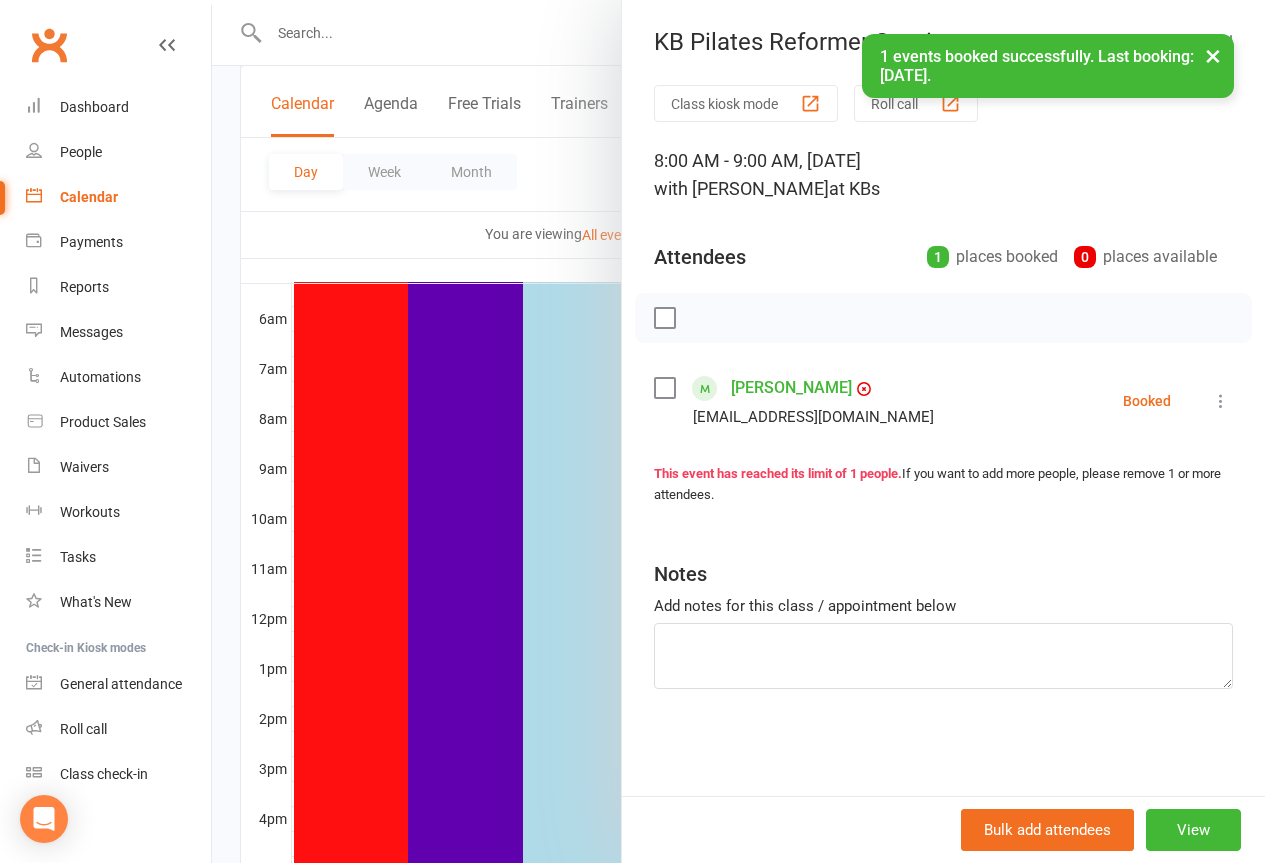 click on "×" at bounding box center [1213, 55] 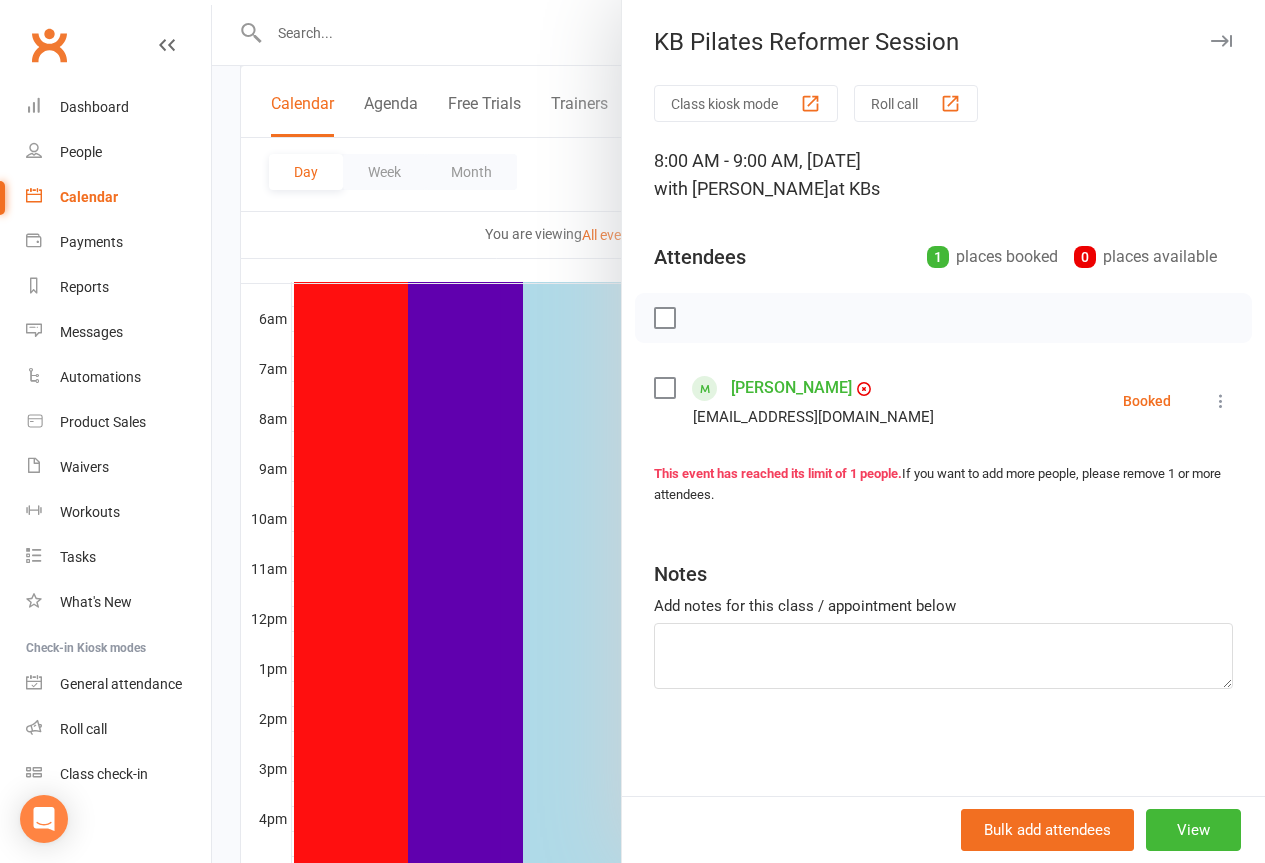 click at bounding box center (1221, 41) 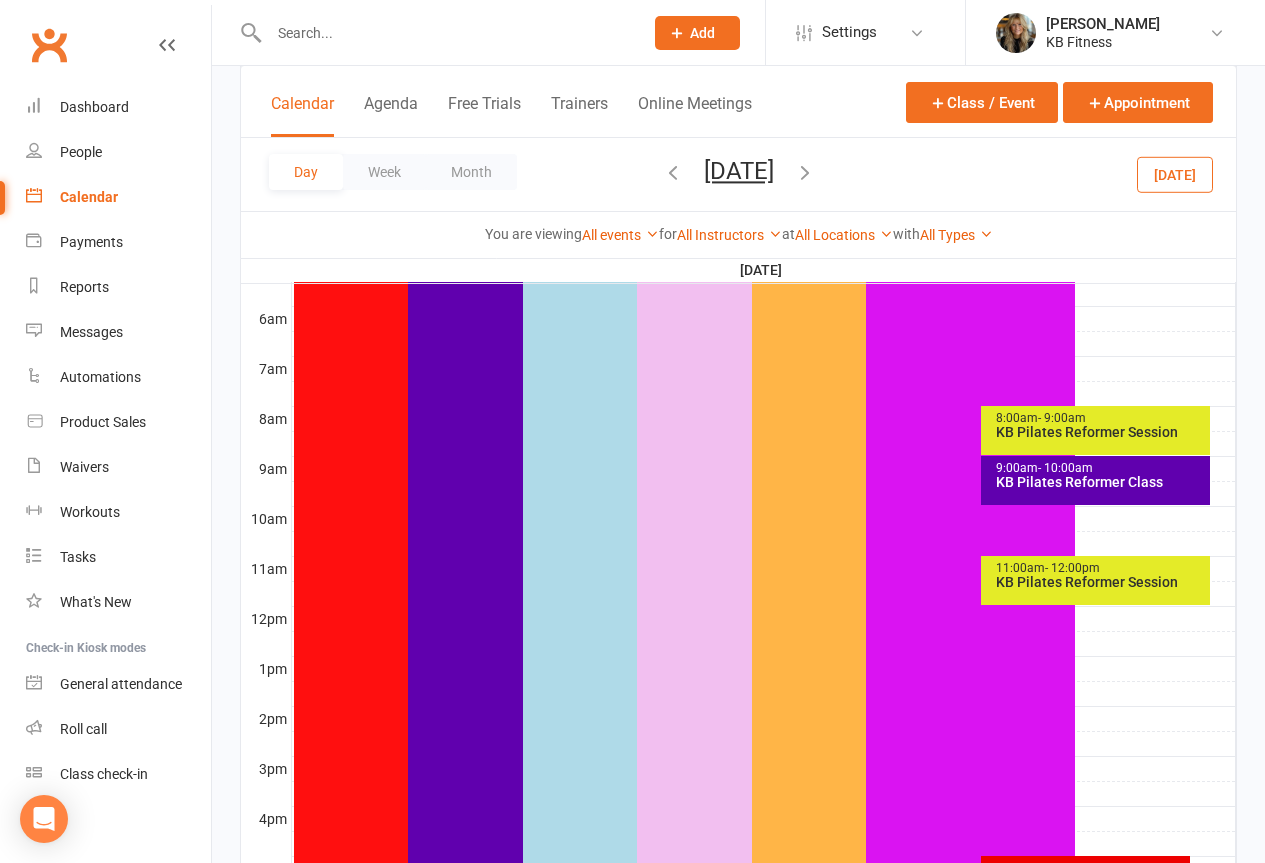click on "9:00am  - 10:00am" at bounding box center [1100, 468] 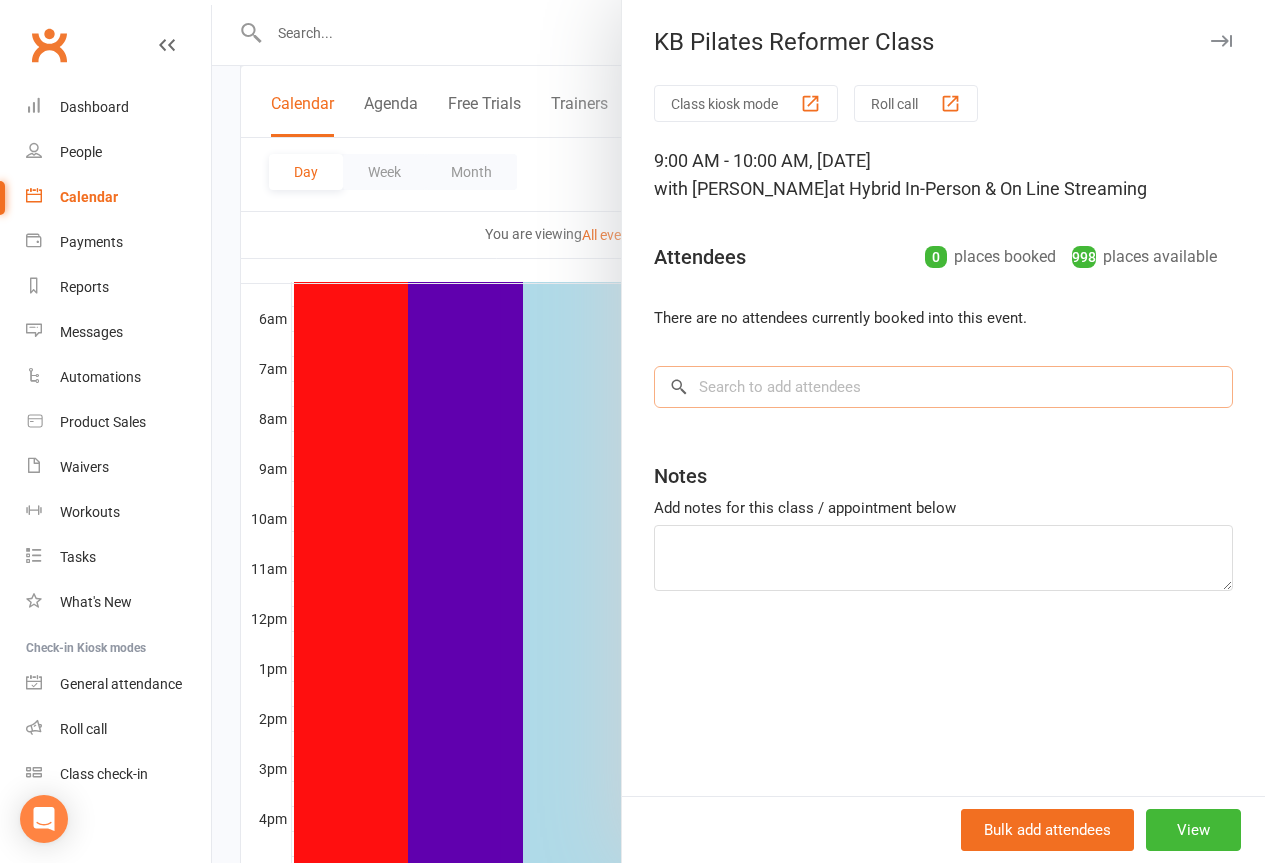click at bounding box center [943, 387] 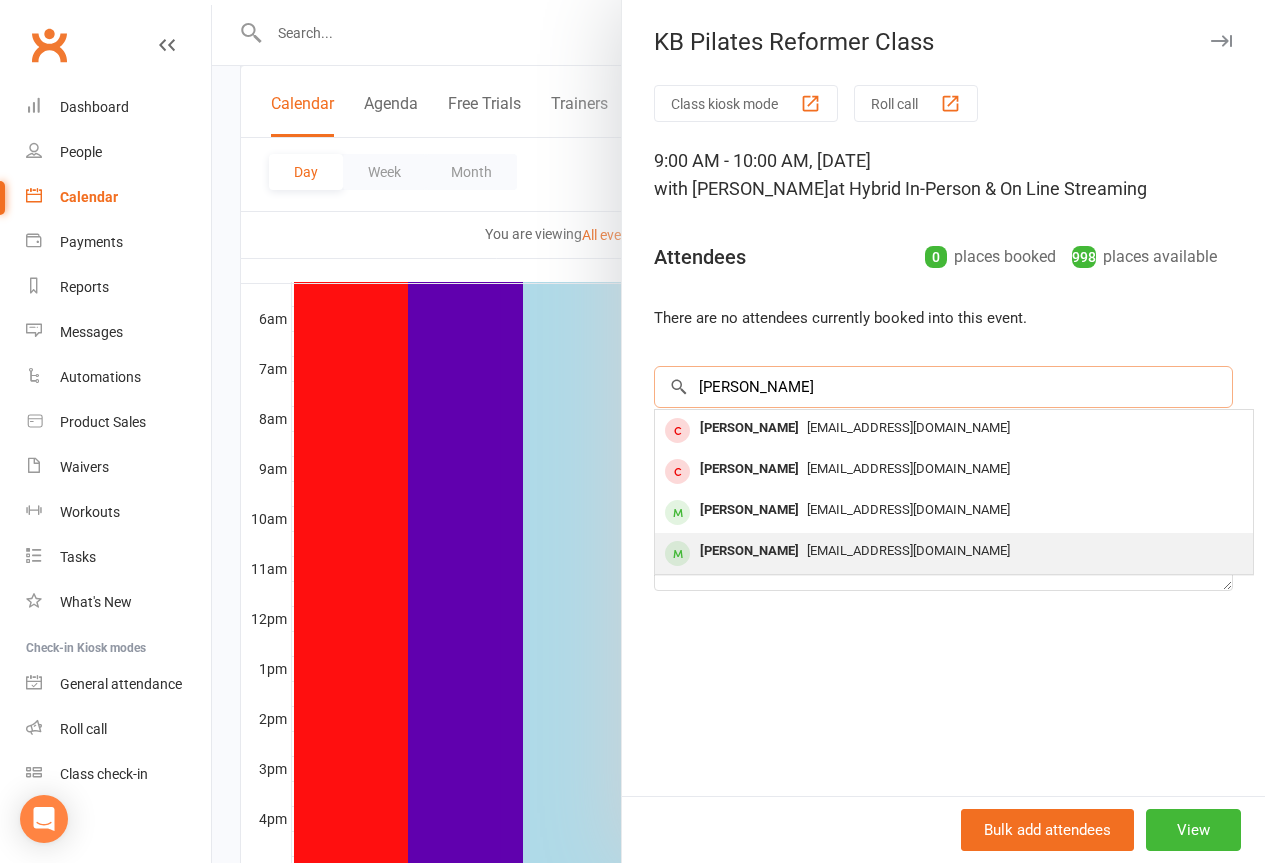 type on "[PERSON_NAME]" 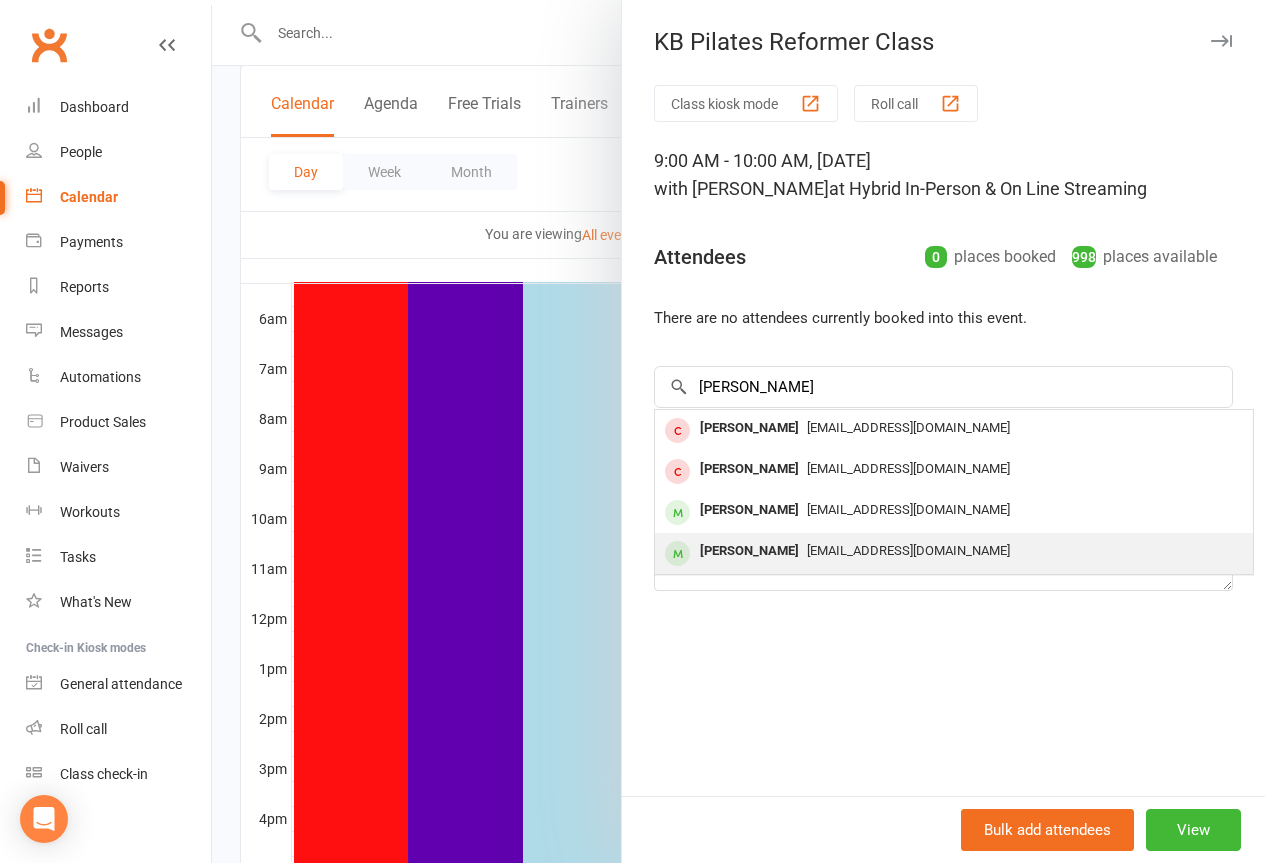 click on "[PERSON_NAME]" at bounding box center [749, 551] 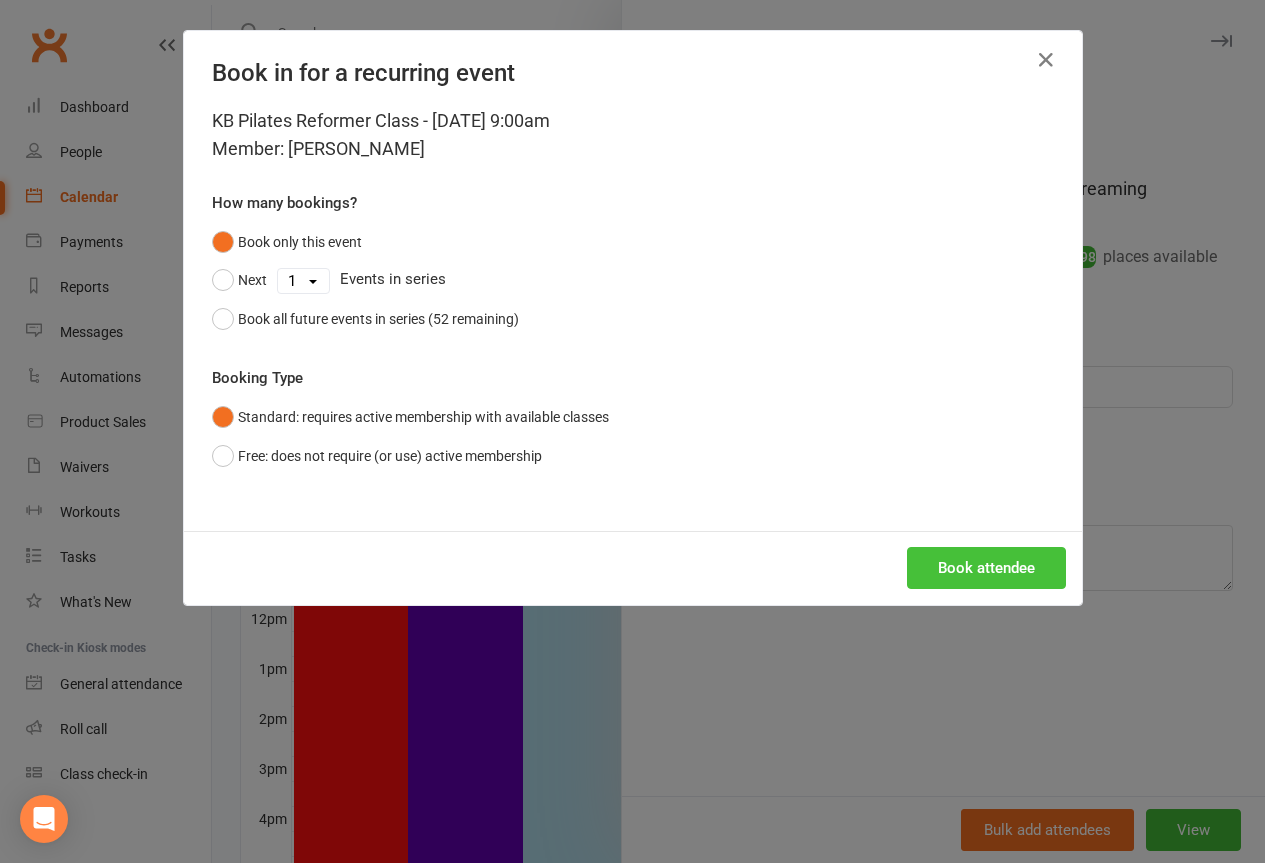 click on "Book attendee" at bounding box center [986, 568] 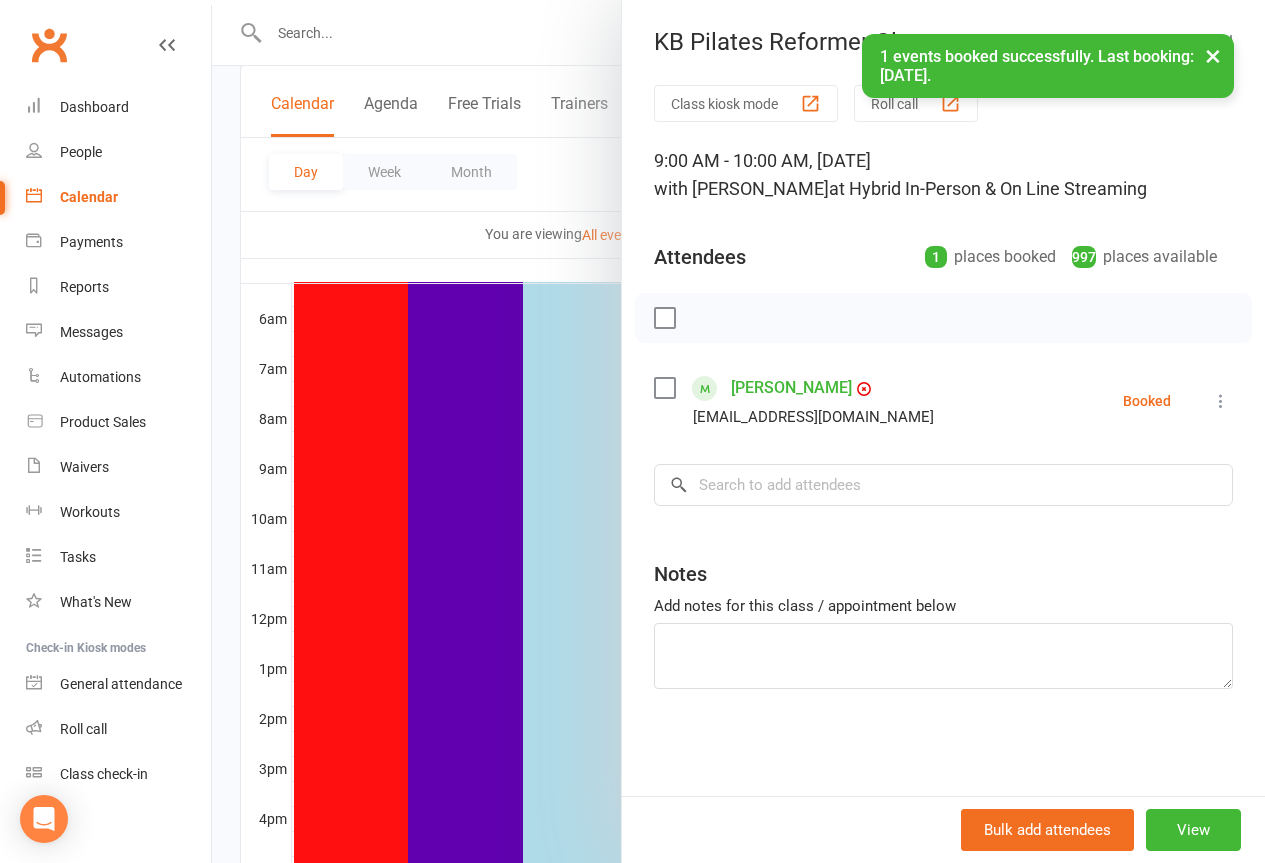 click on "×" at bounding box center [1213, 55] 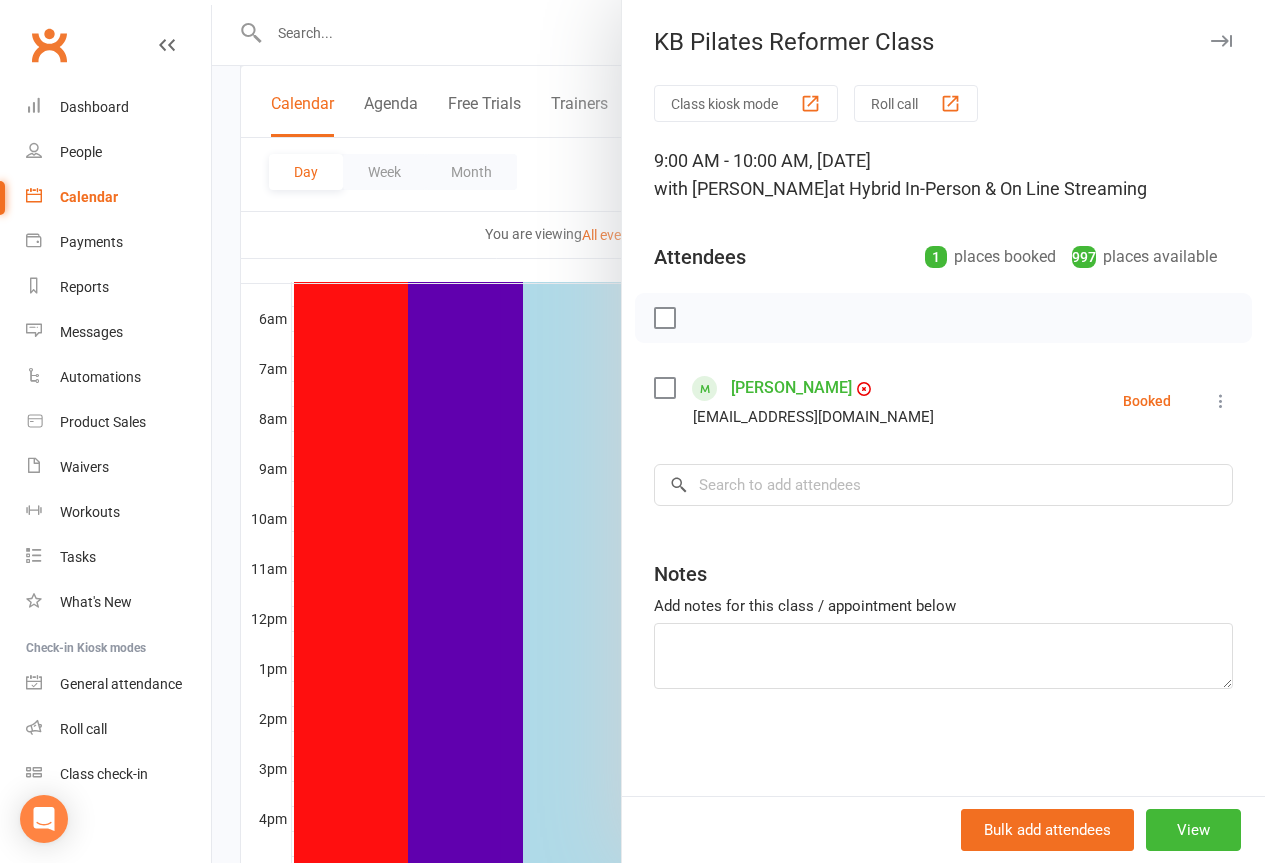 click at bounding box center (1221, 41) 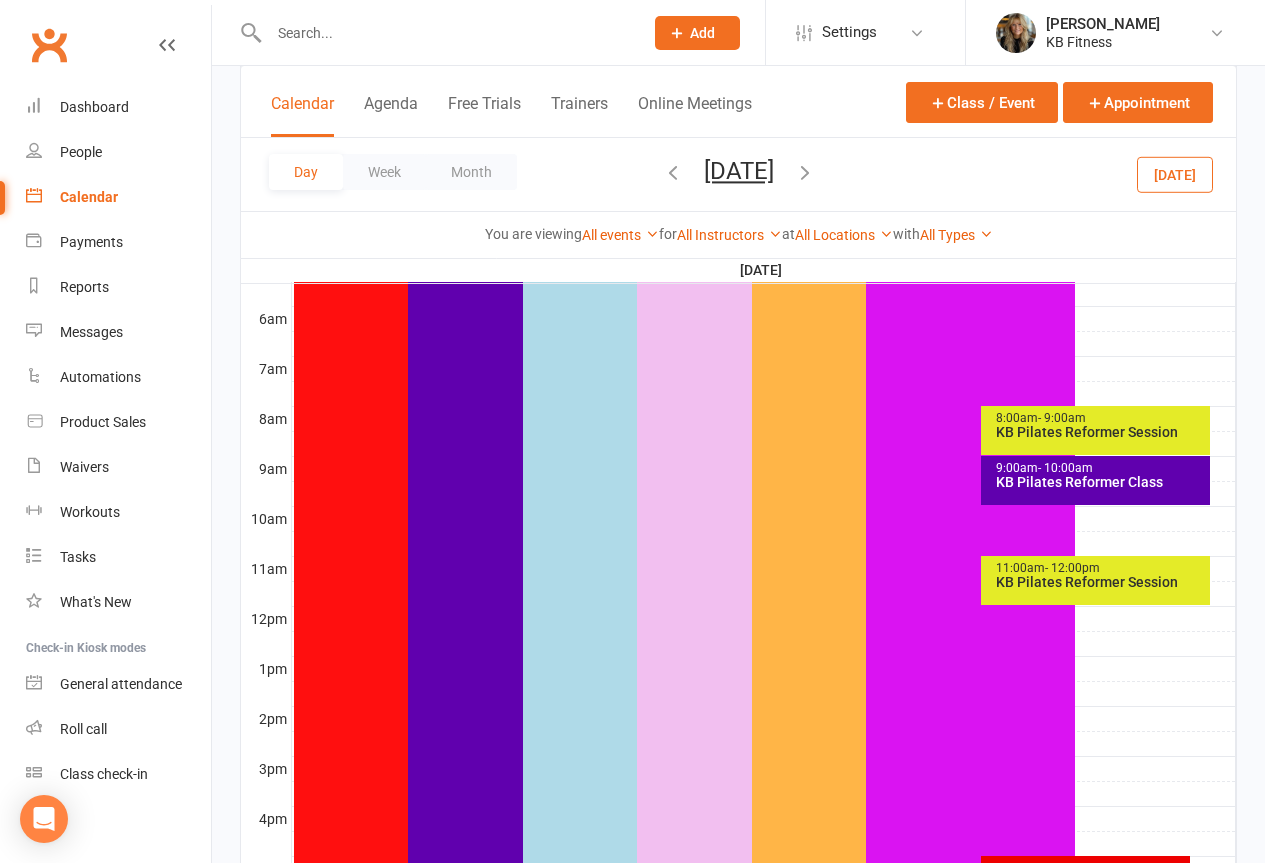 click on "11:00am  - 12:00pm KB Pilates Reformer Session" at bounding box center [1095, 580] 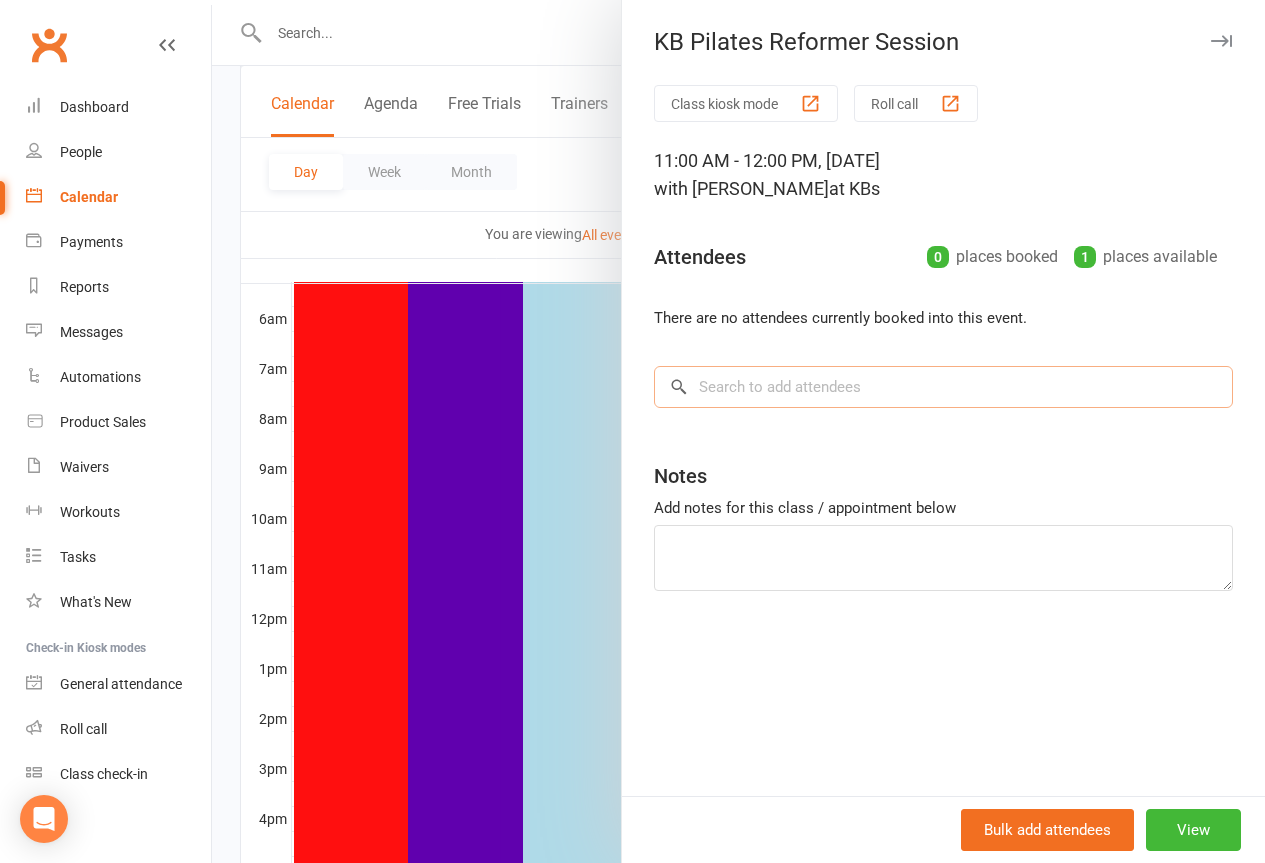 click at bounding box center (943, 387) 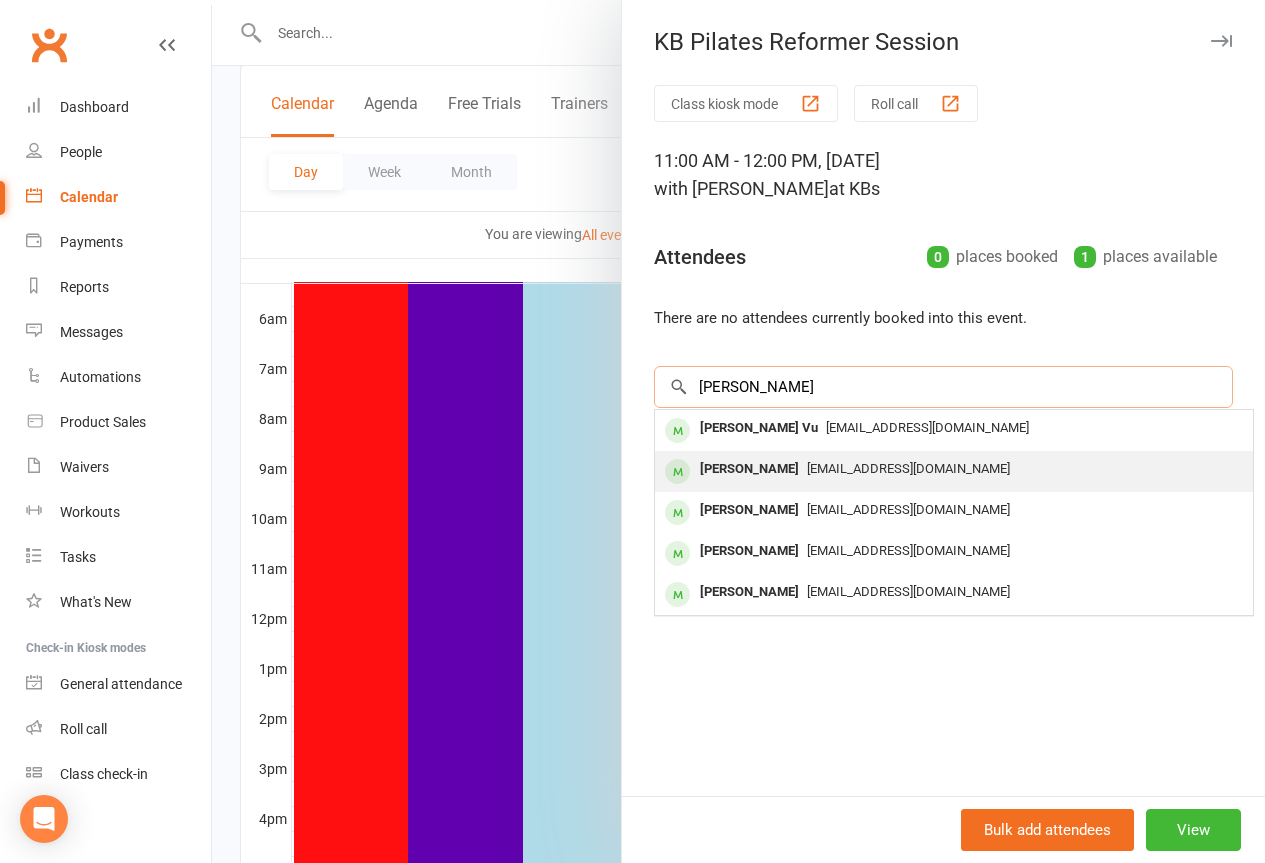 type on "[PERSON_NAME]" 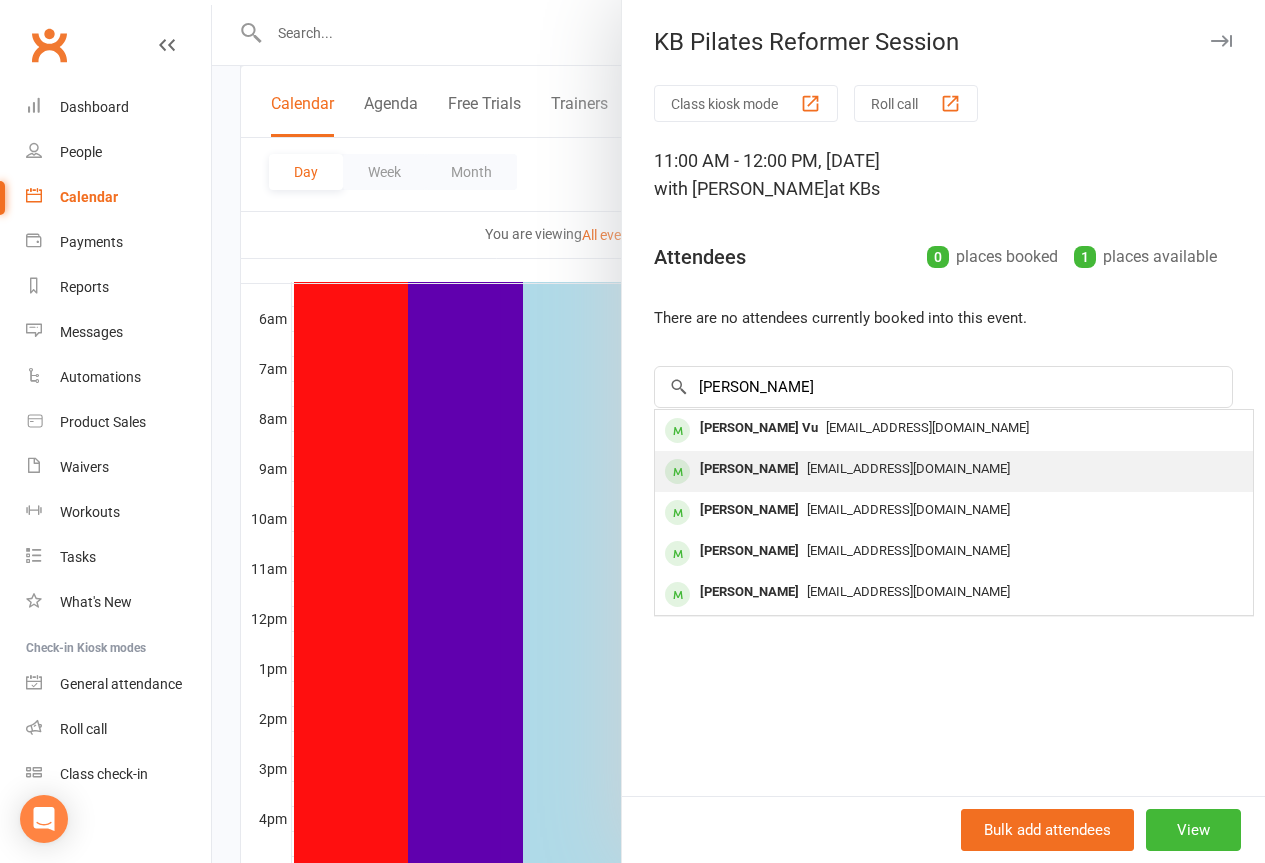click on "[PERSON_NAME]" at bounding box center [749, 469] 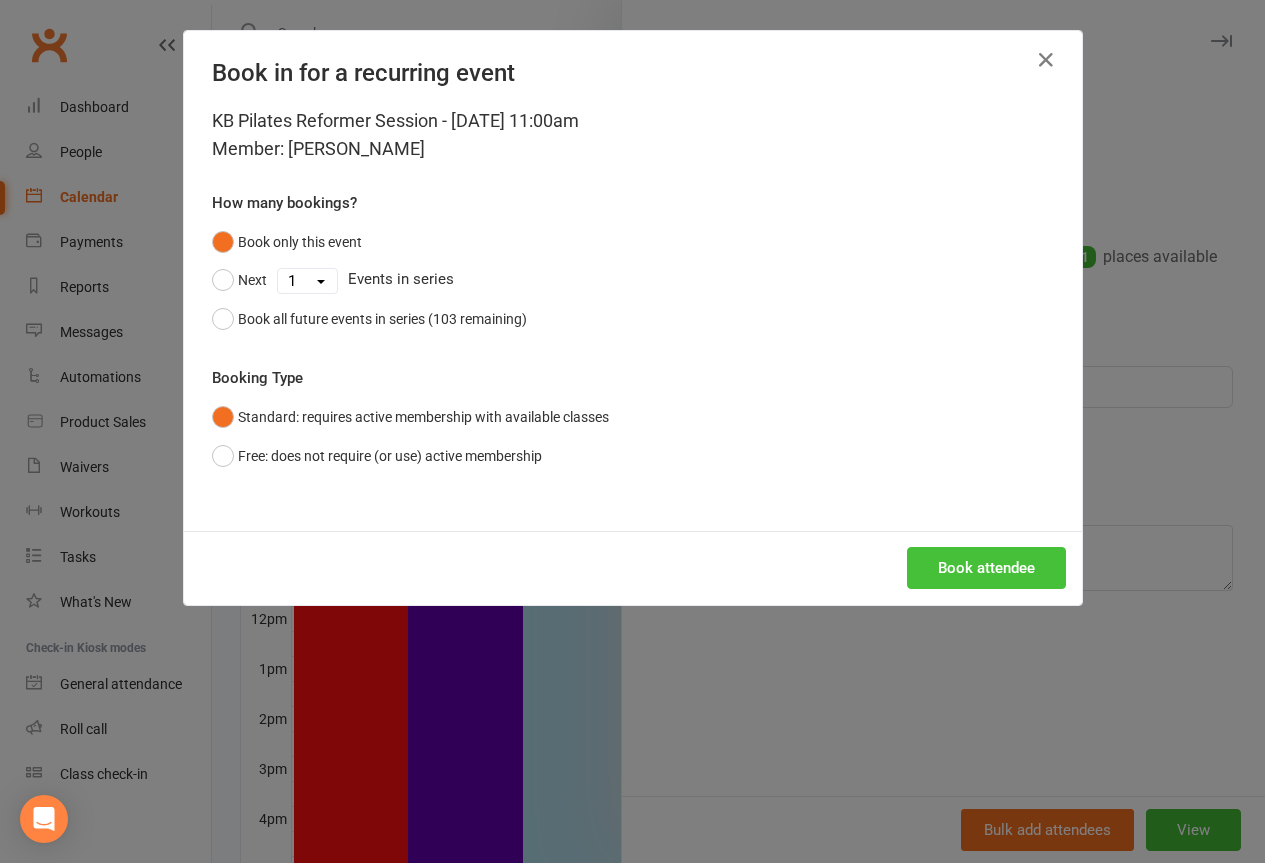 click on "Book attendee" at bounding box center (986, 568) 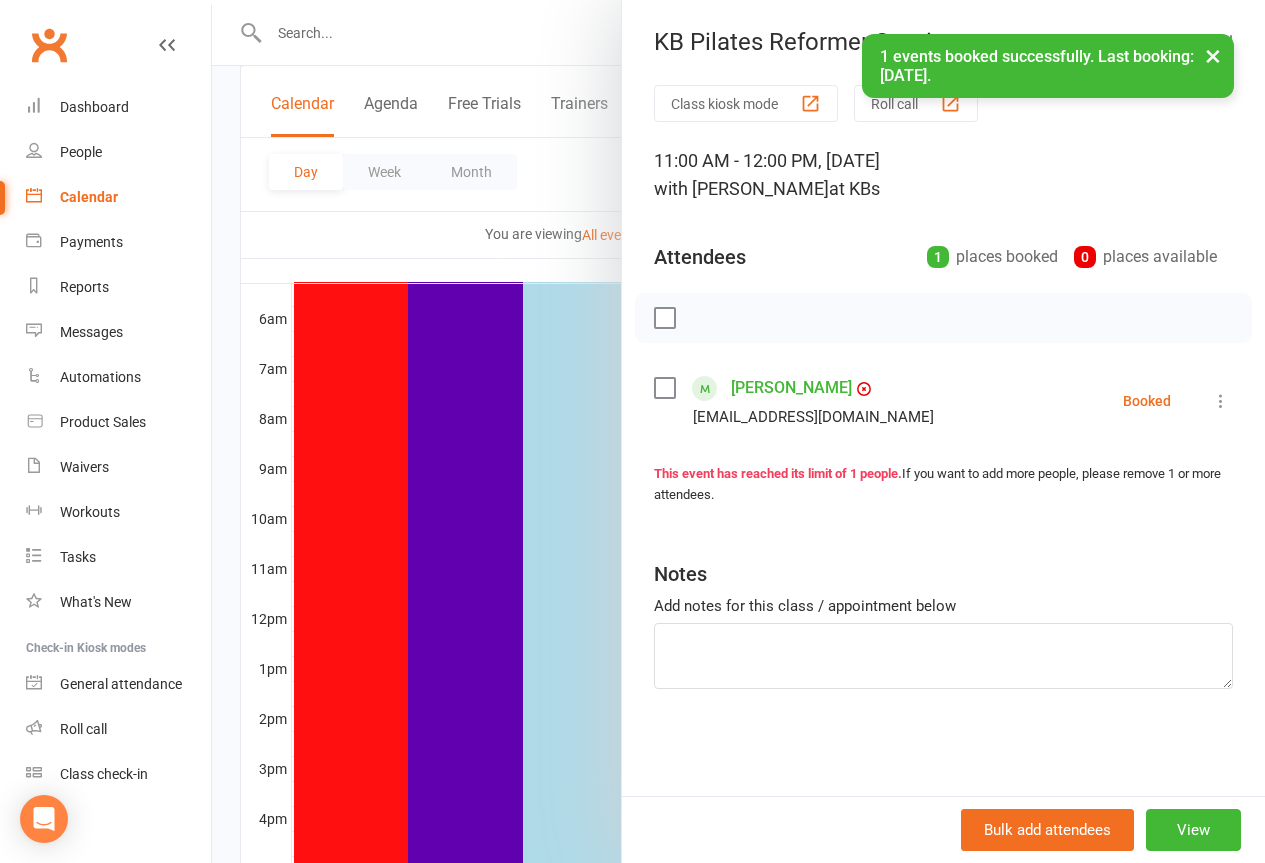 click on "×" at bounding box center (1213, 55) 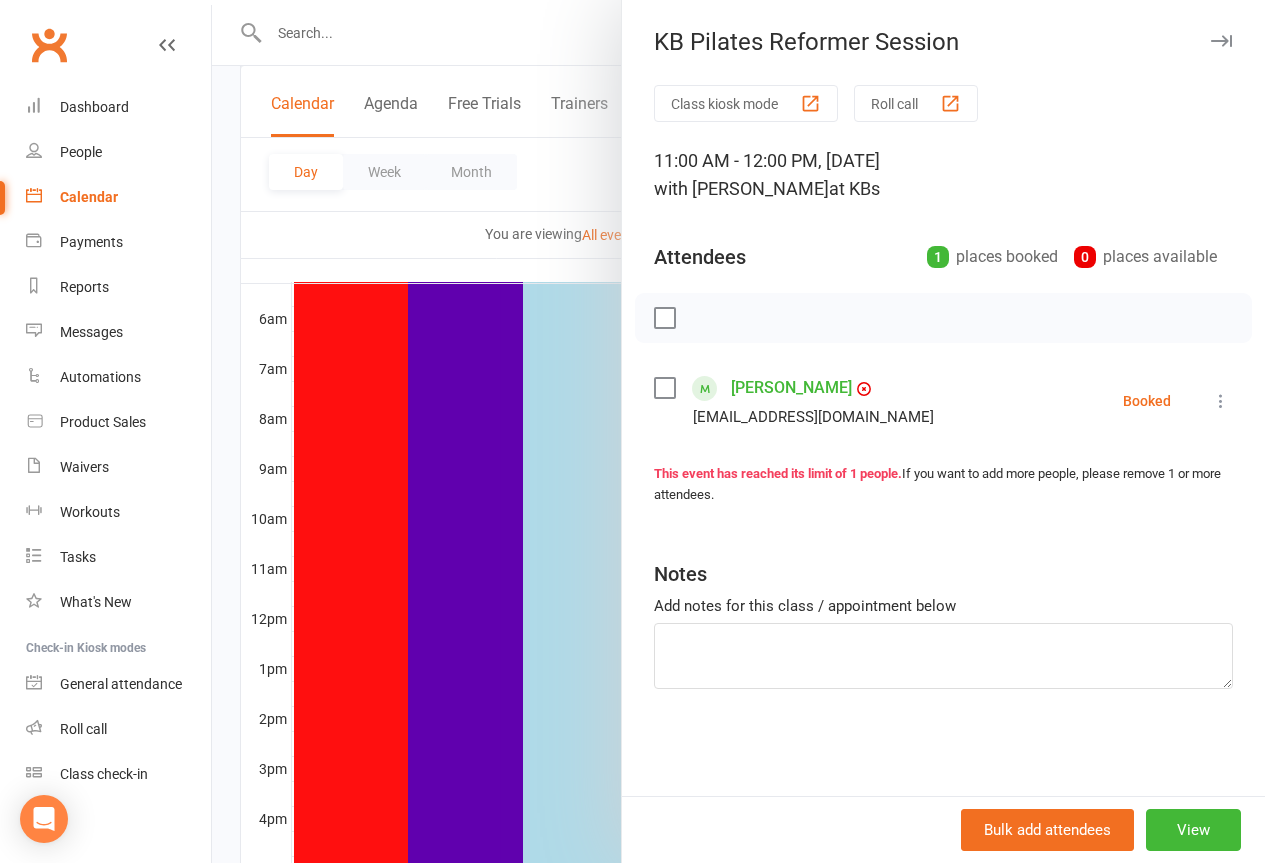click at bounding box center (1221, 41) 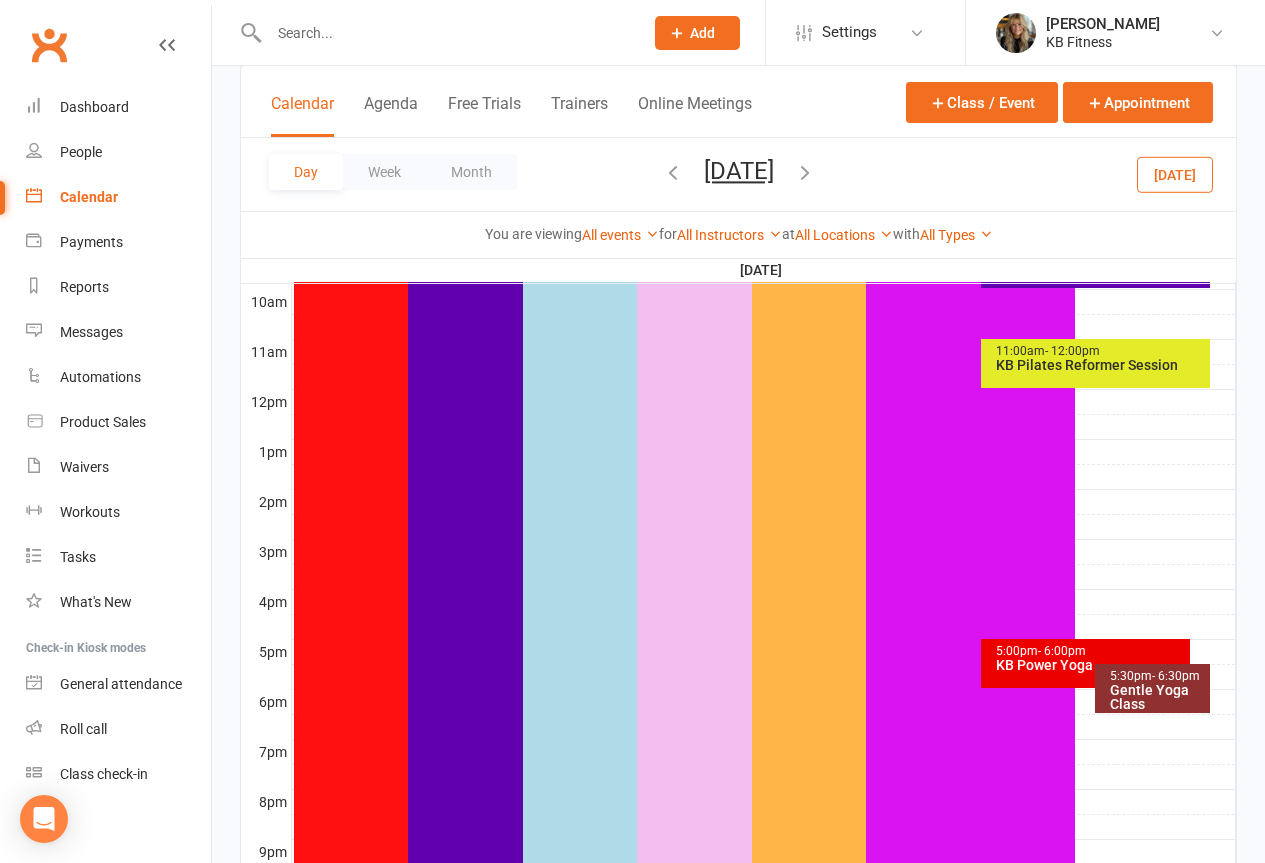 scroll, scrollTop: 700, scrollLeft: 0, axis: vertical 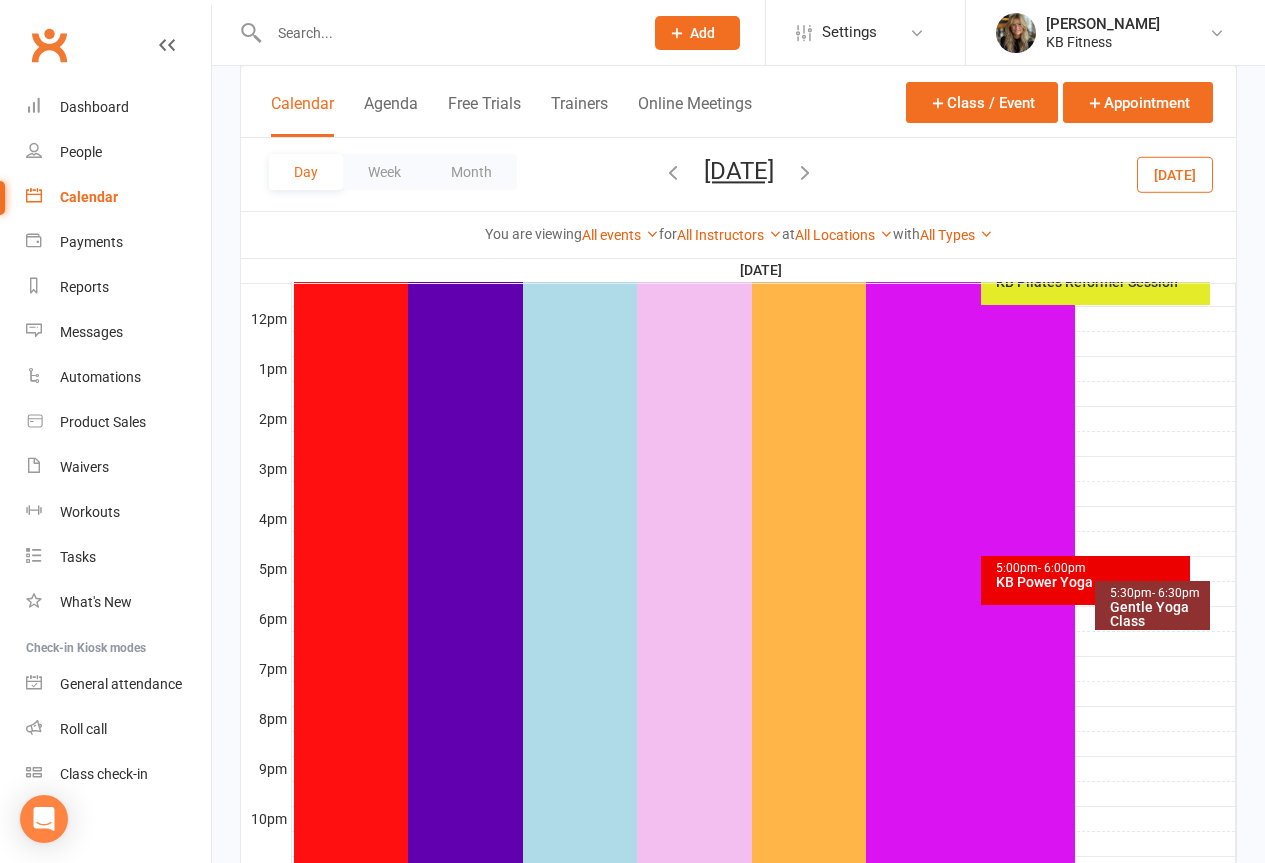 click on "KB Power Yoga" at bounding box center (1090, 582) 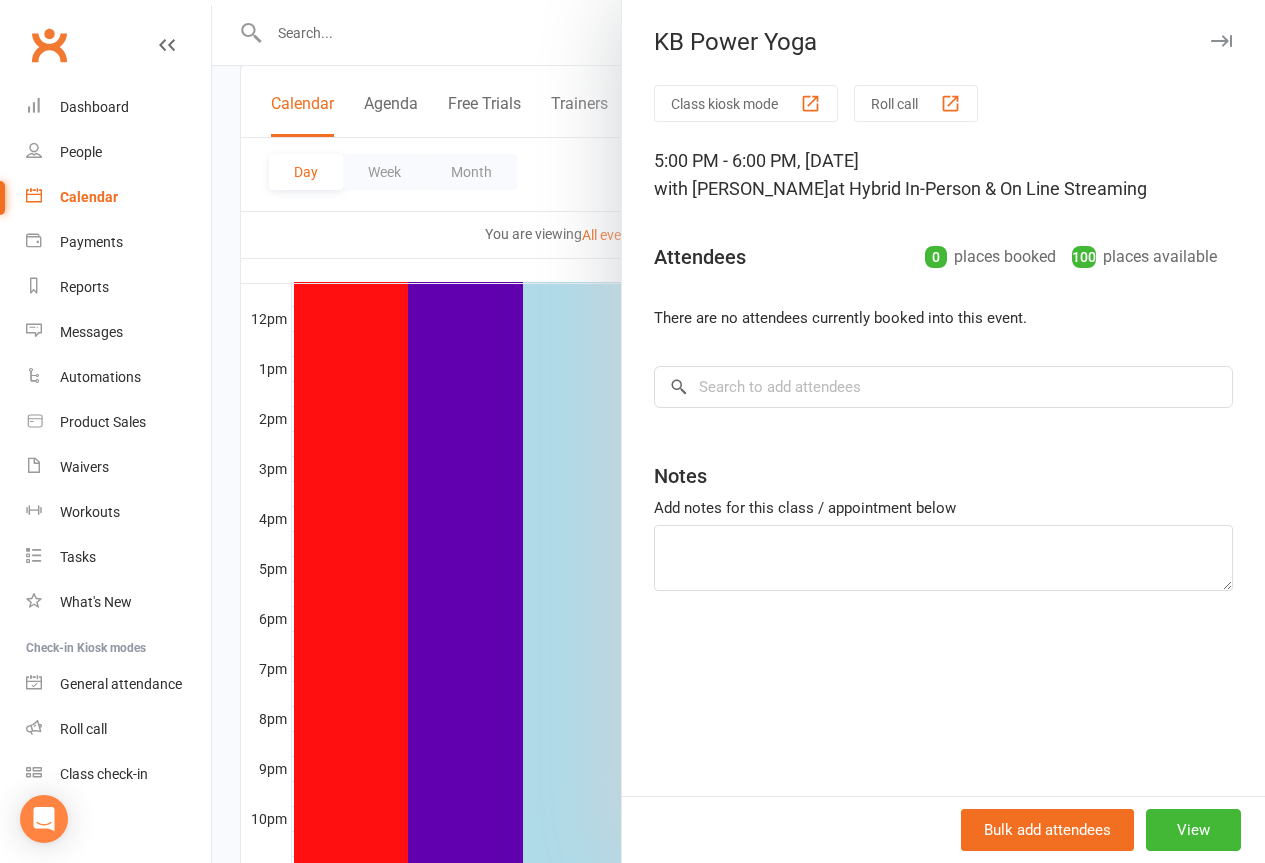 click at bounding box center [1221, 41] 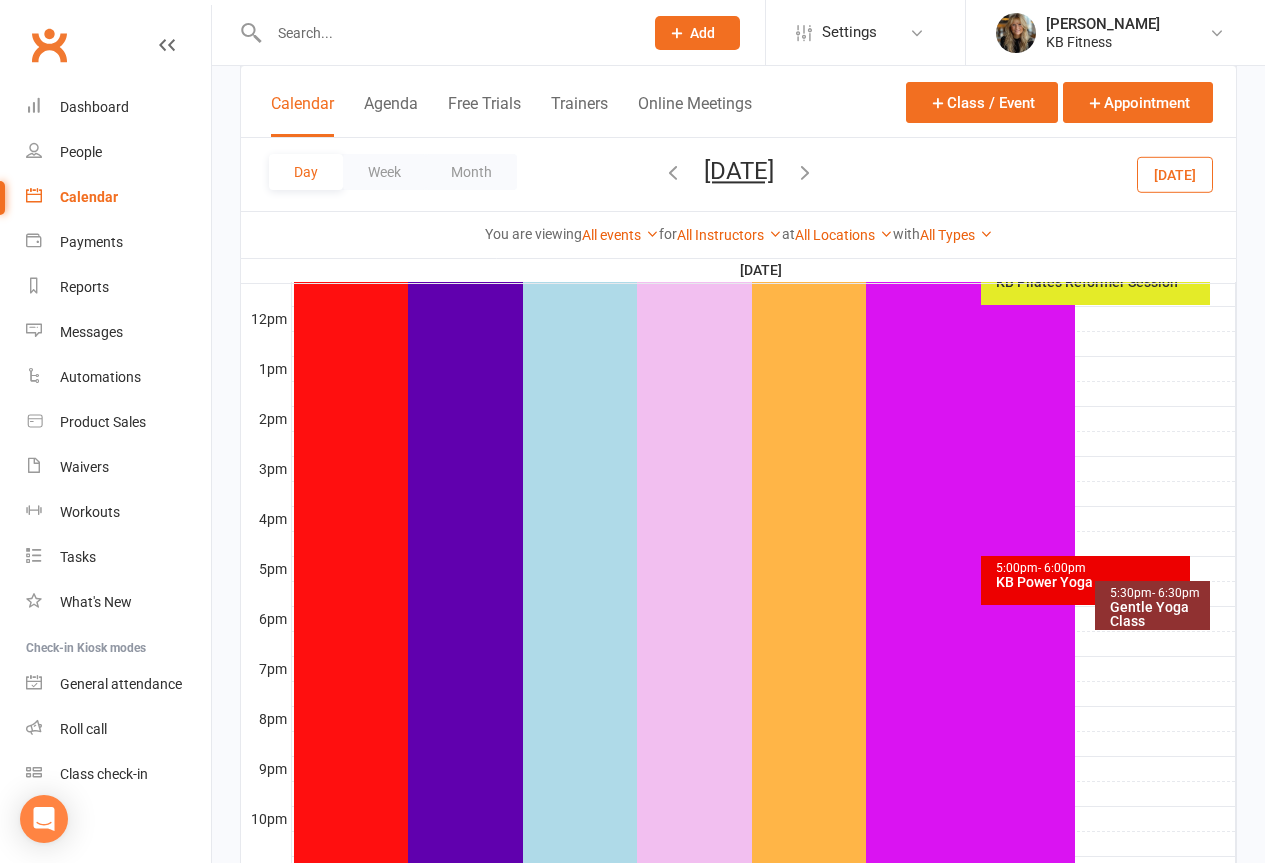 click at bounding box center (805, 172) 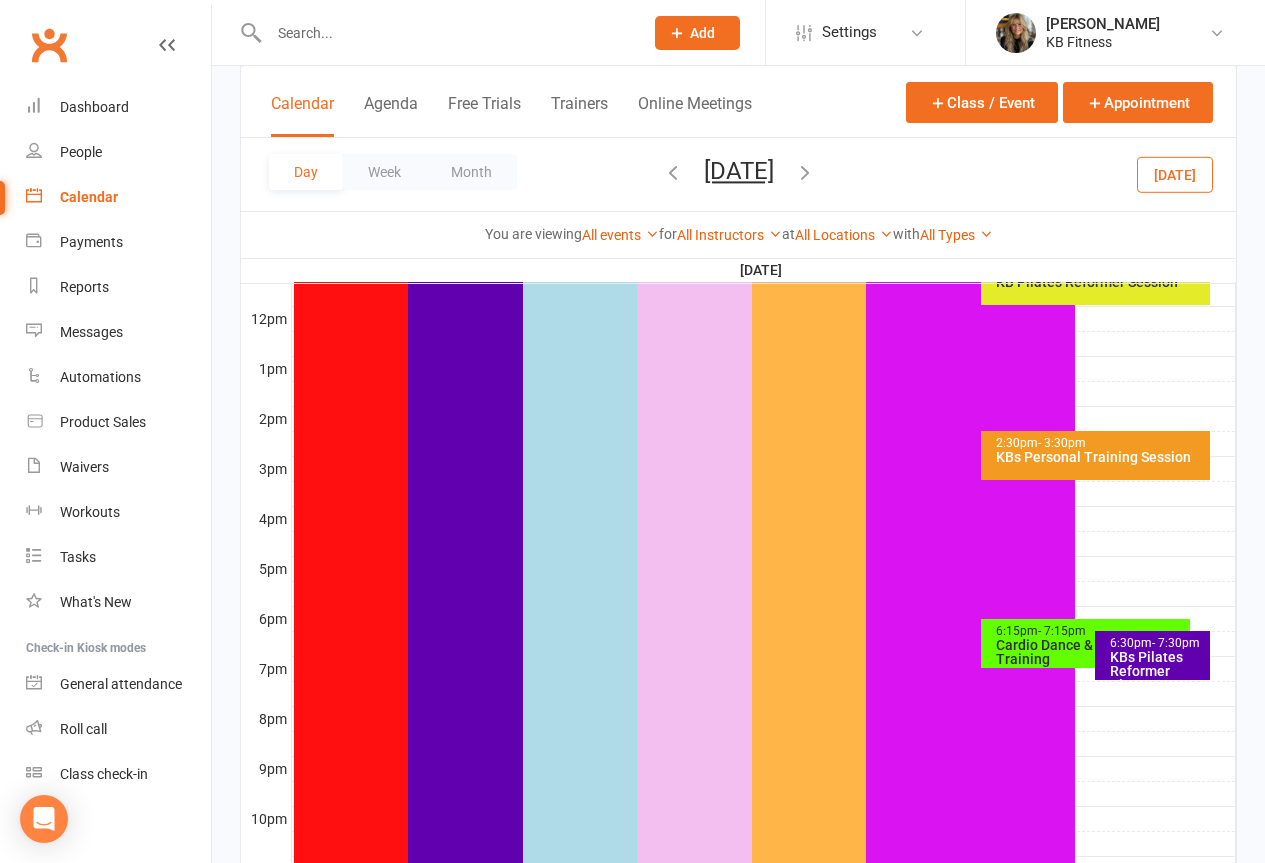 click on "2:30pm  - 3:30pm KBs Personal Training Session" at bounding box center [1095, 455] 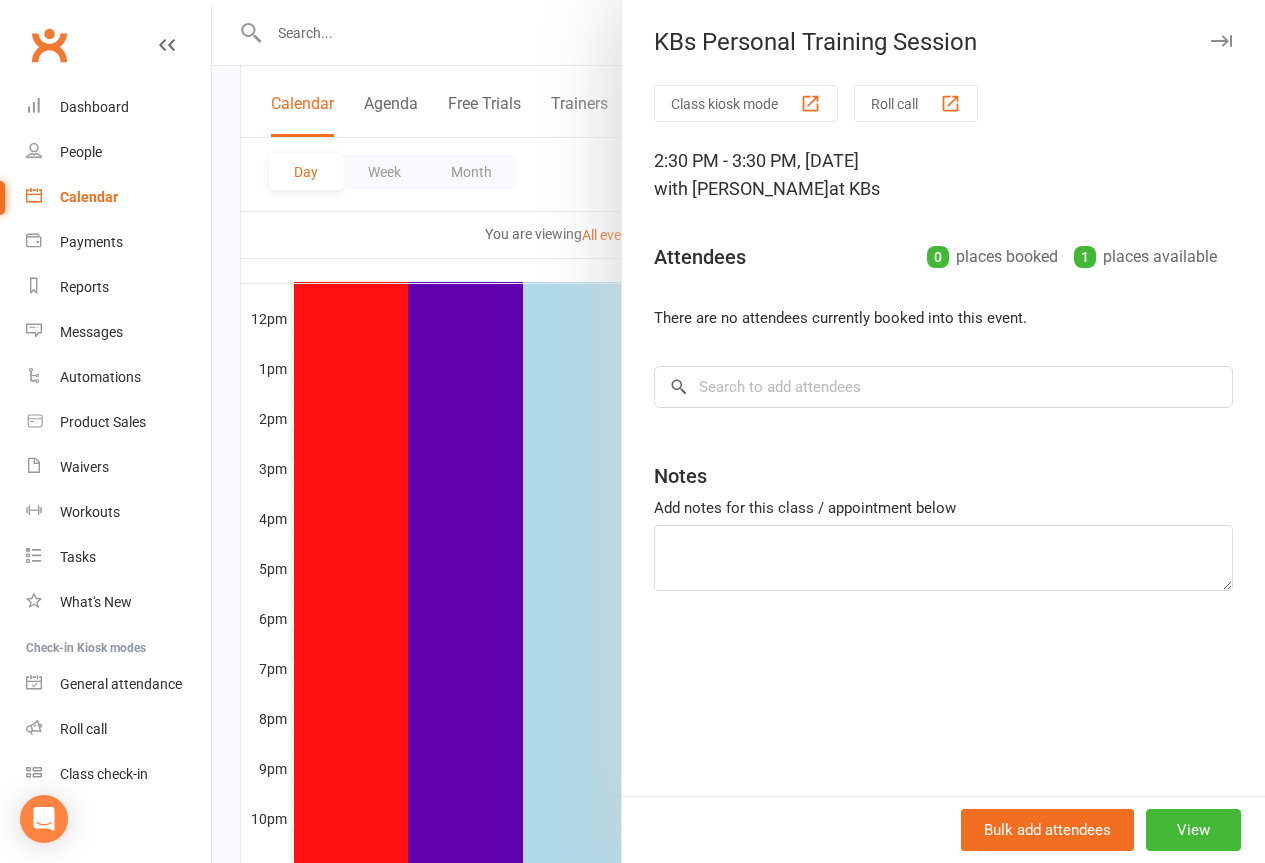 drag, startPoint x: 764, startPoint y: 409, endPoint x: 709, endPoint y: 382, distance: 61.269894 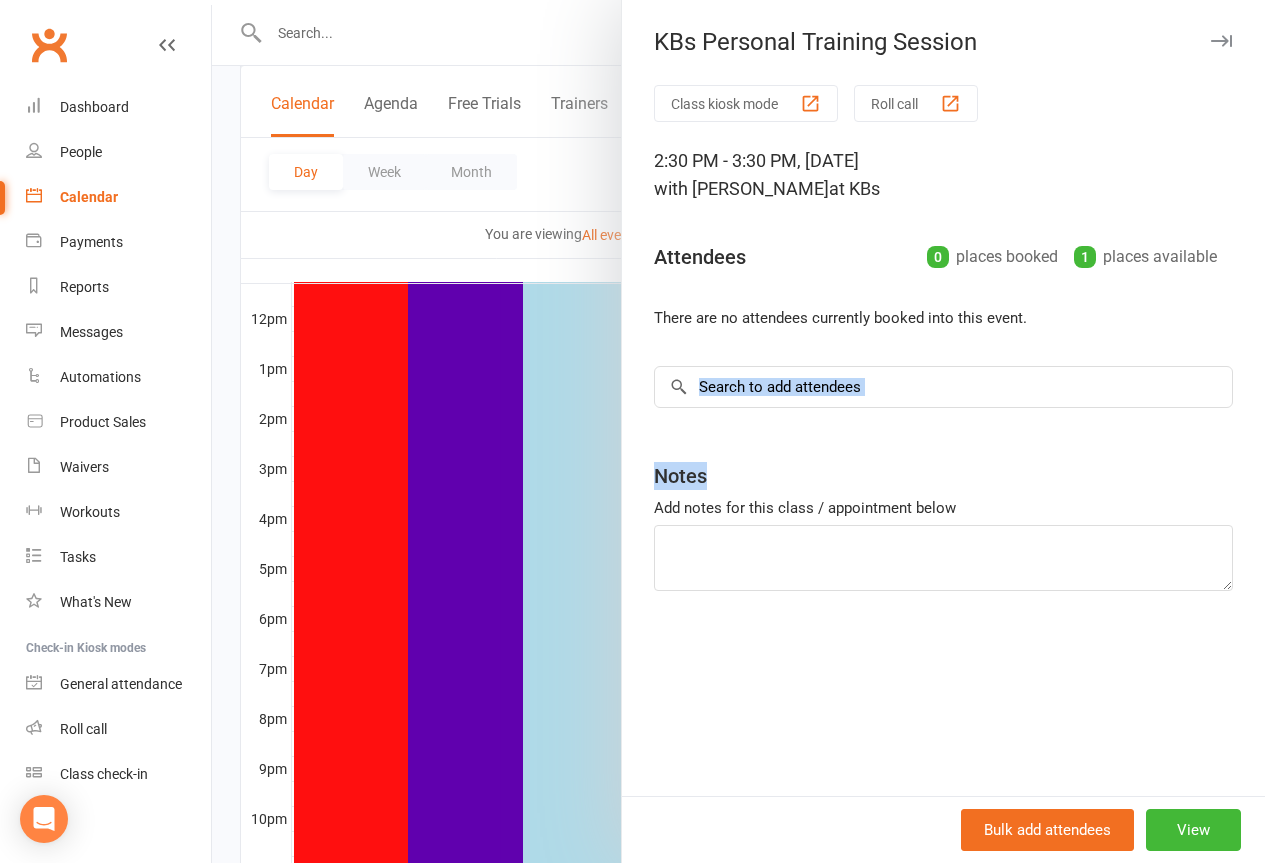 click at bounding box center [943, 387] 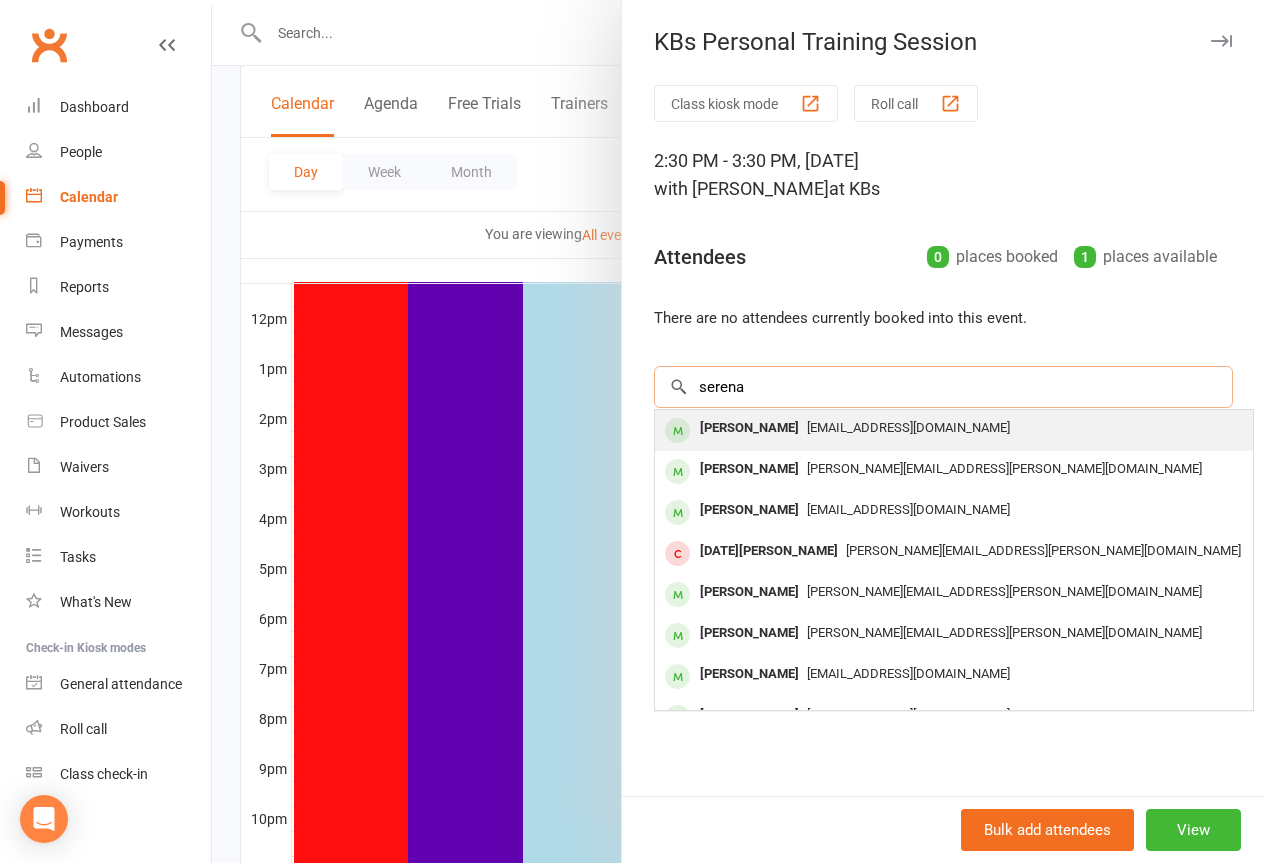 type on "serena" 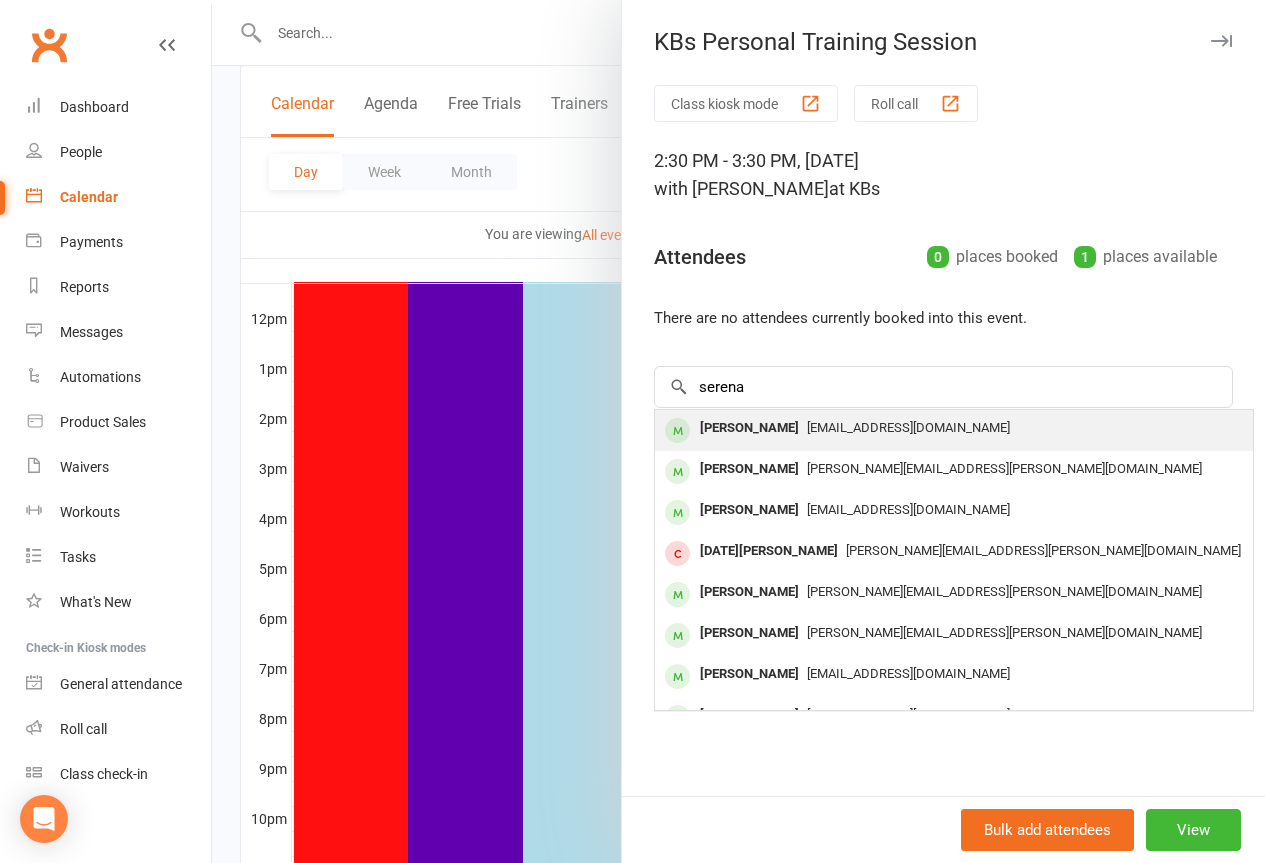 click on "[PERSON_NAME]" at bounding box center [749, 428] 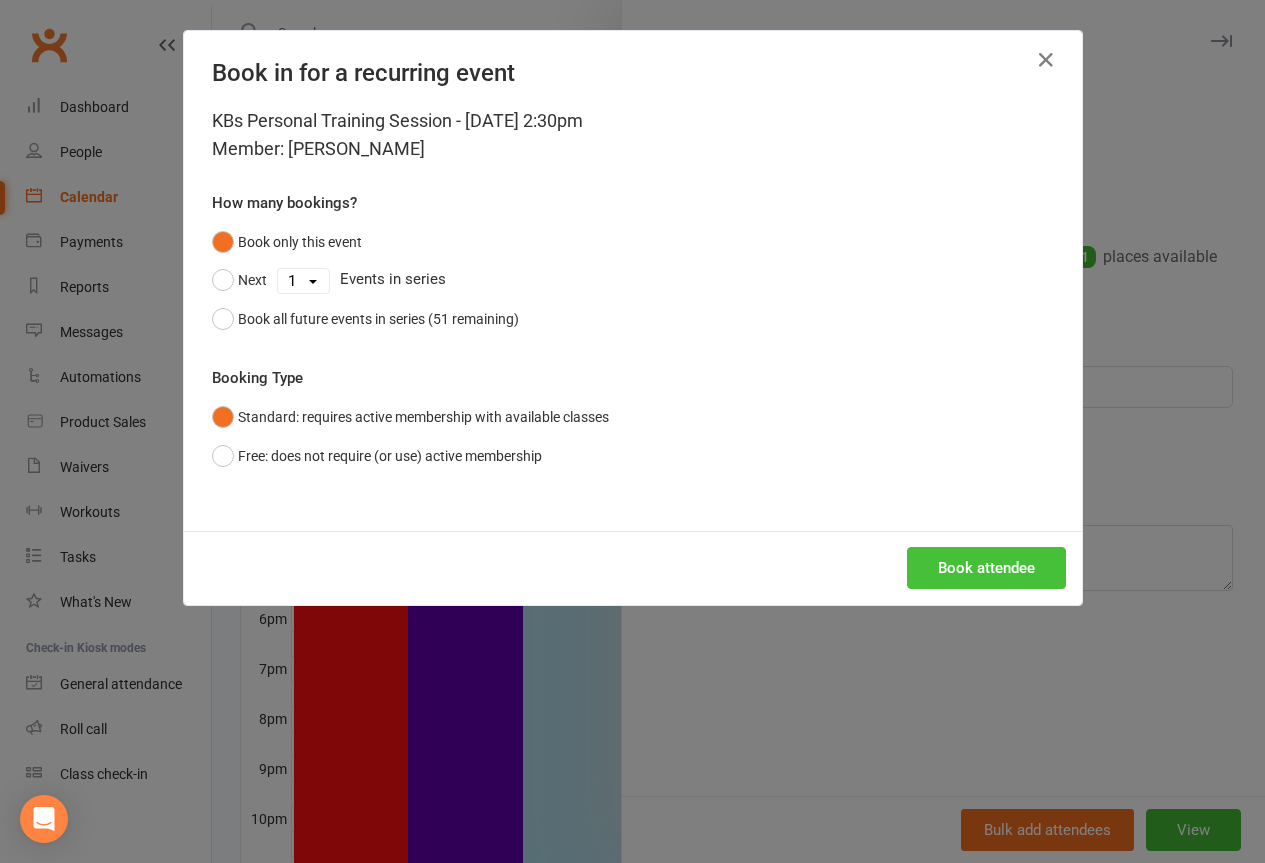 click on "Book attendee" at bounding box center [986, 568] 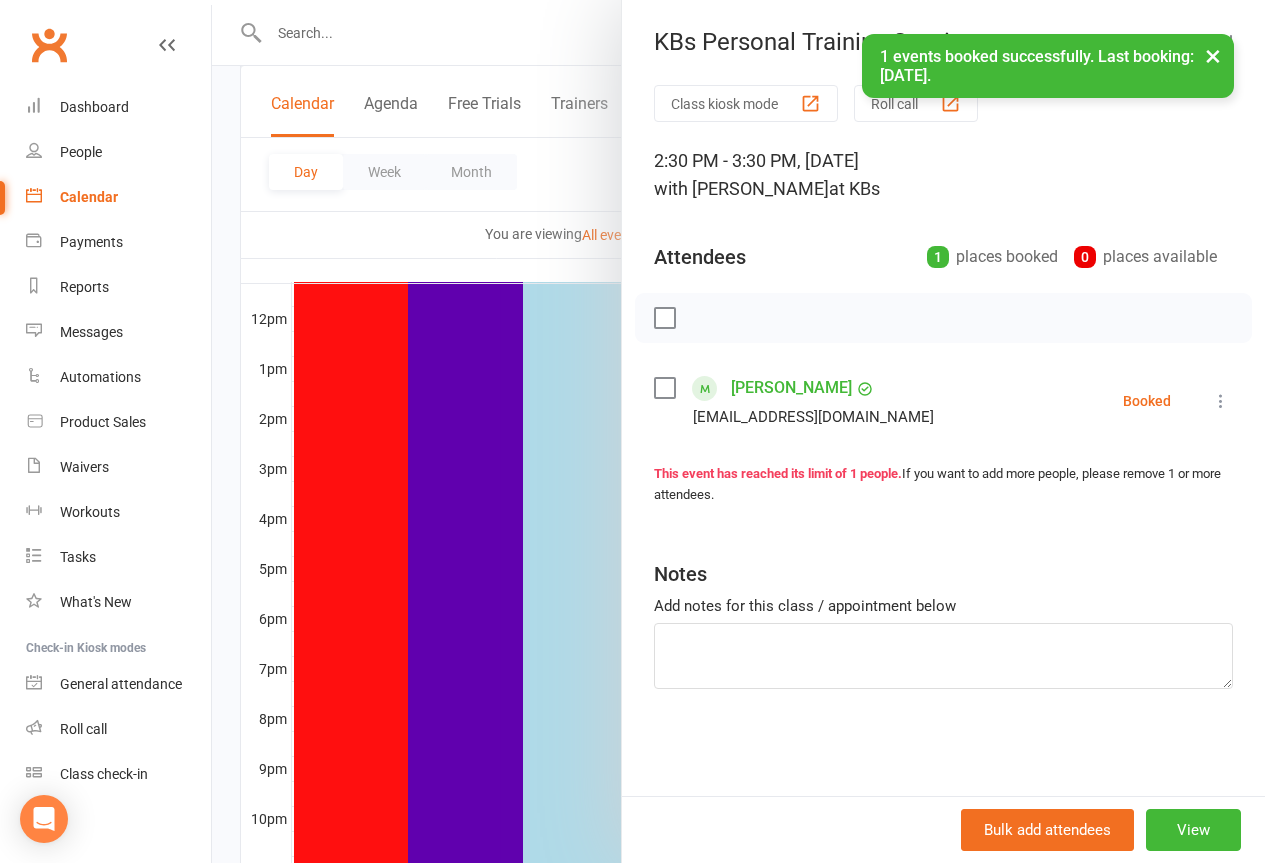 click on "×" at bounding box center [1213, 55] 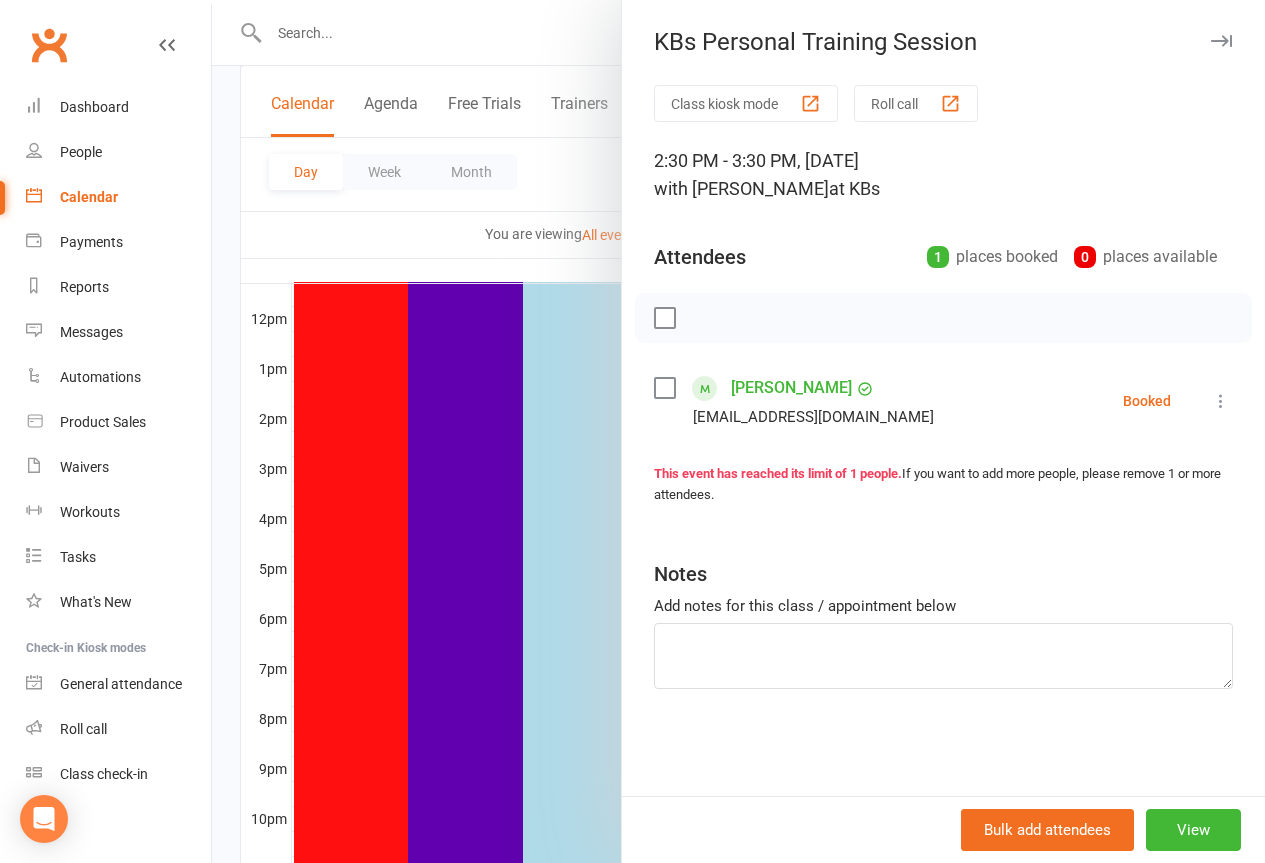 click at bounding box center (1221, 41) 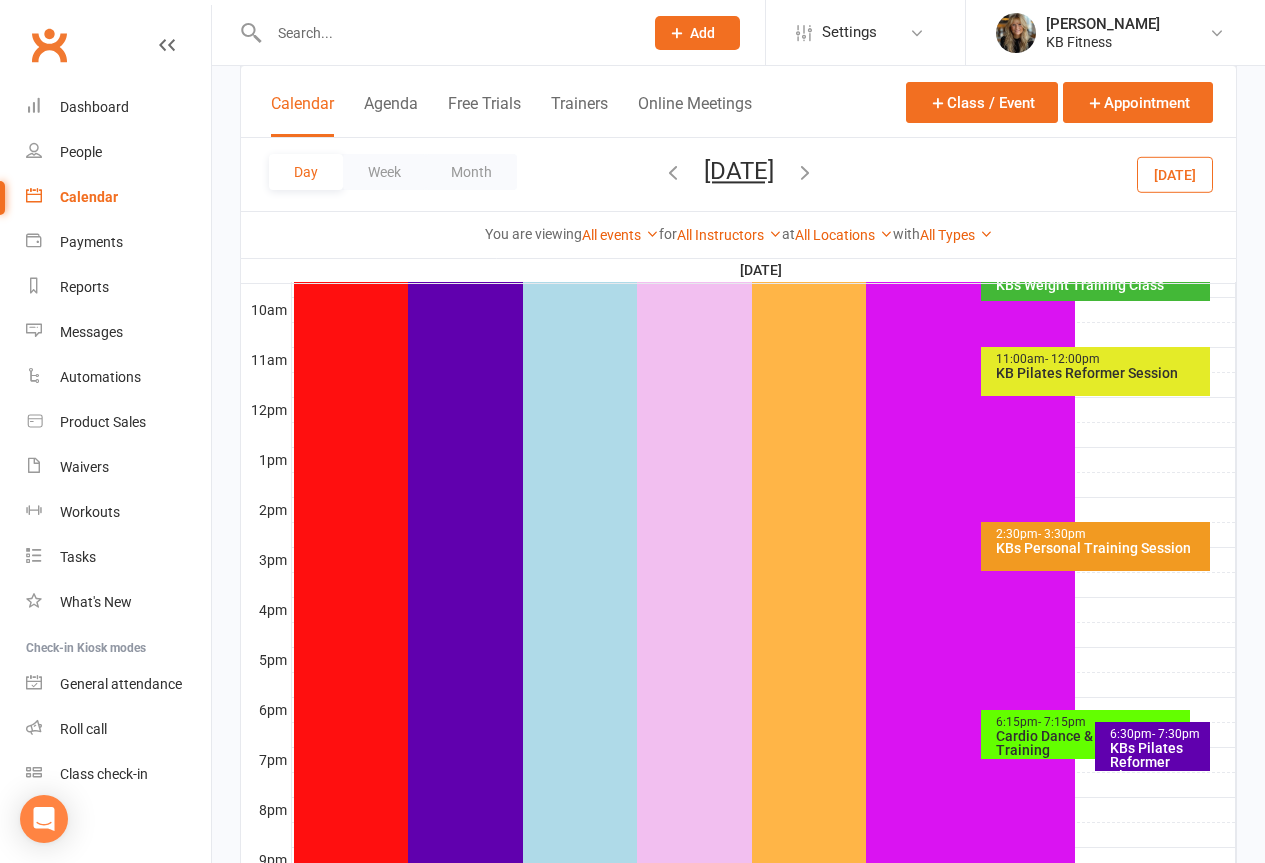 scroll, scrollTop: 500, scrollLeft: 0, axis: vertical 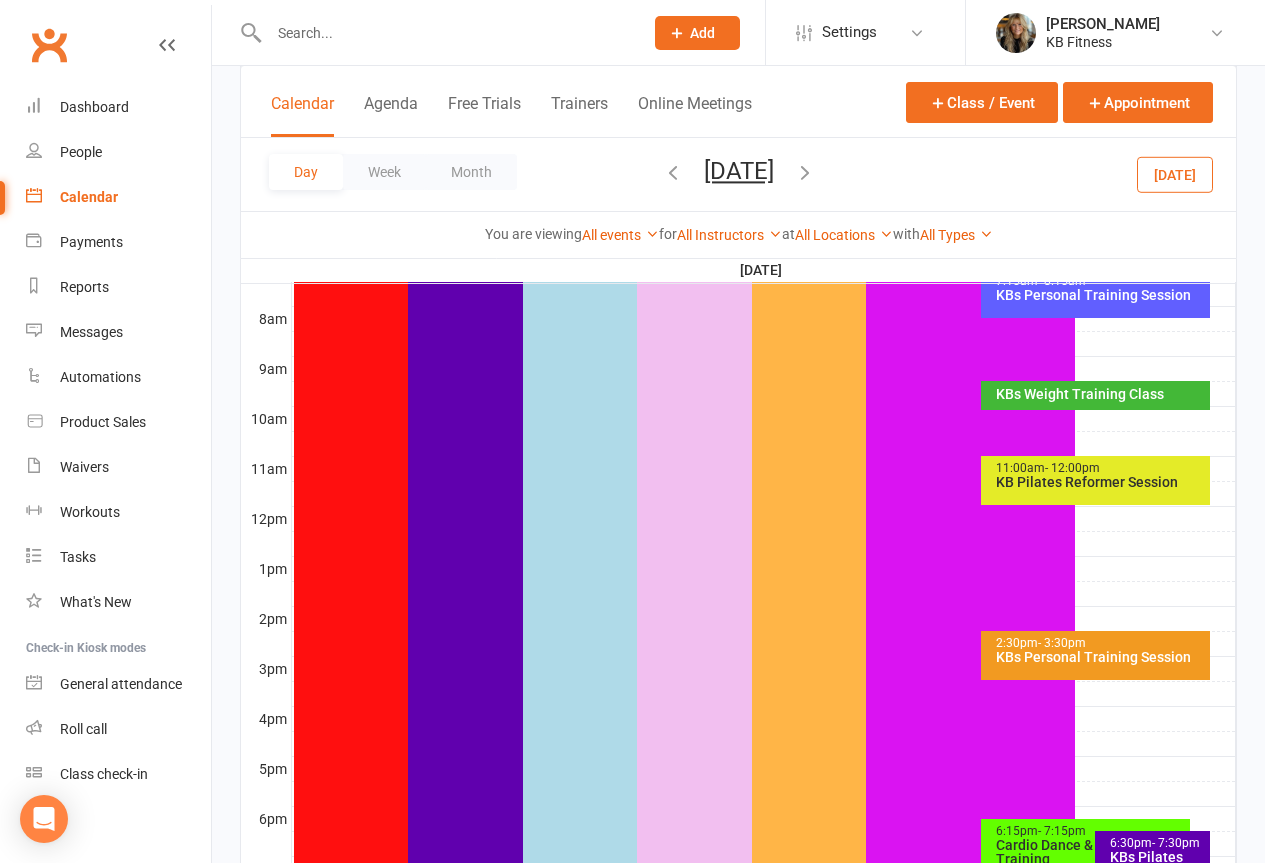 click on "KB Pilates Reformer Session" at bounding box center (1100, 482) 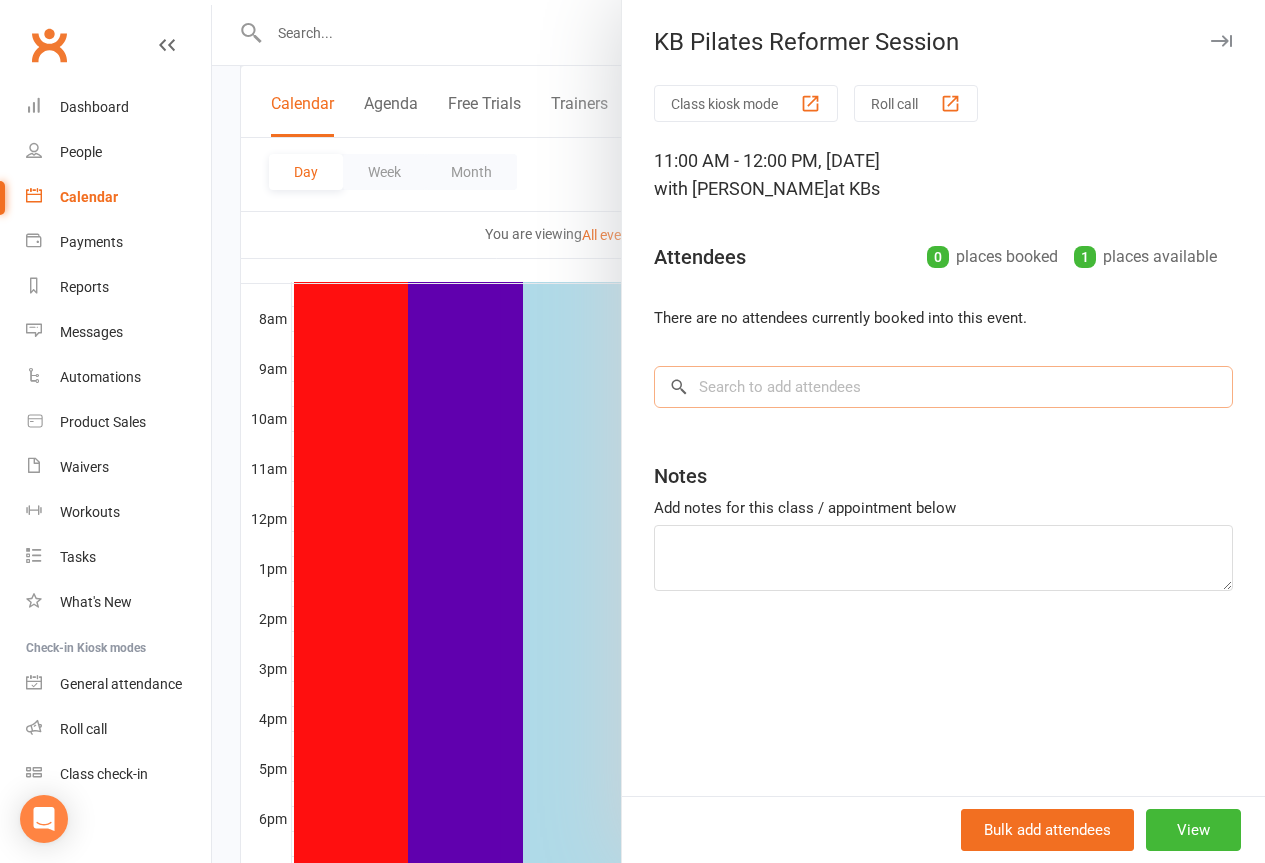 click at bounding box center (943, 387) 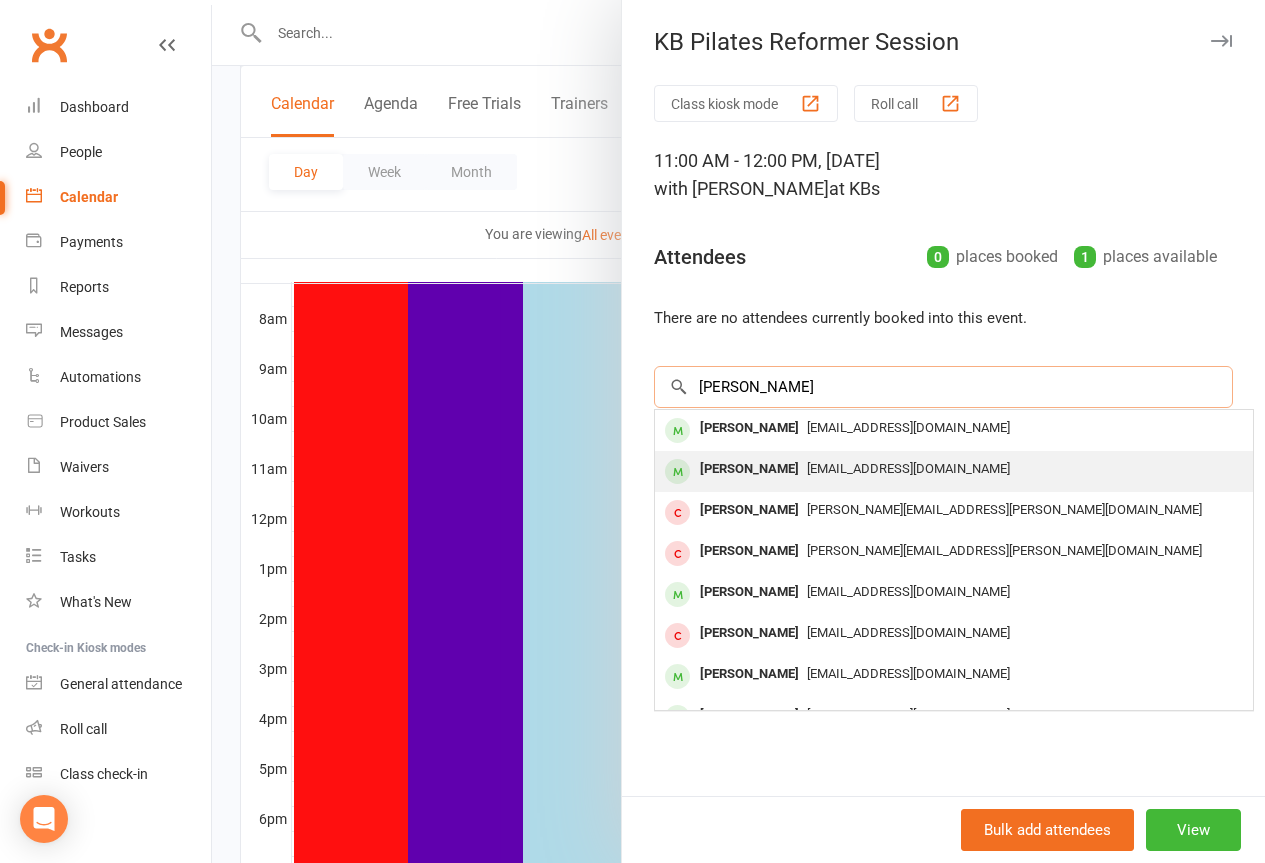 type on "[PERSON_NAME]" 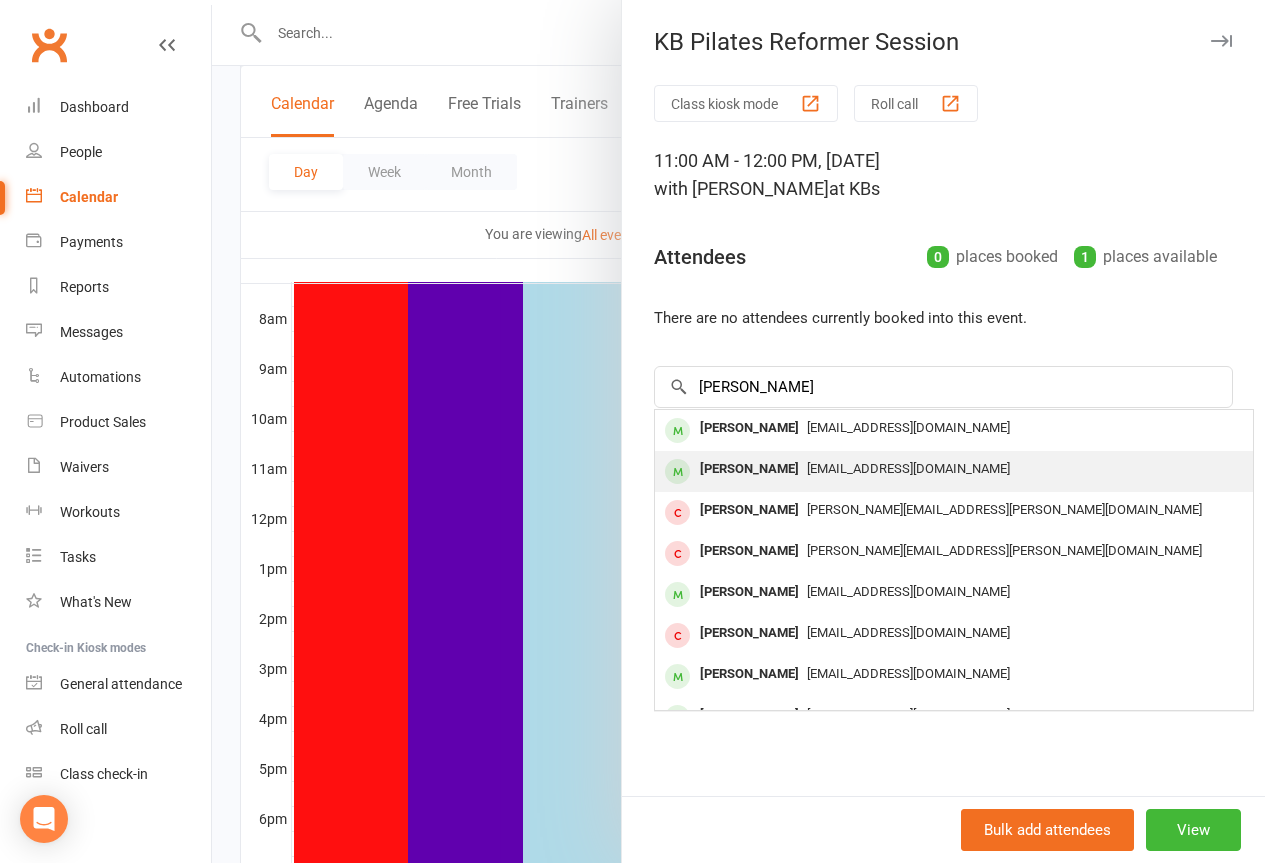 click on "[PERSON_NAME]" at bounding box center [749, 469] 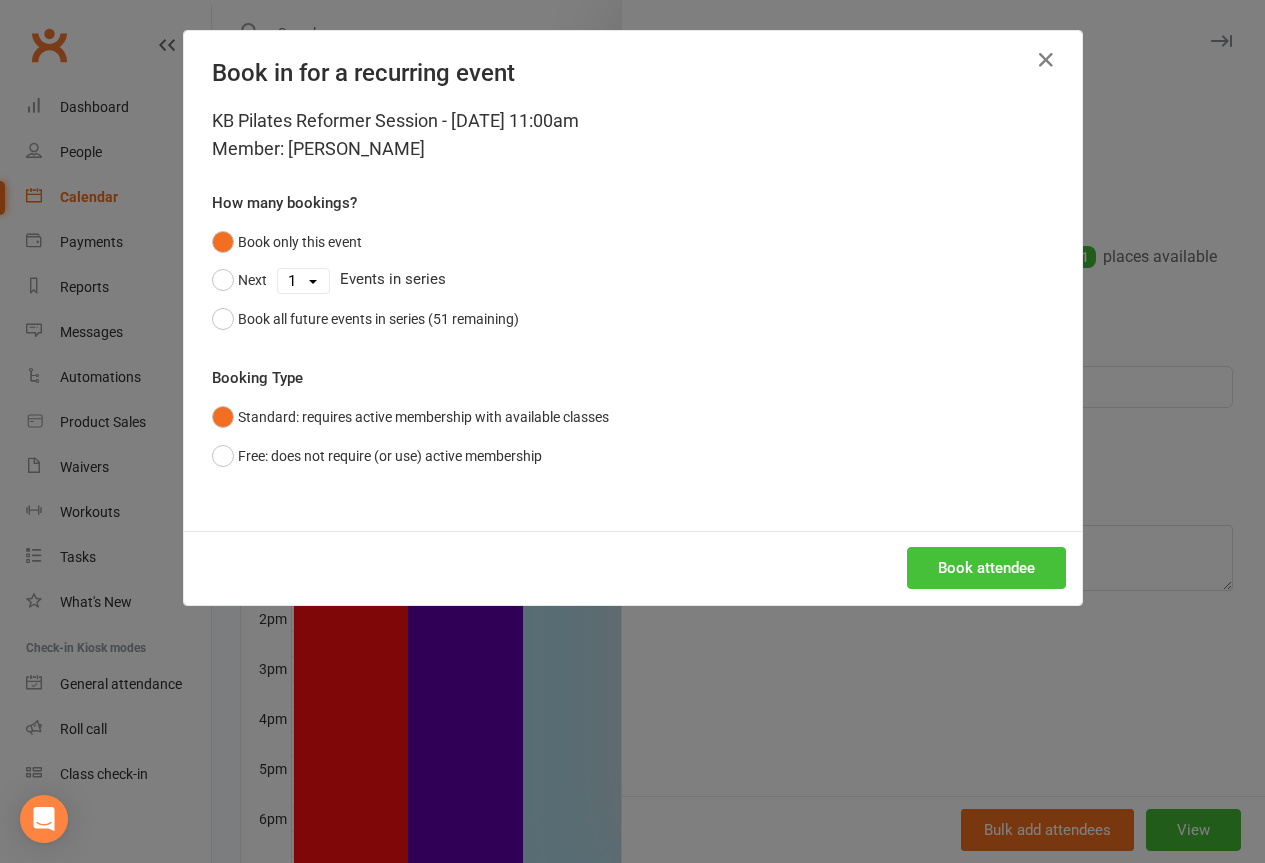 click on "Book attendee" at bounding box center [986, 568] 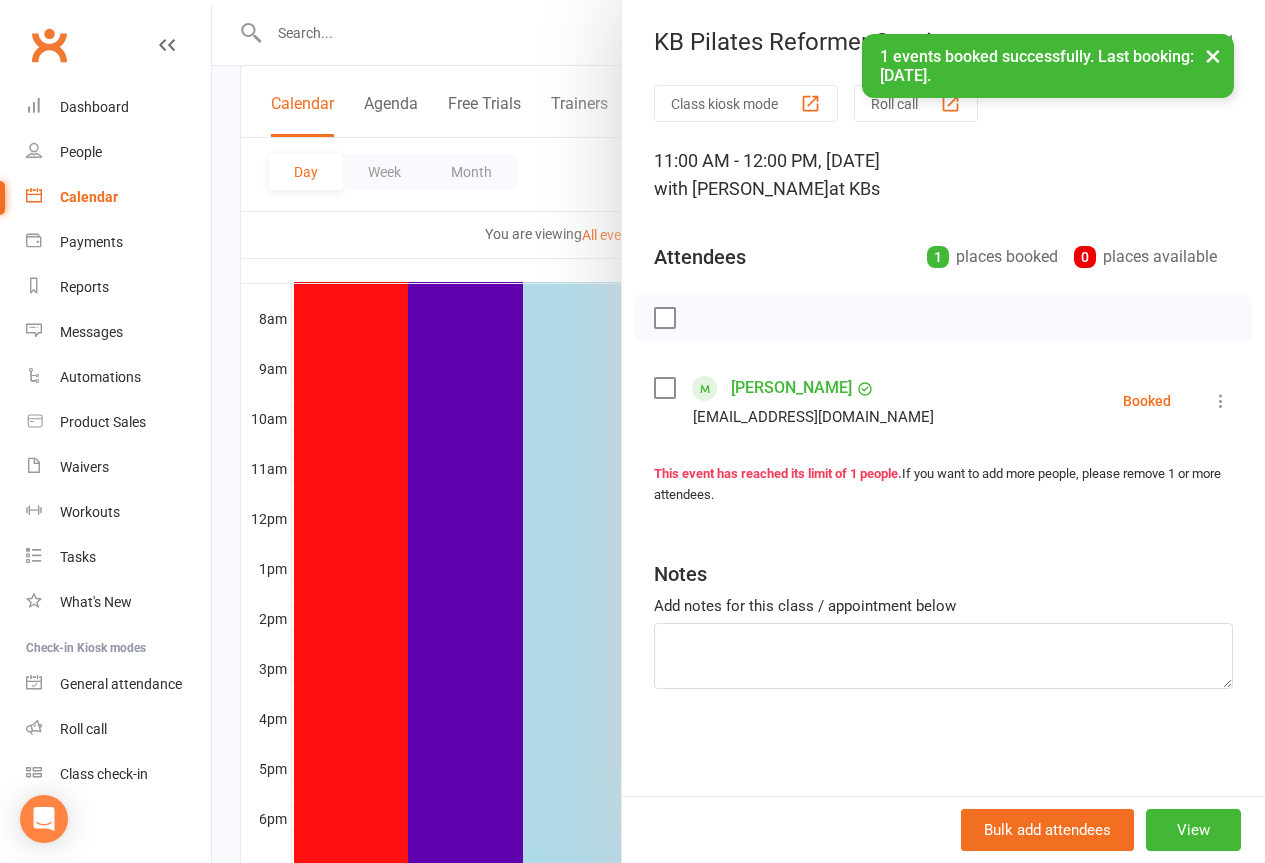 click on "×" at bounding box center (1213, 55) 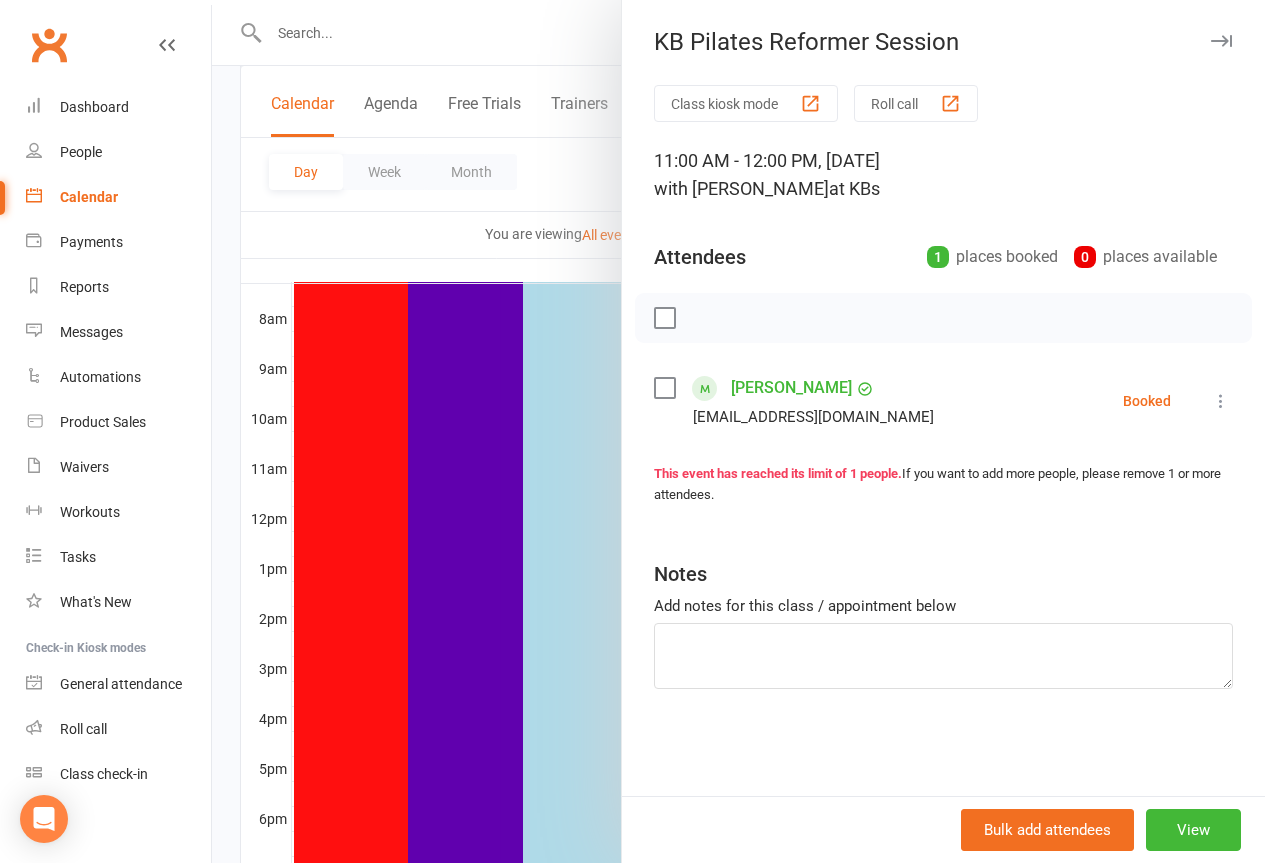click at bounding box center (1221, 41) 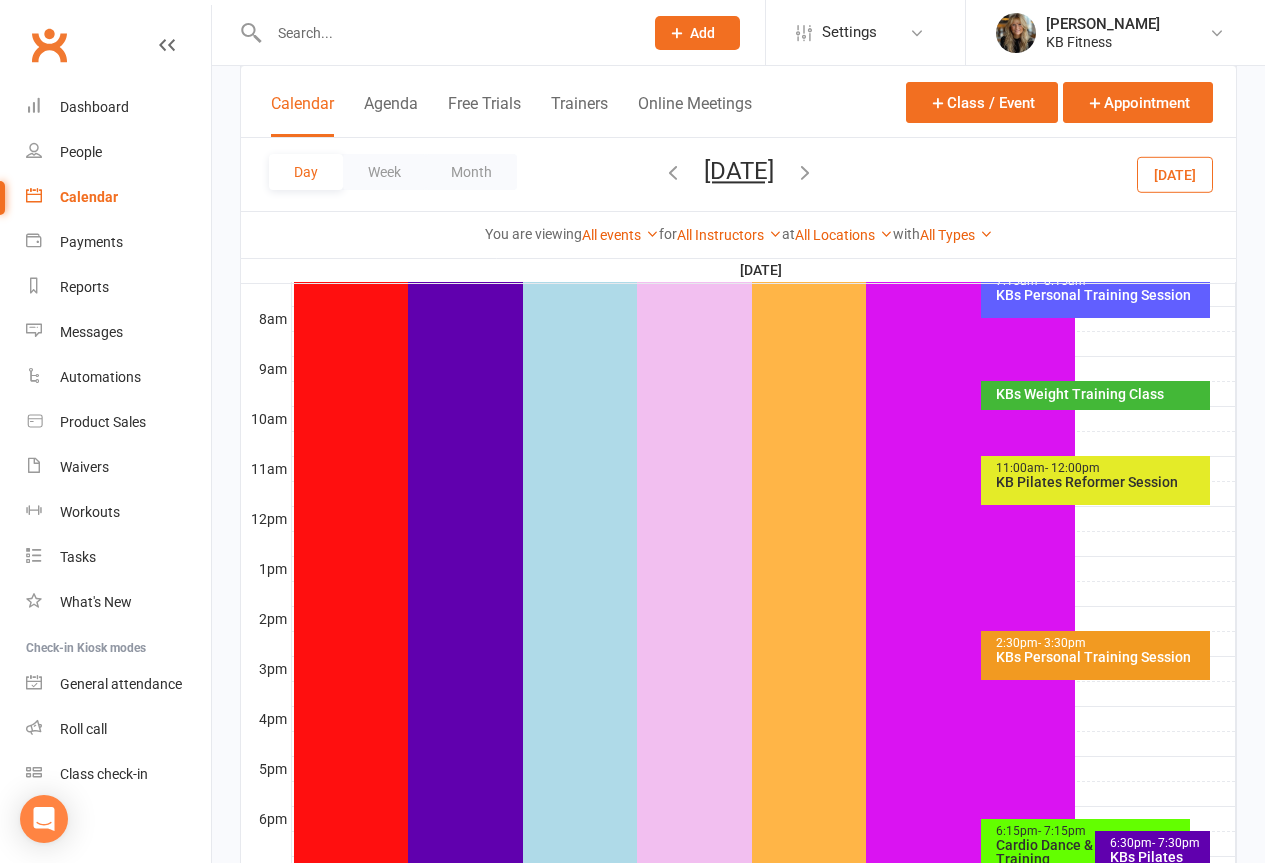 click on "KBs Weight Training Class" at bounding box center [1100, 394] 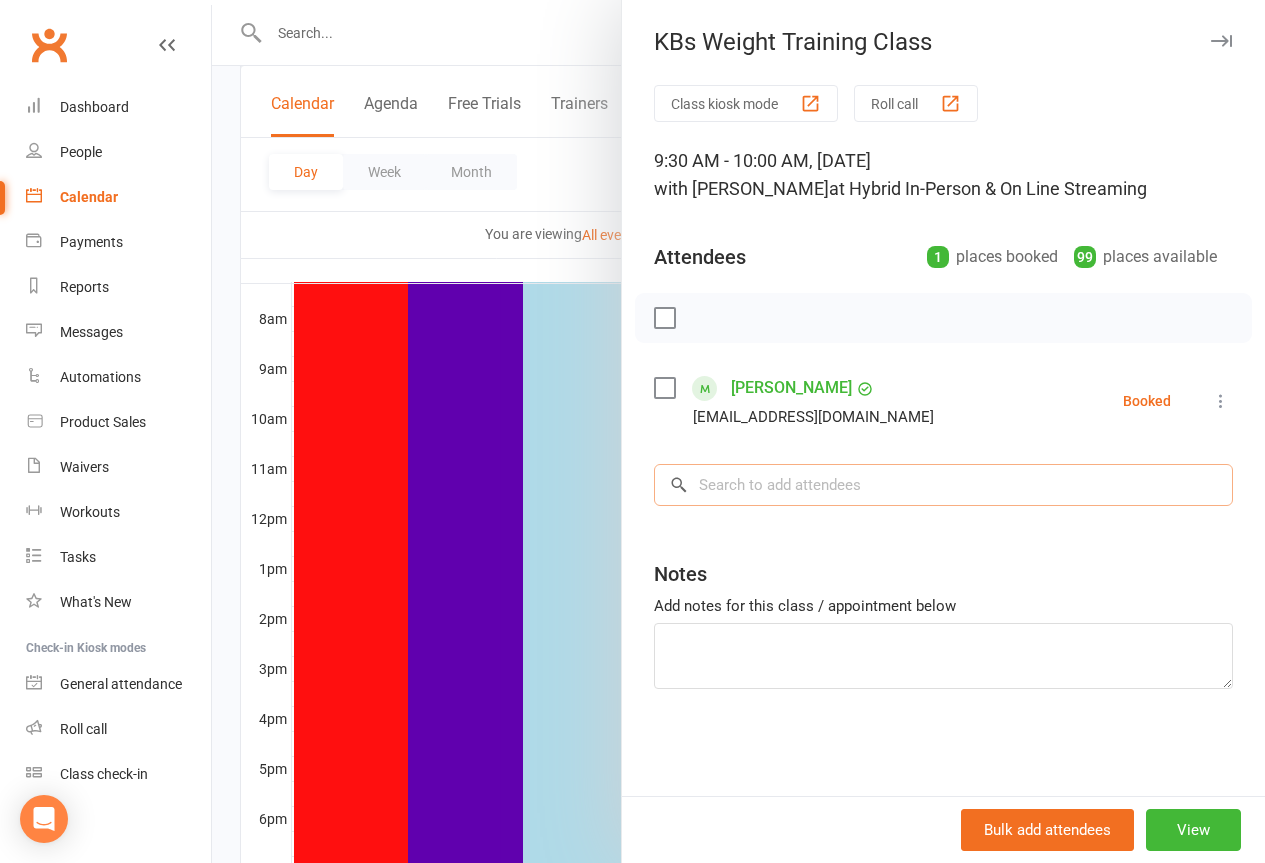 click at bounding box center (943, 485) 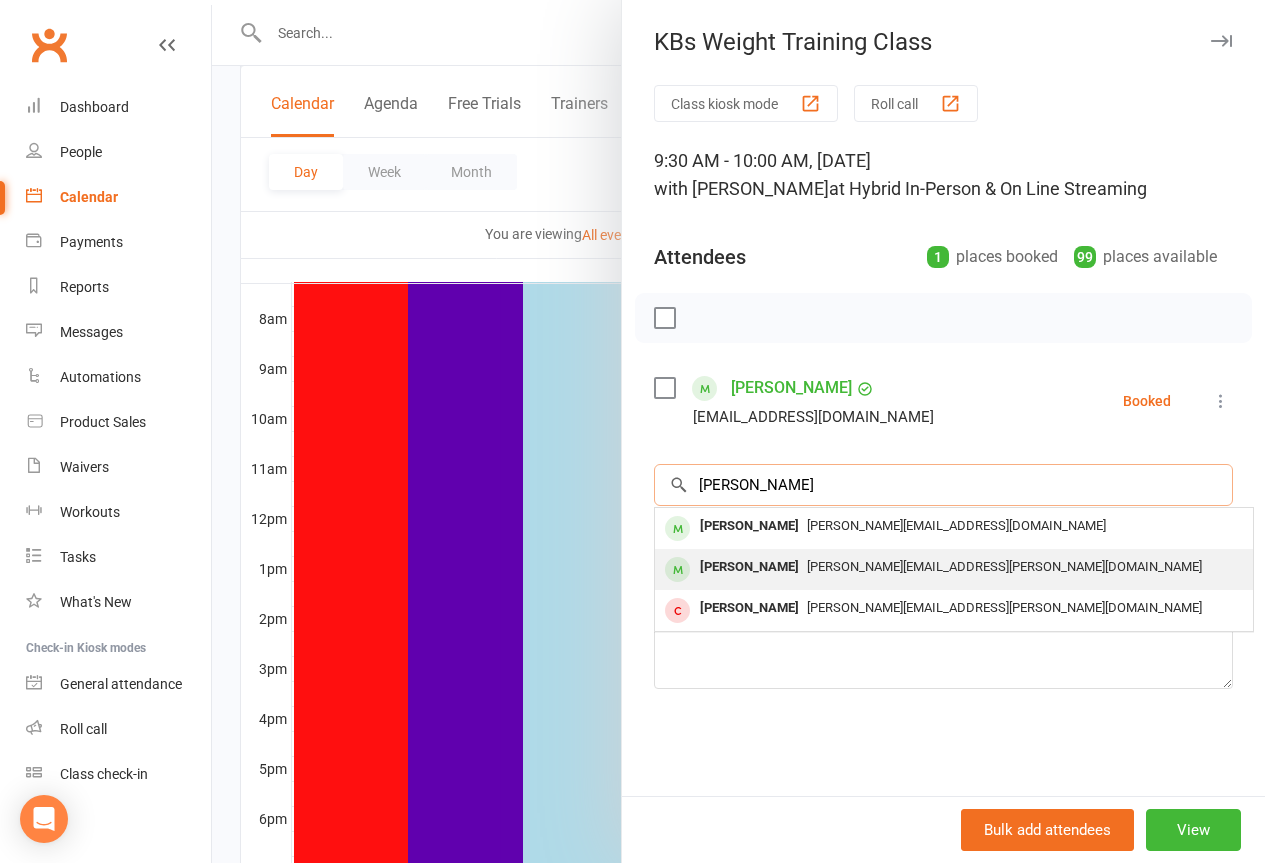 type on "[PERSON_NAME]" 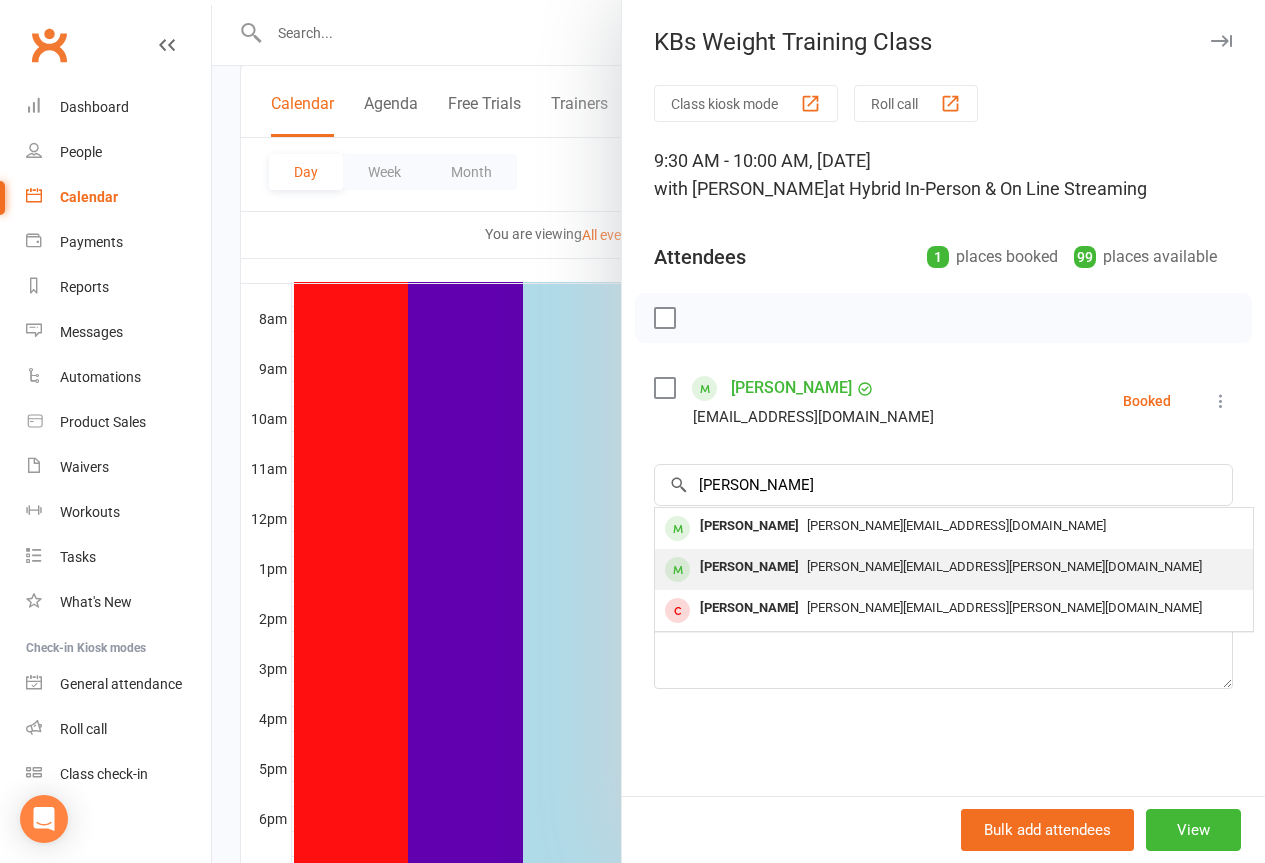 click on "[PERSON_NAME]" at bounding box center (749, 567) 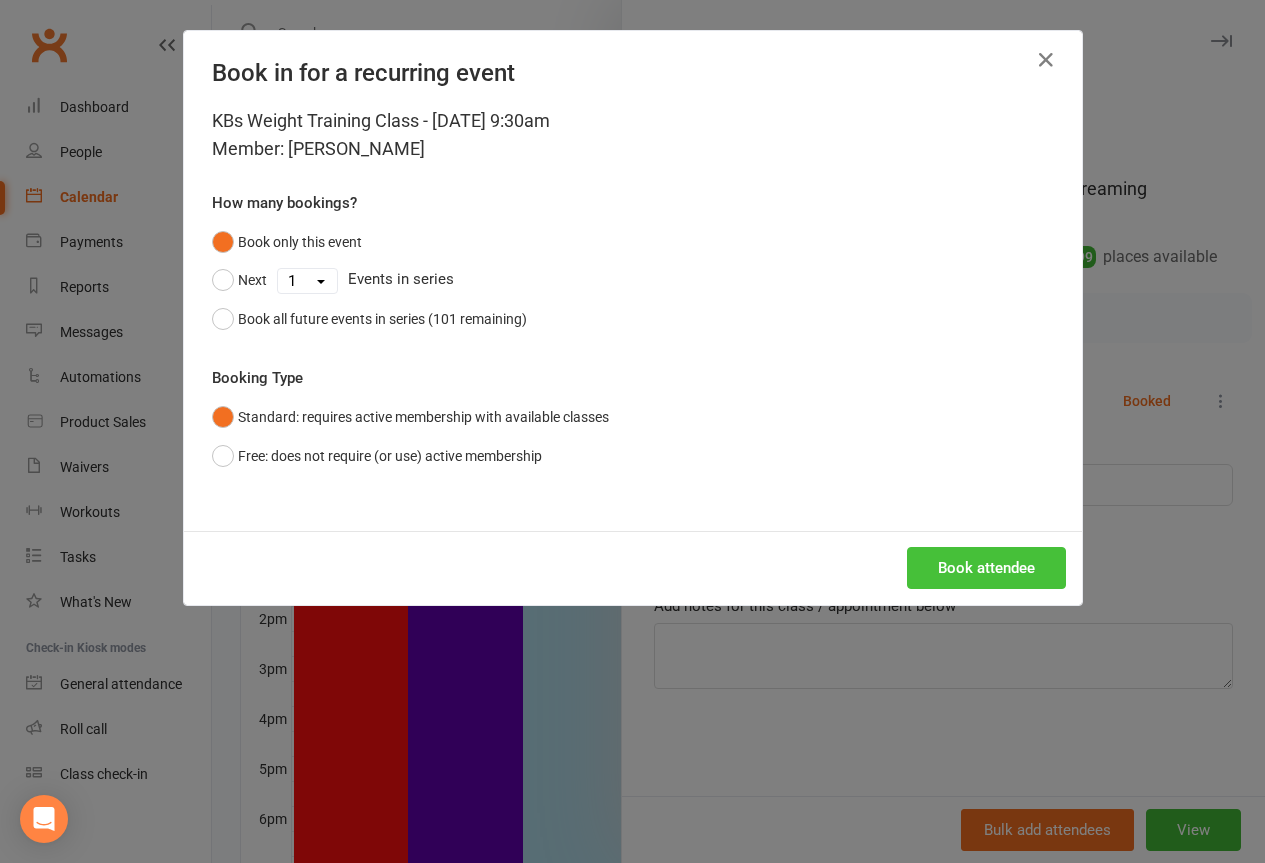 click on "Book attendee" at bounding box center (986, 568) 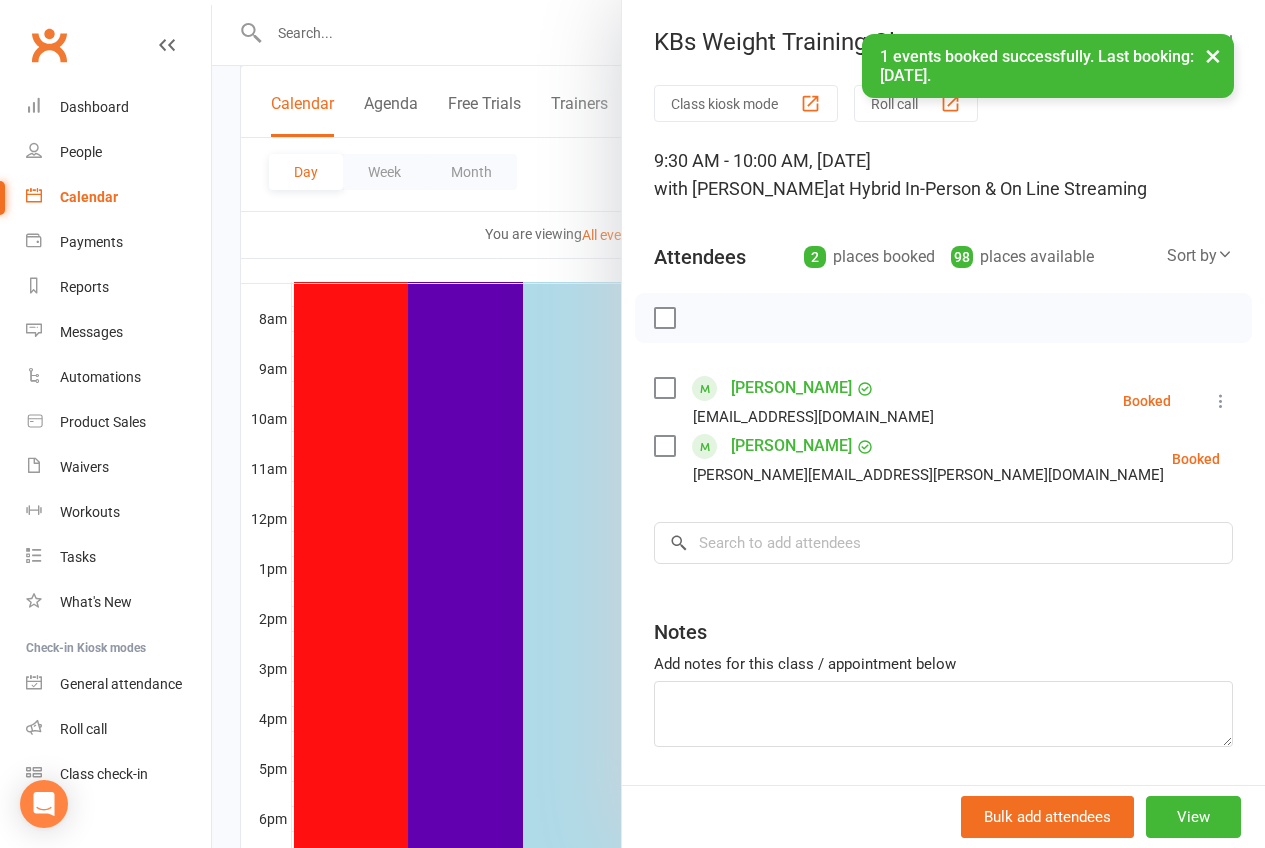 click on "×" at bounding box center [1213, 55] 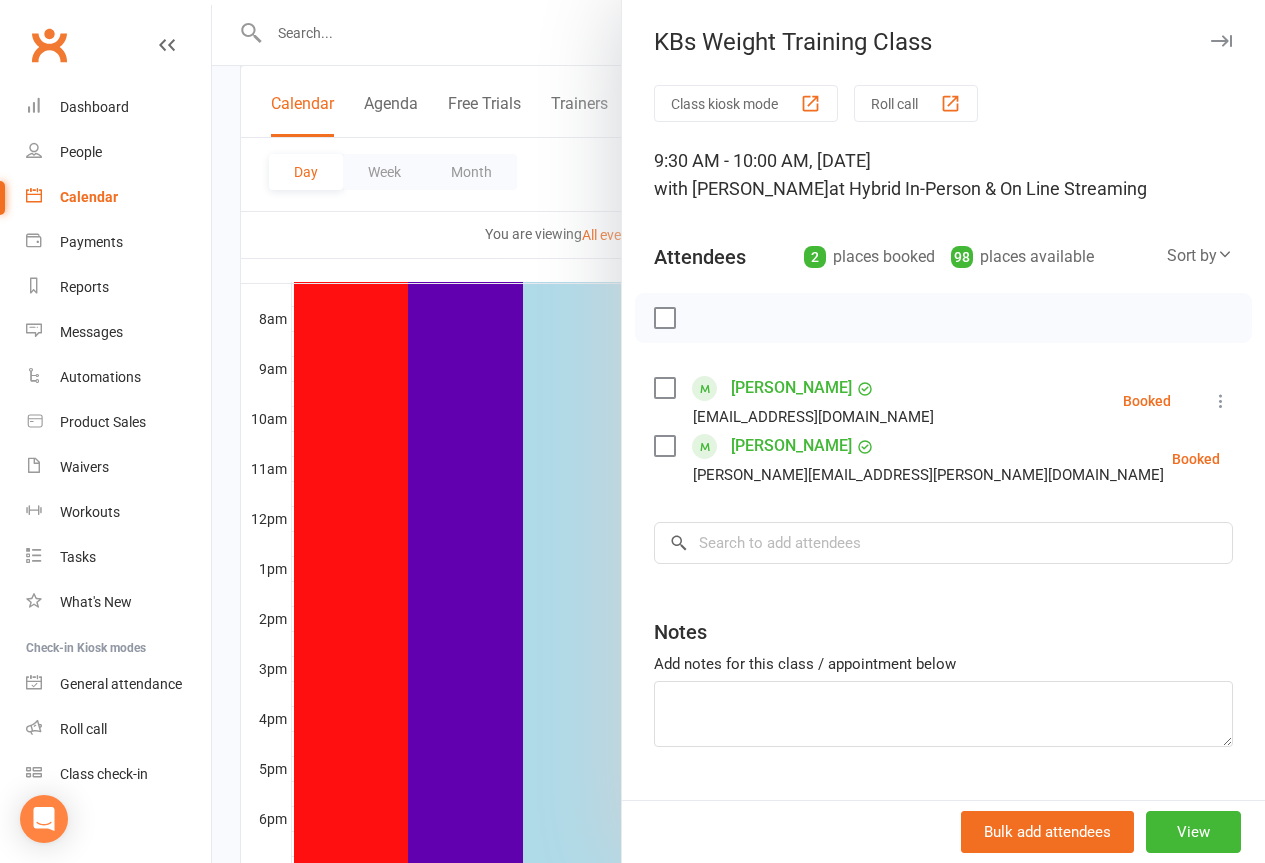 click at bounding box center [1221, 41] 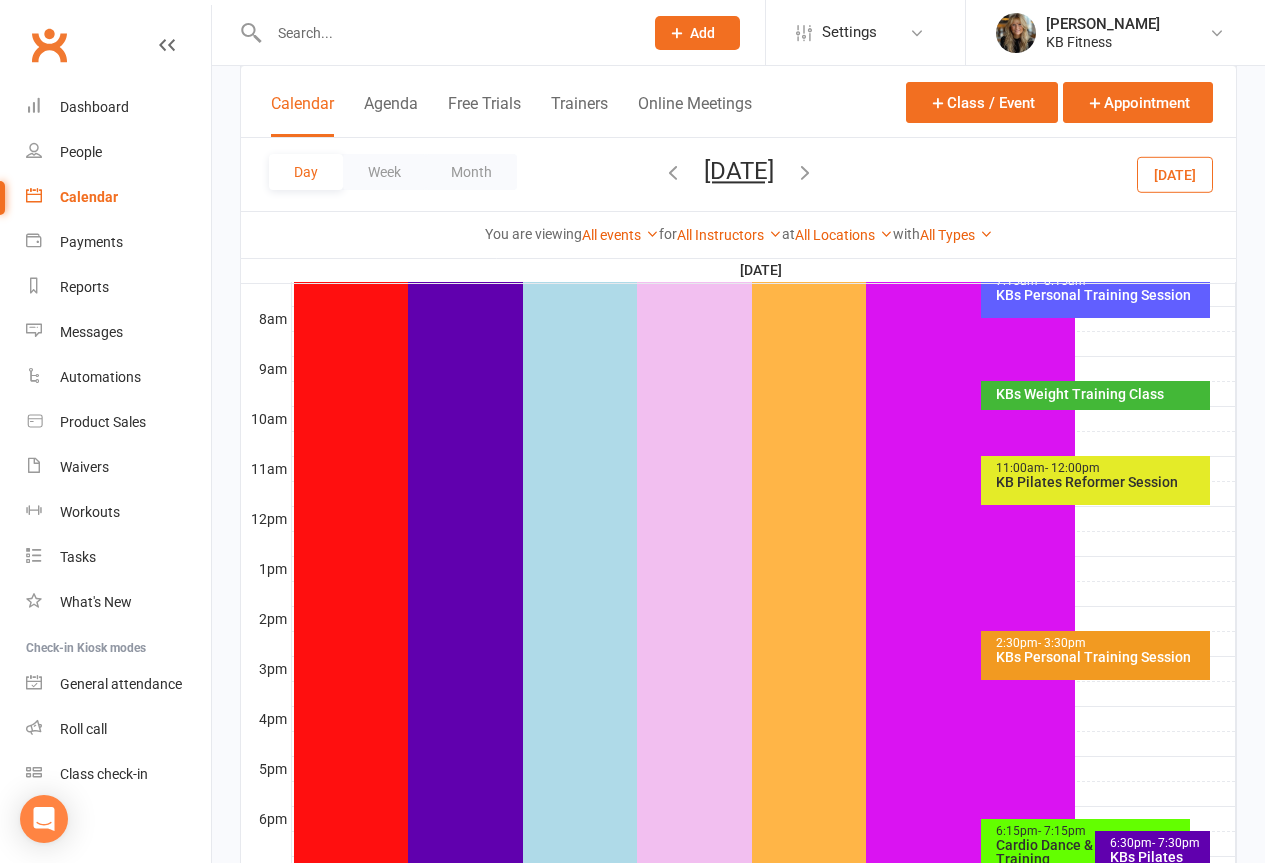 click on "KBs Personal Training Session" at bounding box center (1100, 295) 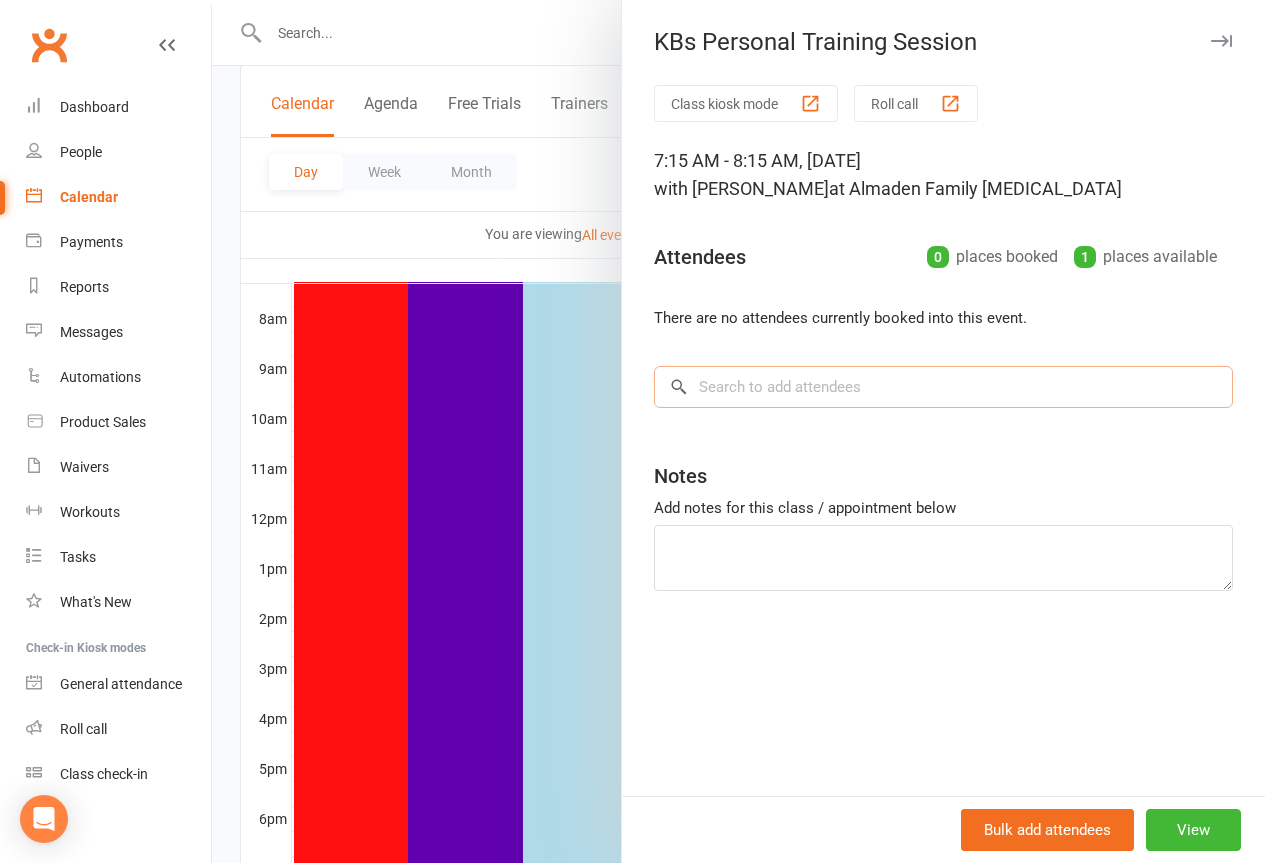click at bounding box center [943, 387] 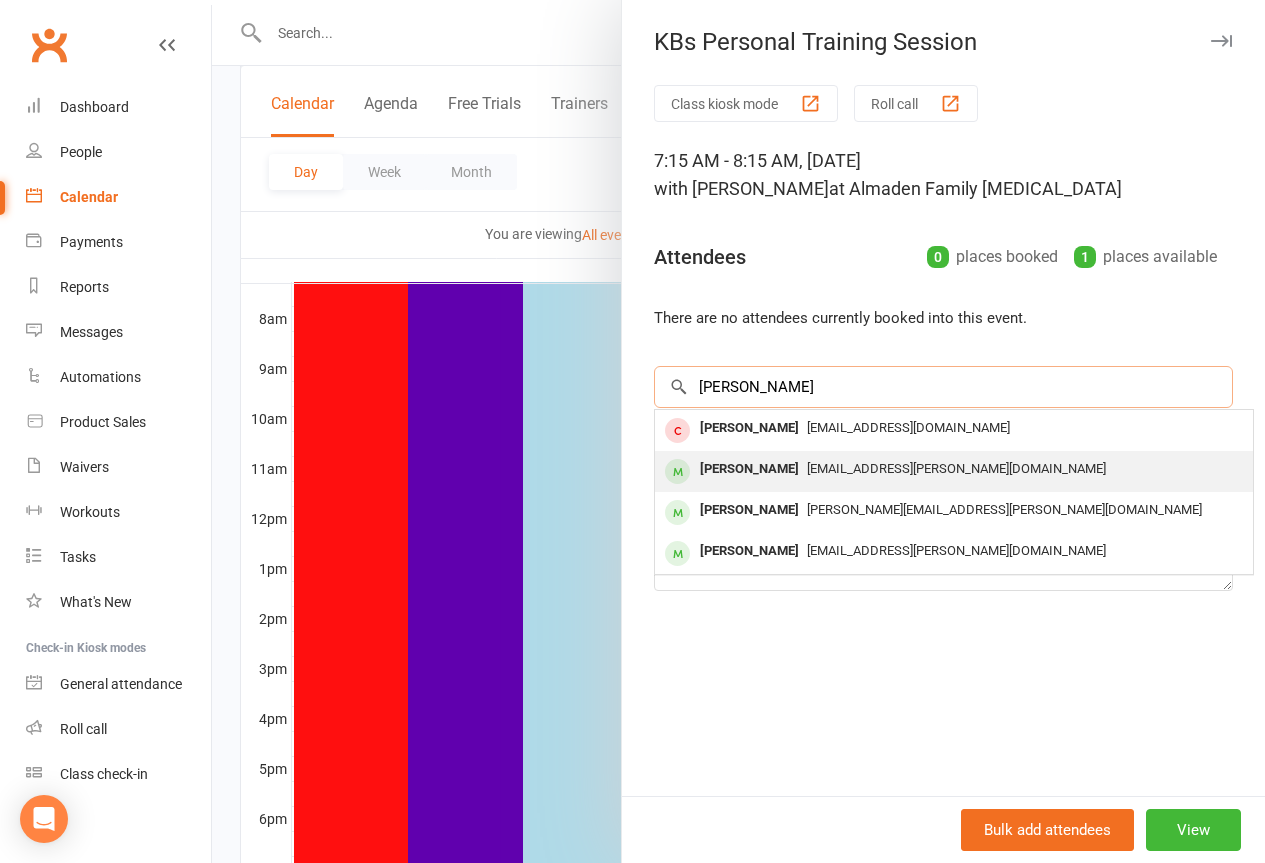 type on "[PERSON_NAME]" 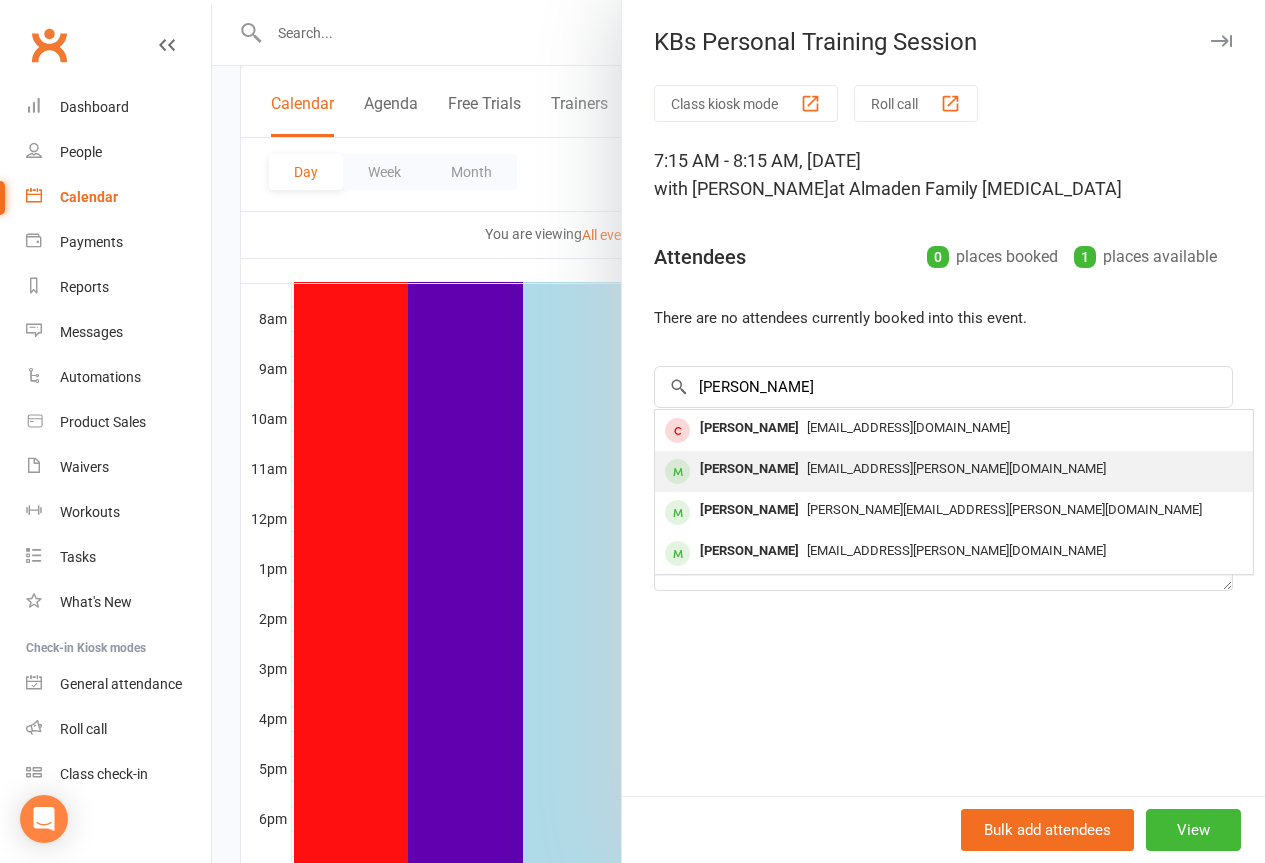 click on "[PERSON_NAME]" at bounding box center (749, 469) 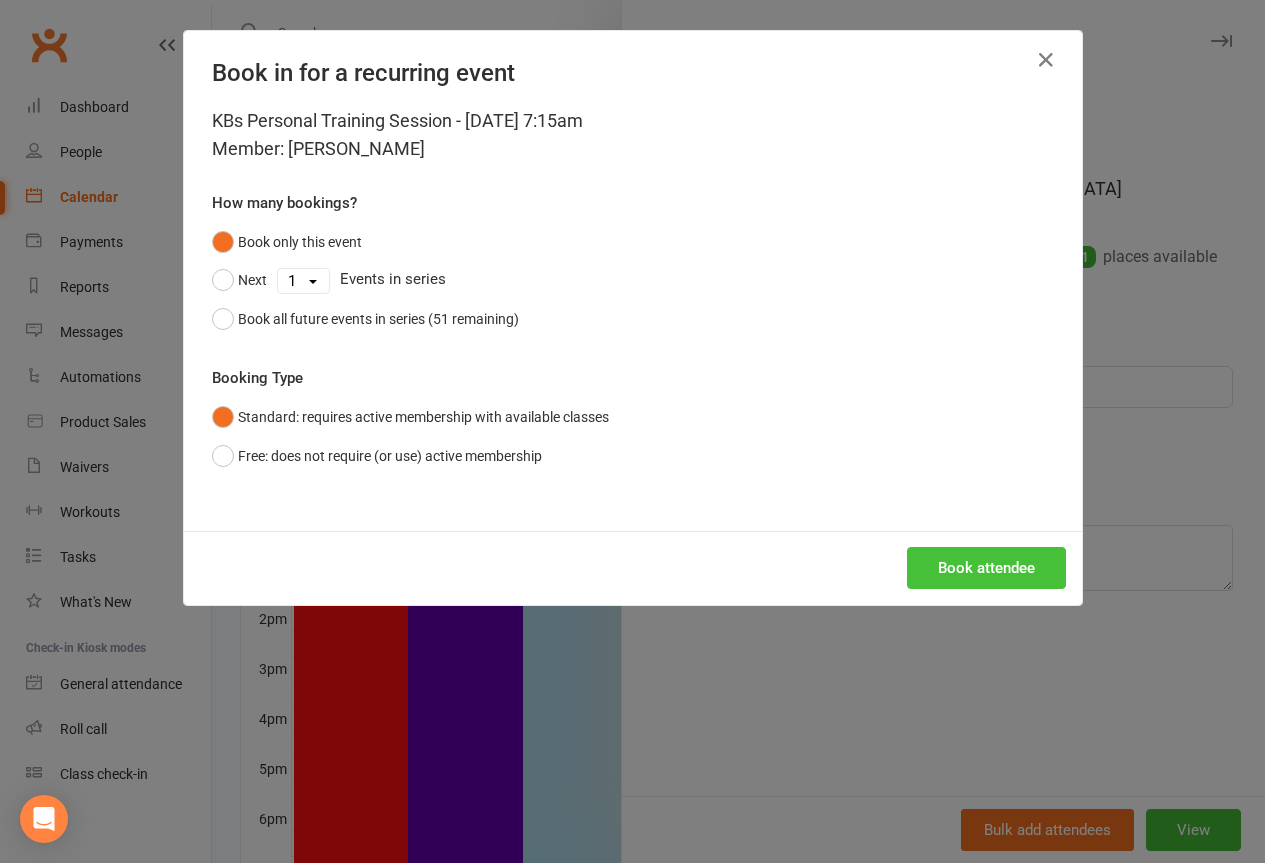 click on "Book attendee" at bounding box center (986, 568) 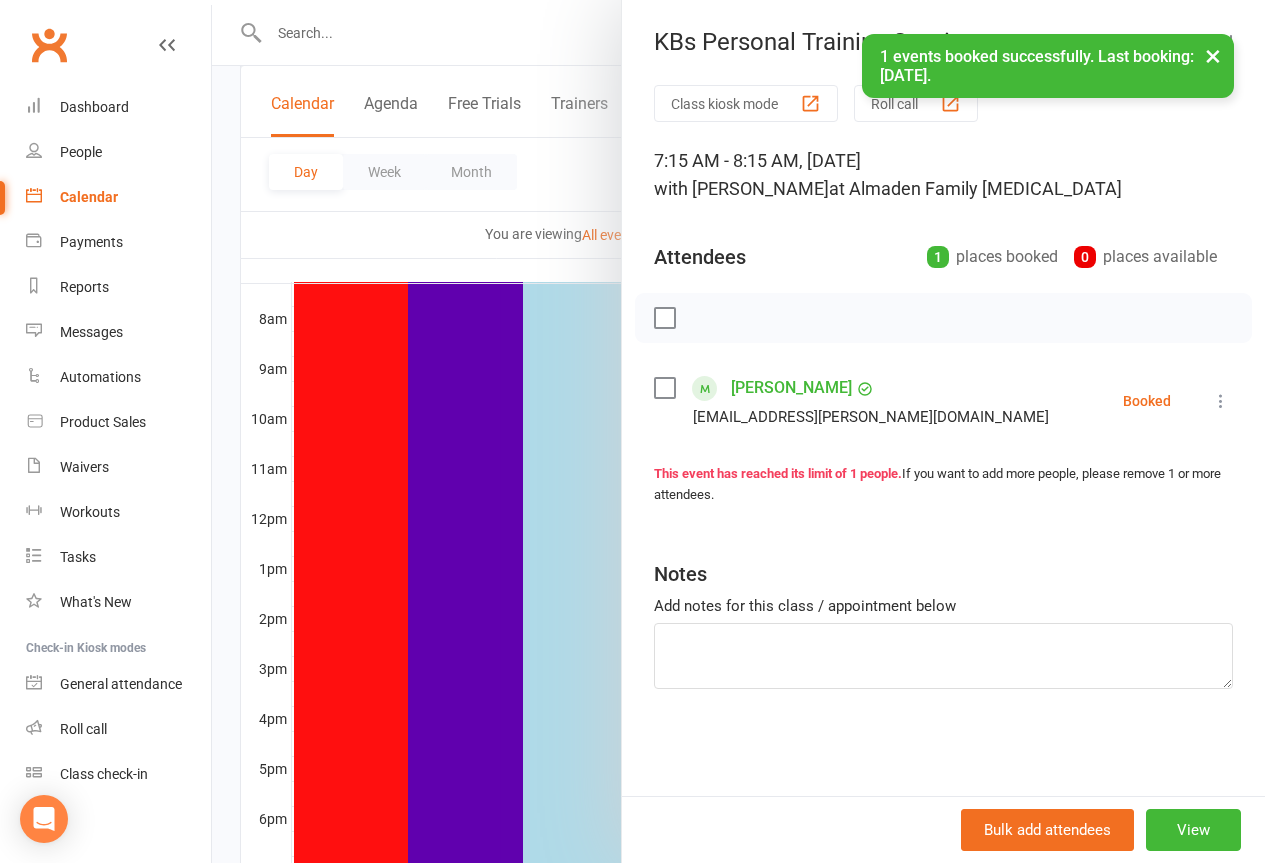 click on "×" at bounding box center [1213, 55] 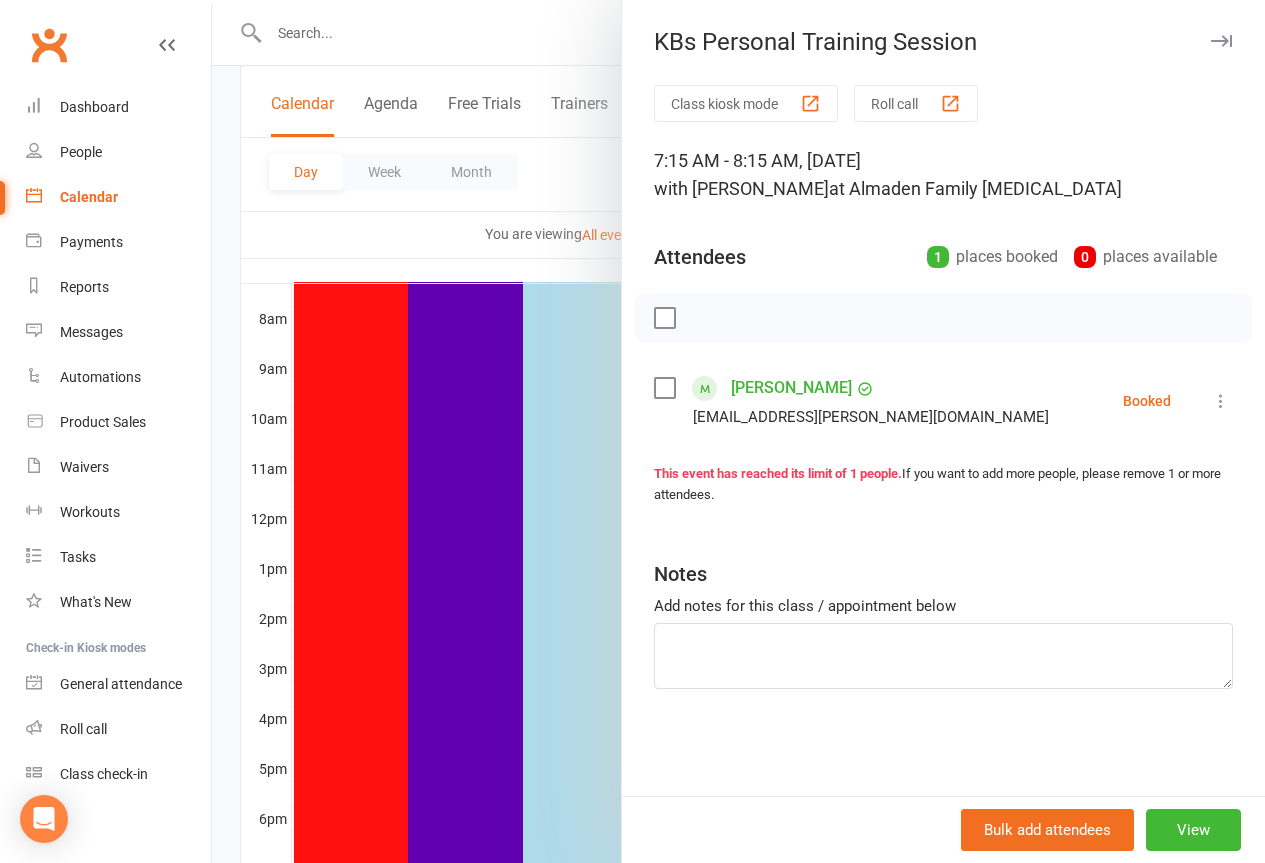 click at bounding box center [1221, 41] 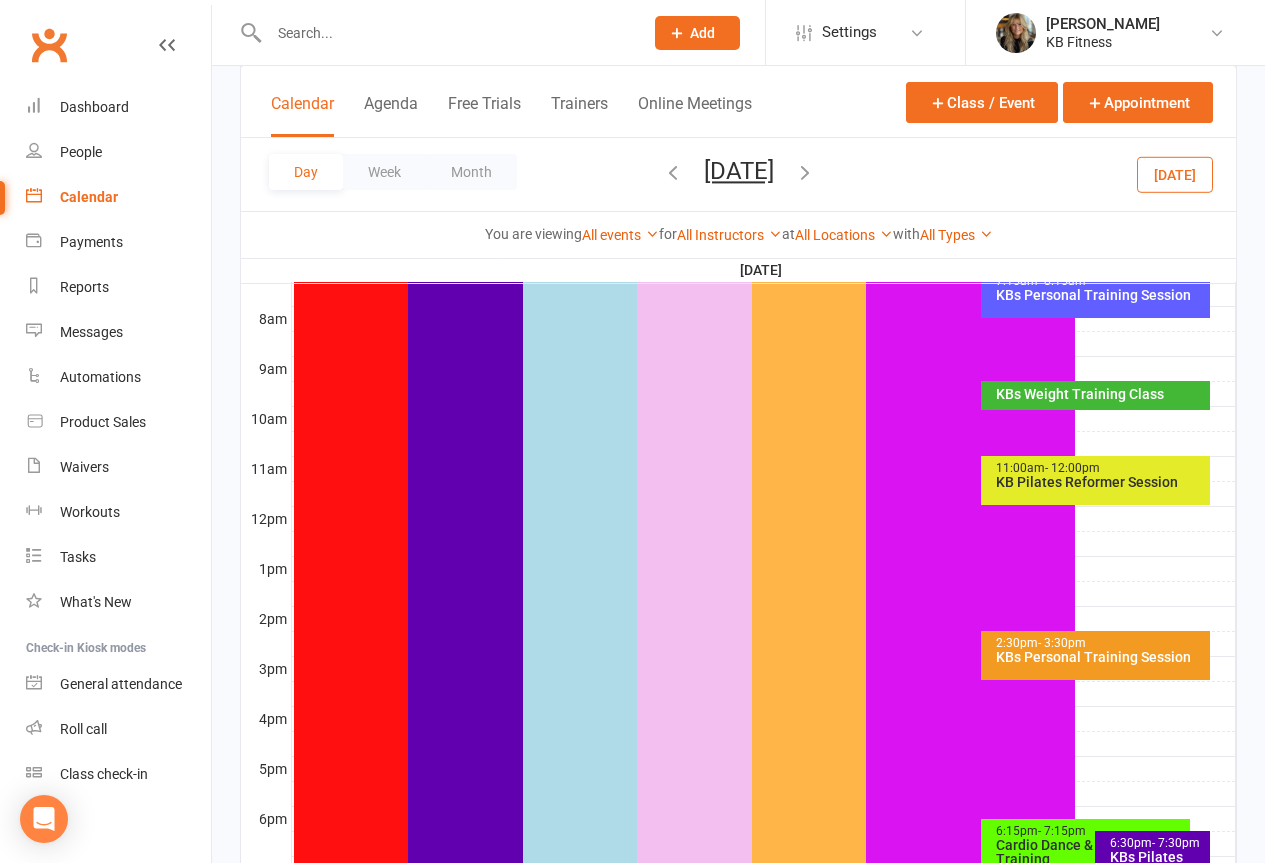 click on "11:00am  - 12:00pm" at bounding box center (1100, 468) 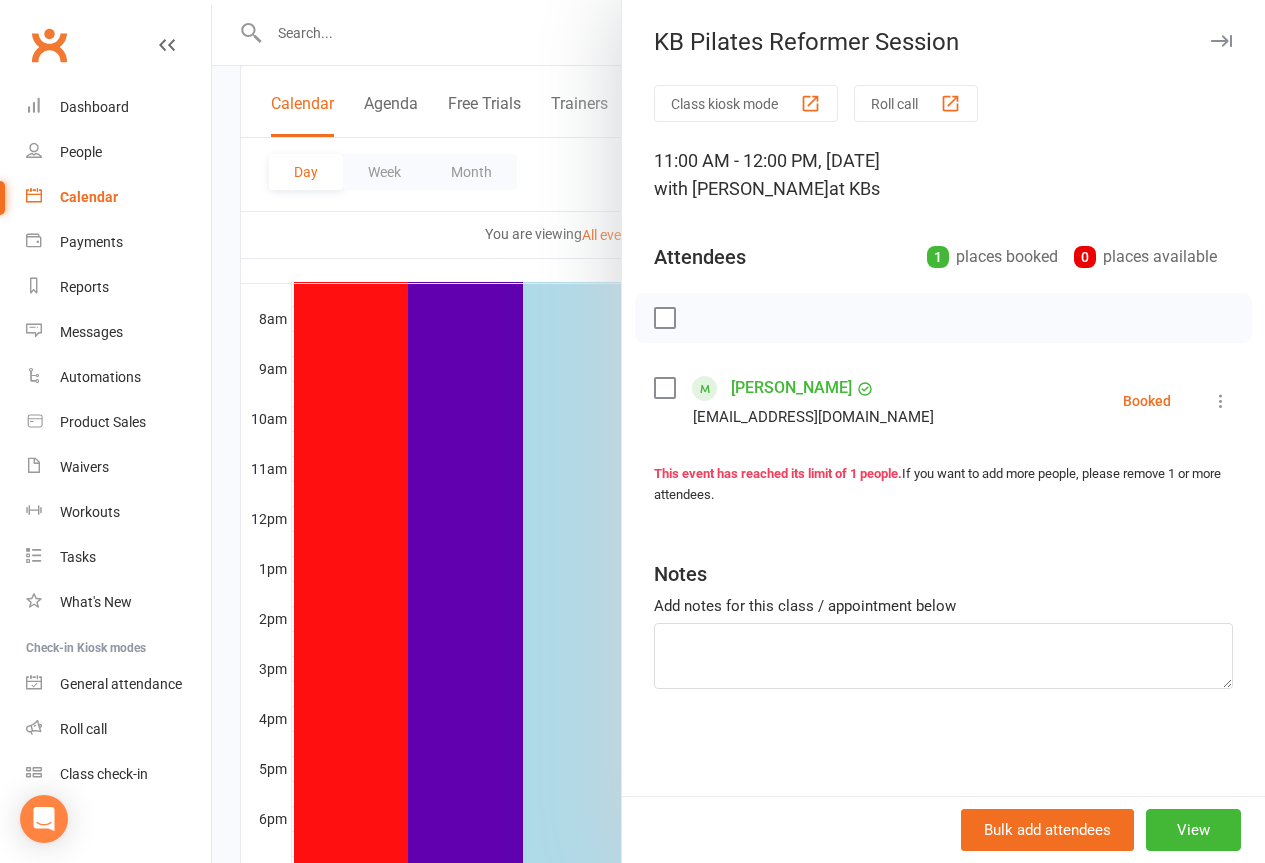 click at bounding box center (1221, 41) 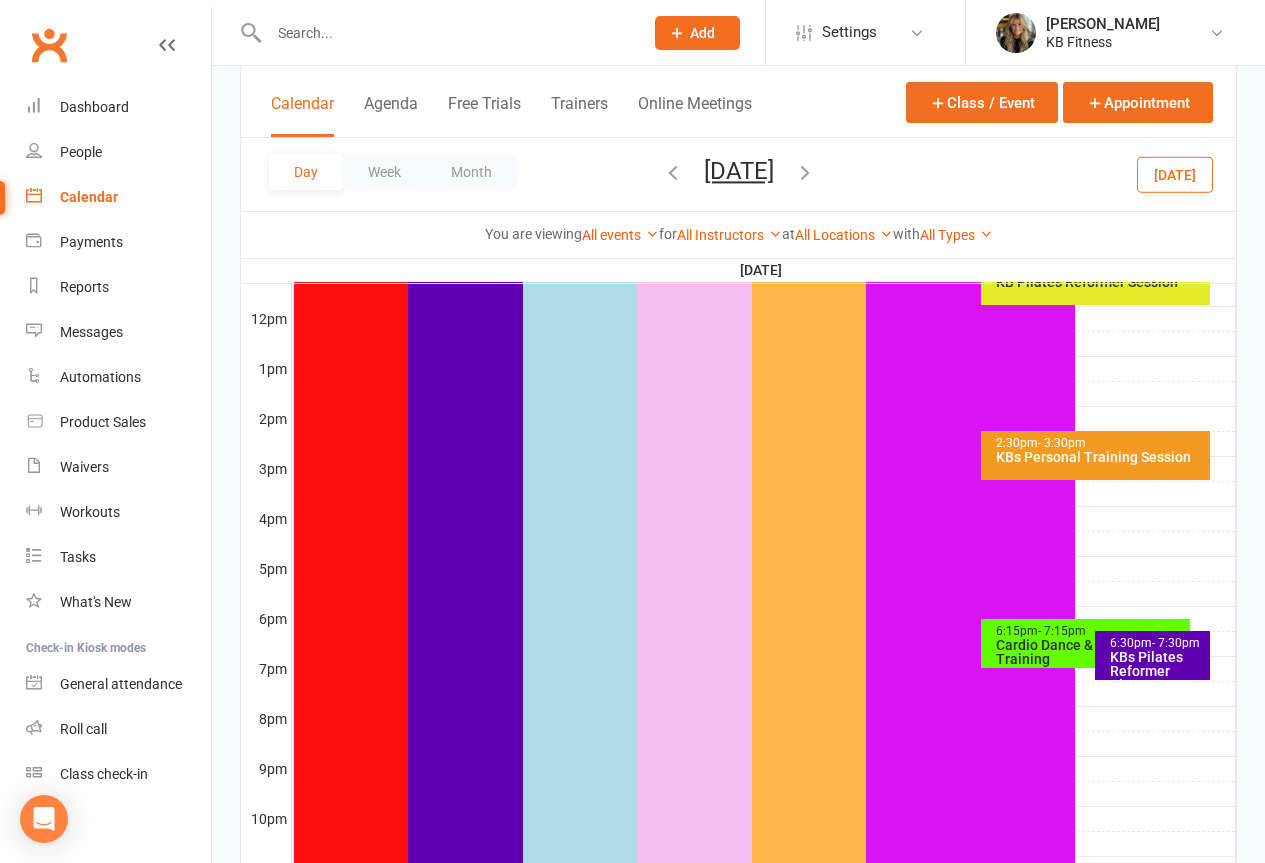 scroll, scrollTop: 800, scrollLeft: 0, axis: vertical 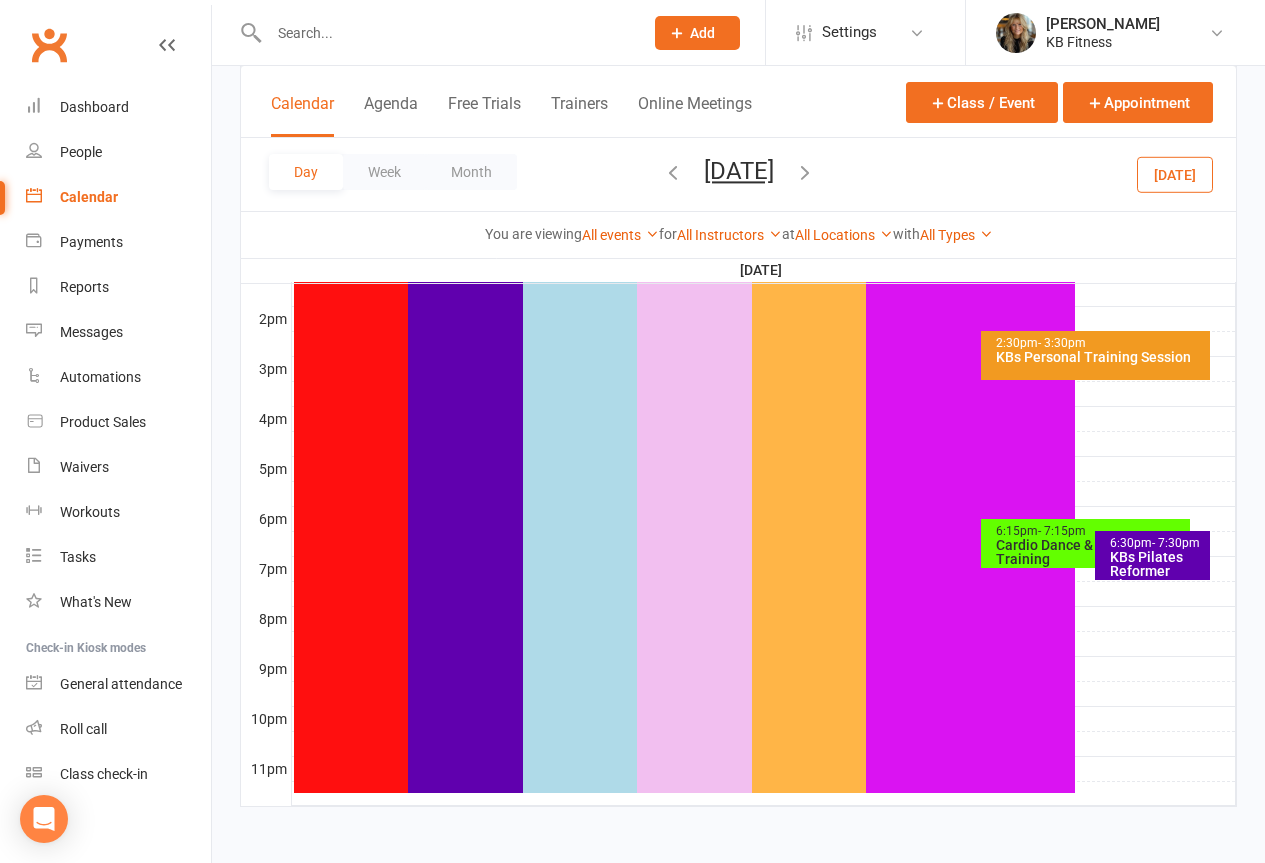 click on "KBs Pilates Reformer Class" at bounding box center (1157, 571) 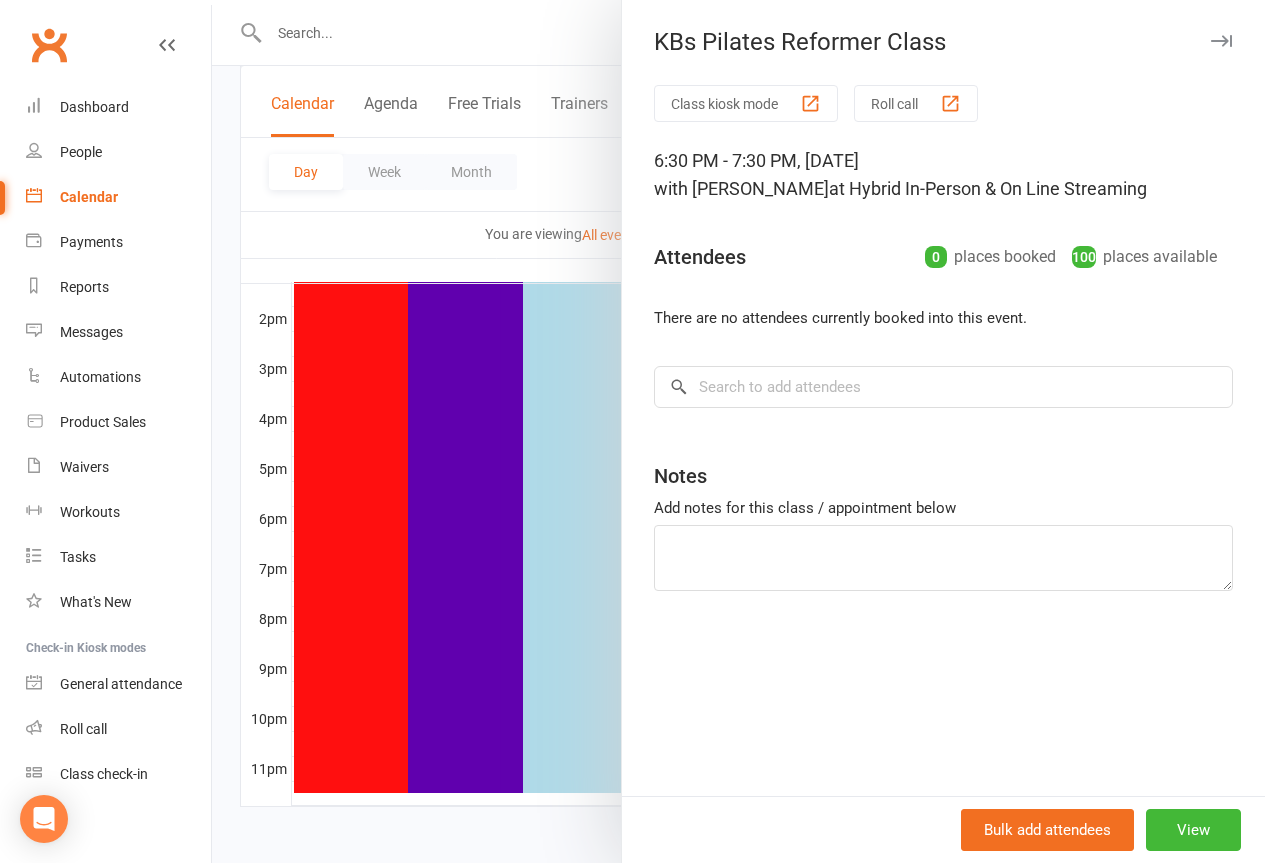 click on "Class kiosk mode  Roll call  6:30 PM - 7:30 PM, [DATE] with [PERSON_NAME]  at  Hybrid In-Person & On Line Streaming  Attendees  0  places booked 100  places available There are no attendees currently booked into this event. × No results
Notes  Add notes for this class / appointment below" at bounding box center [943, 440] 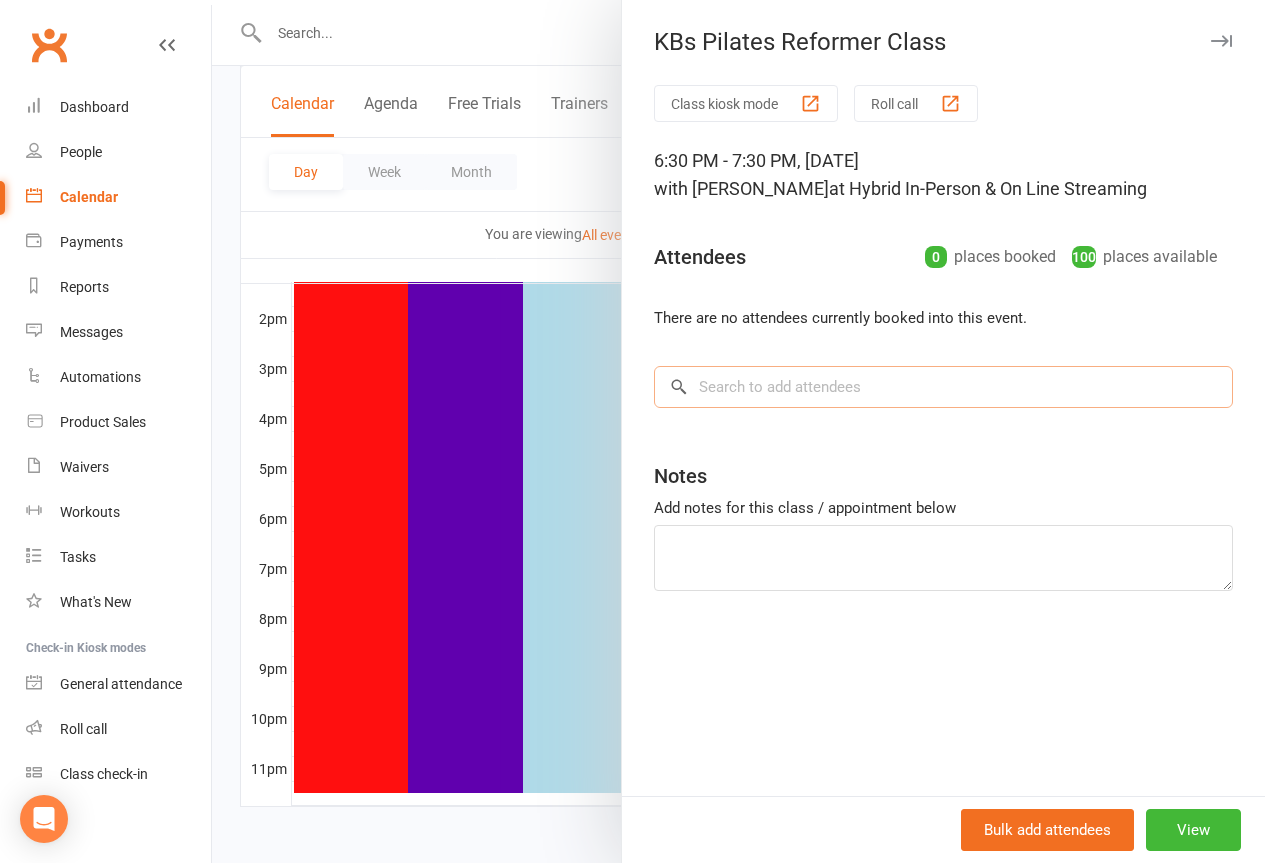 click at bounding box center [943, 387] 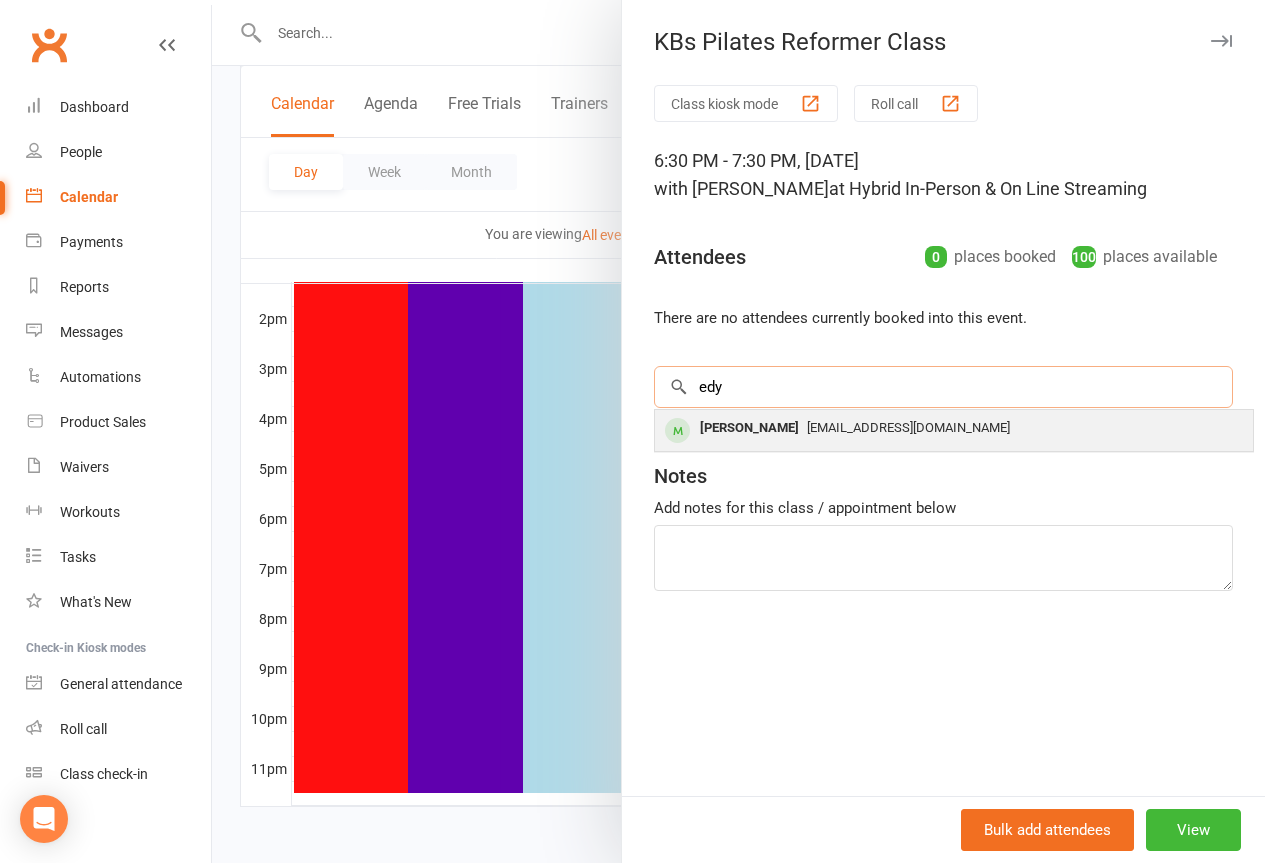 type on "edy" 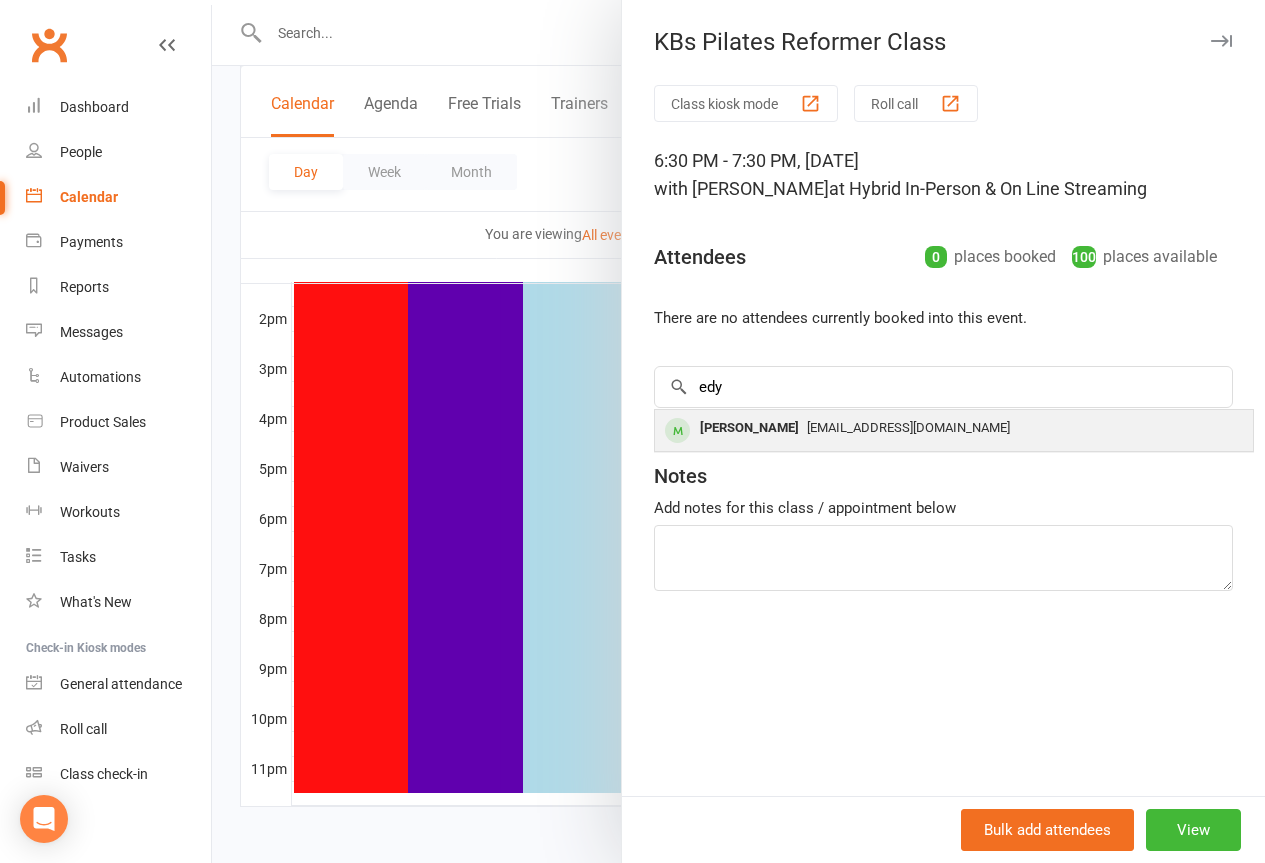 click on "[PERSON_NAME]" at bounding box center (749, 428) 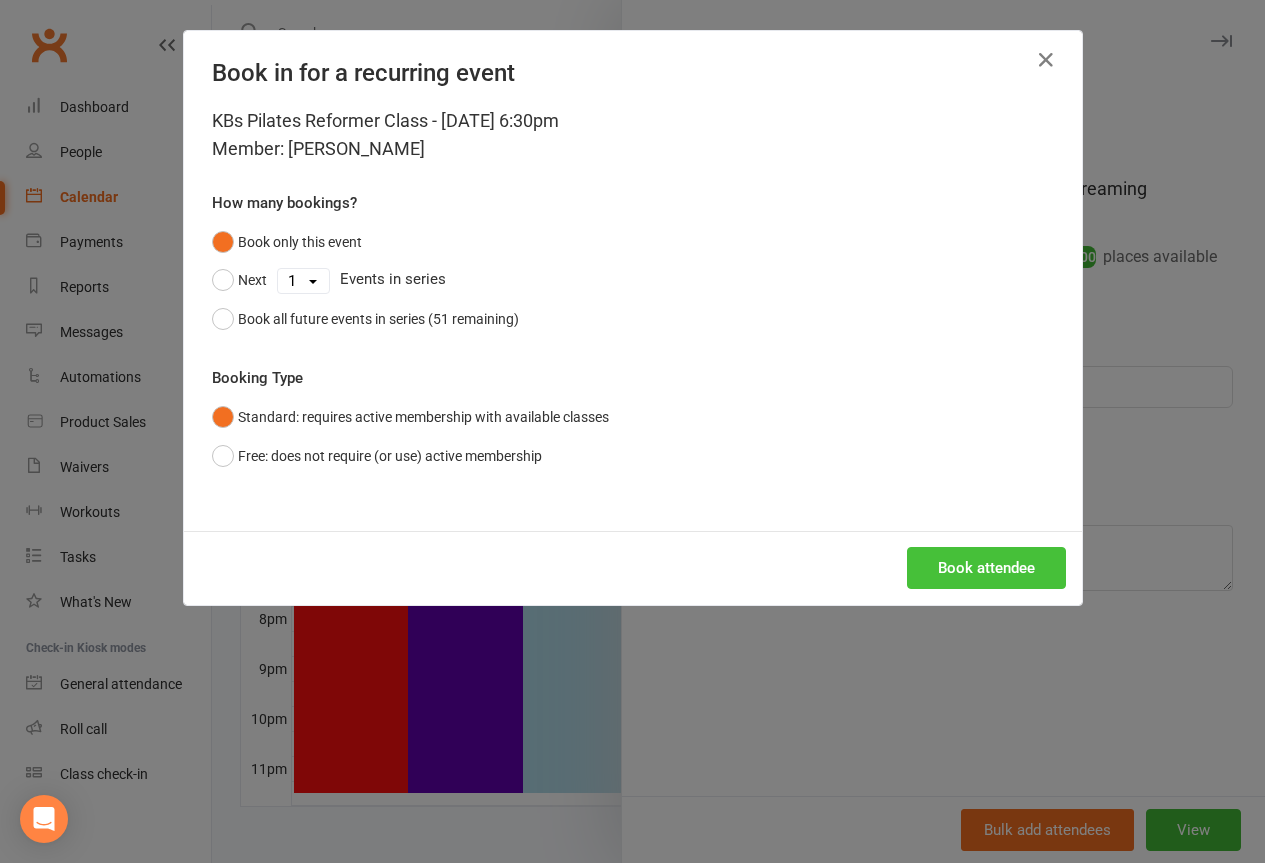 click on "Book attendee" at bounding box center [986, 568] 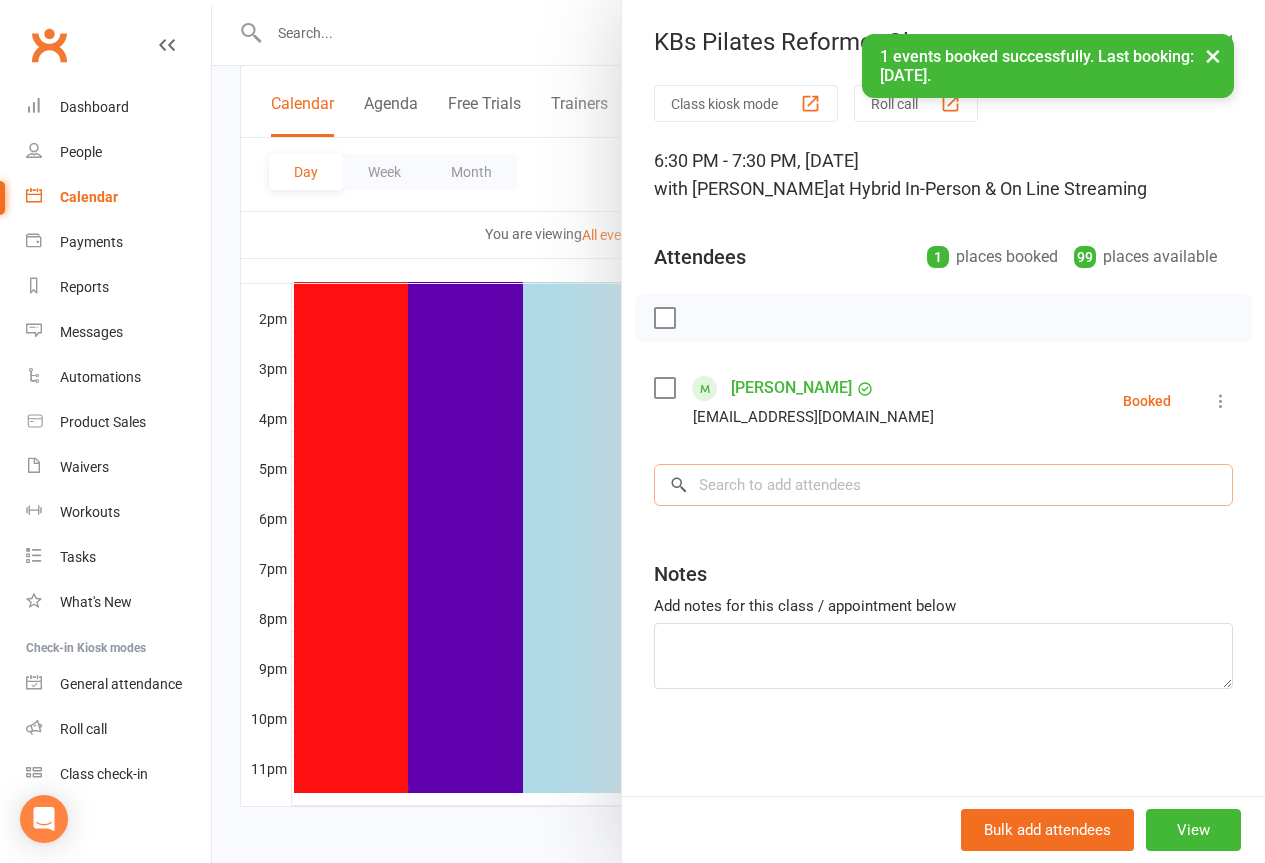 click at bounding box center (943, 485) 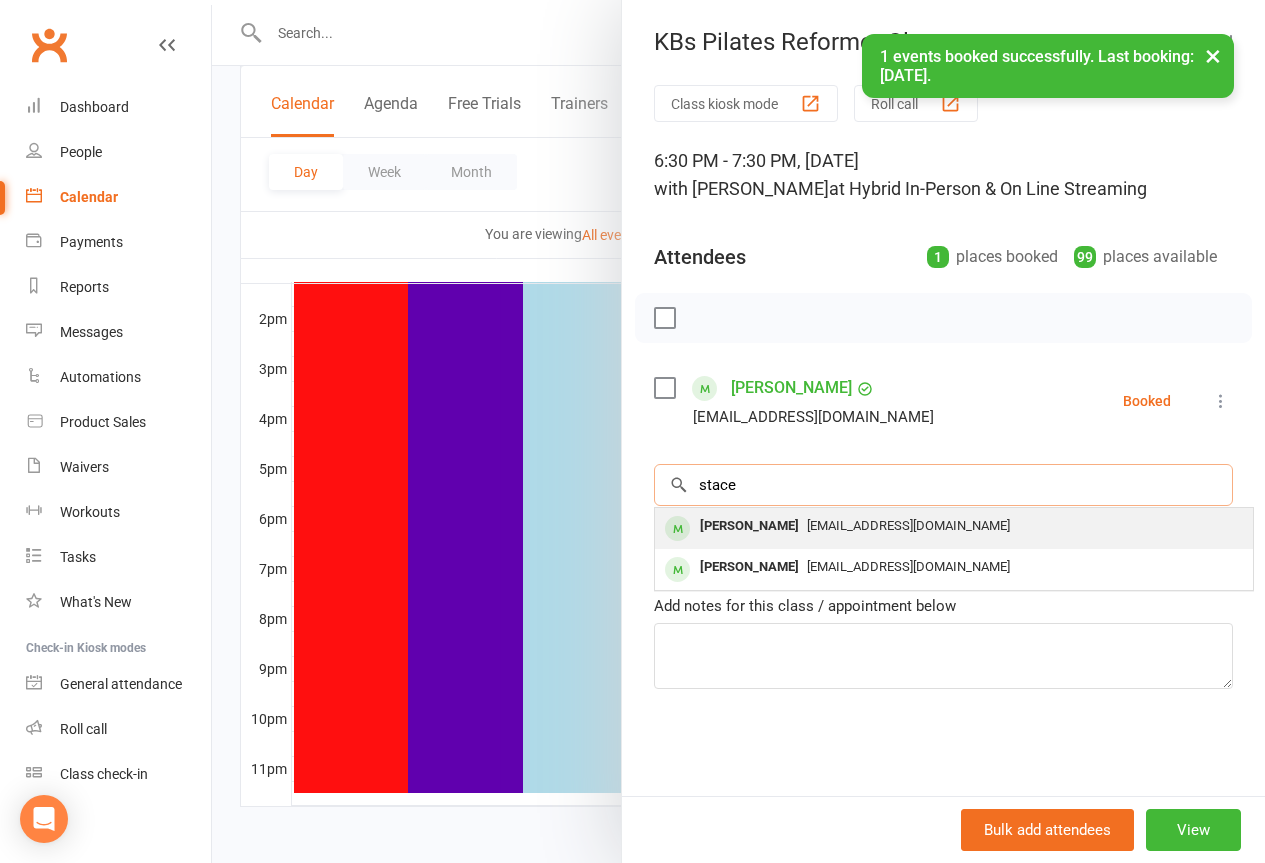 type on "stace" 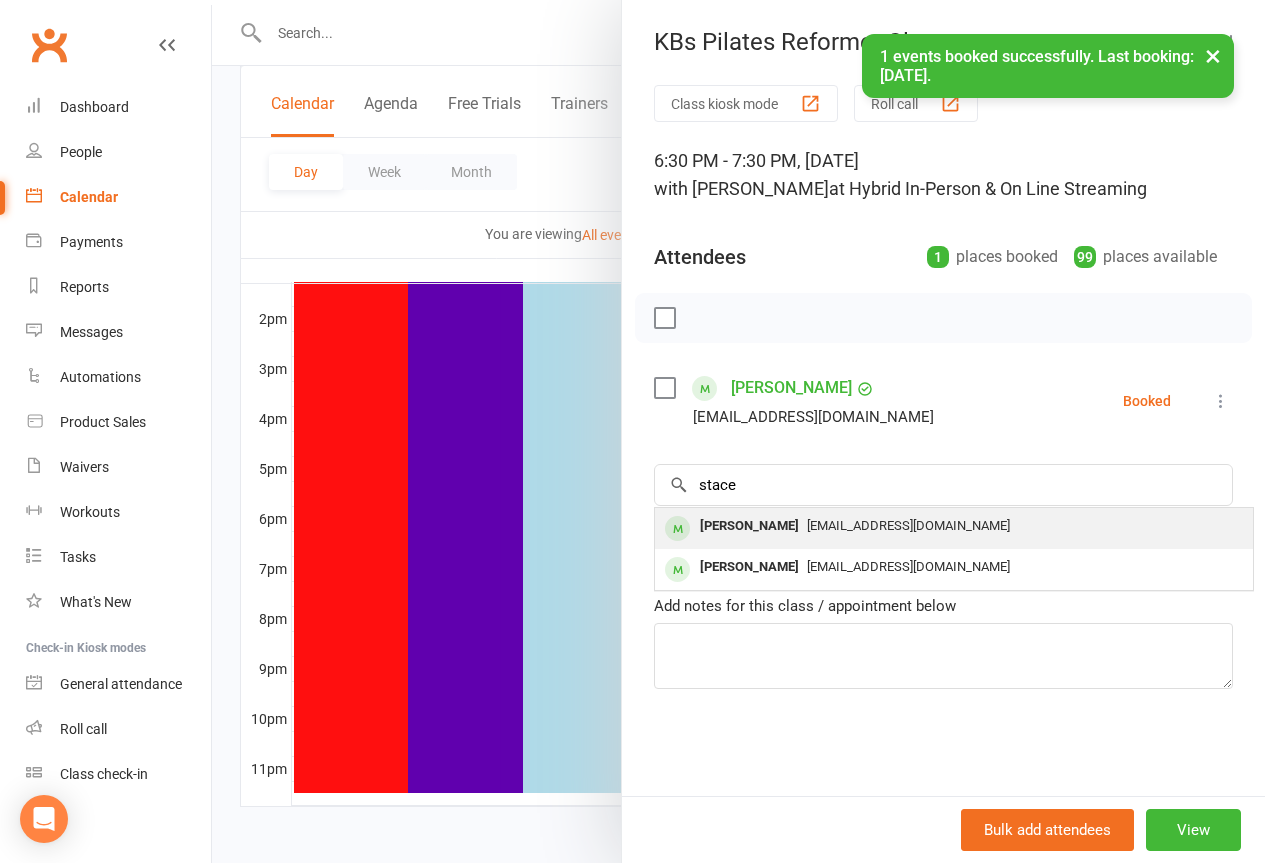 click on "[PERSON_NAME]" at bounding box center (749, 526) 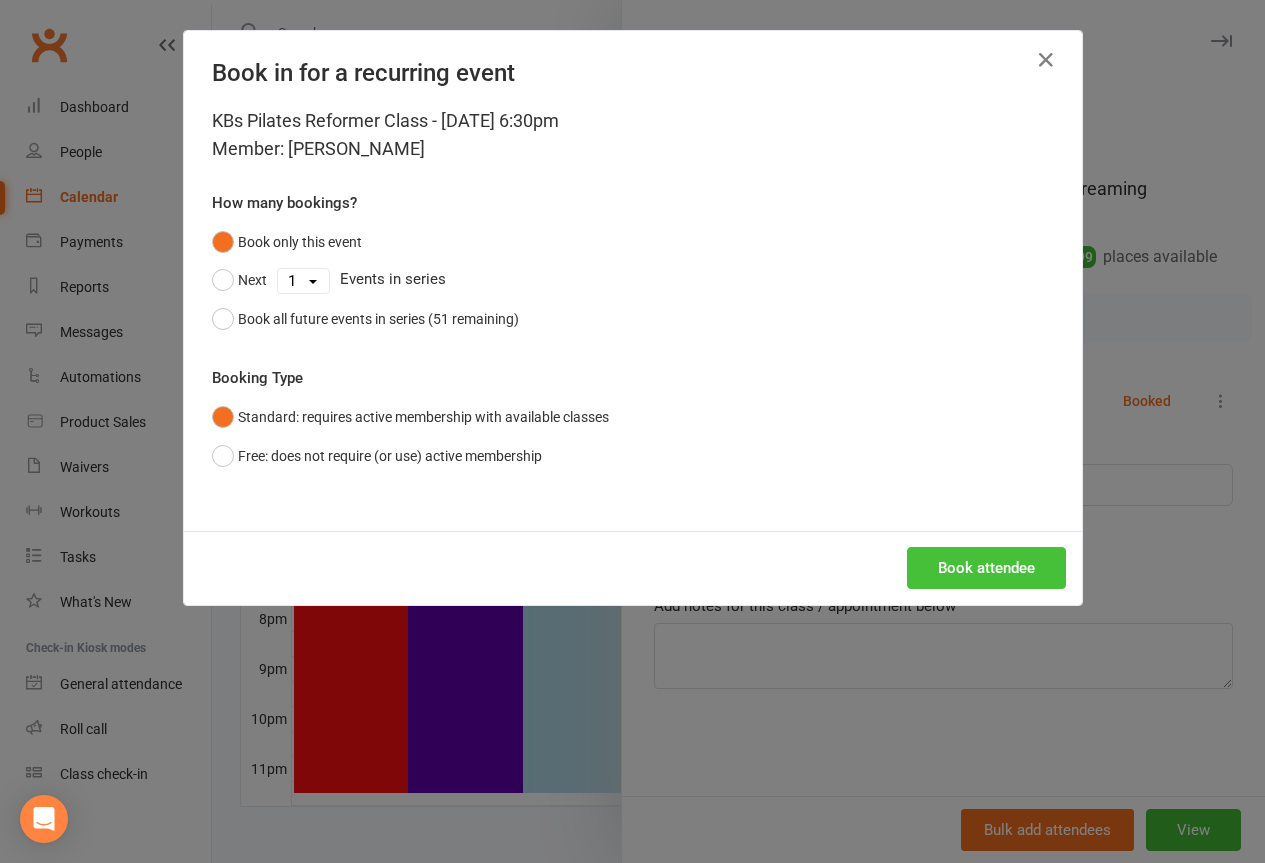 click on "Book attendee" at bounding box center [986, 568] 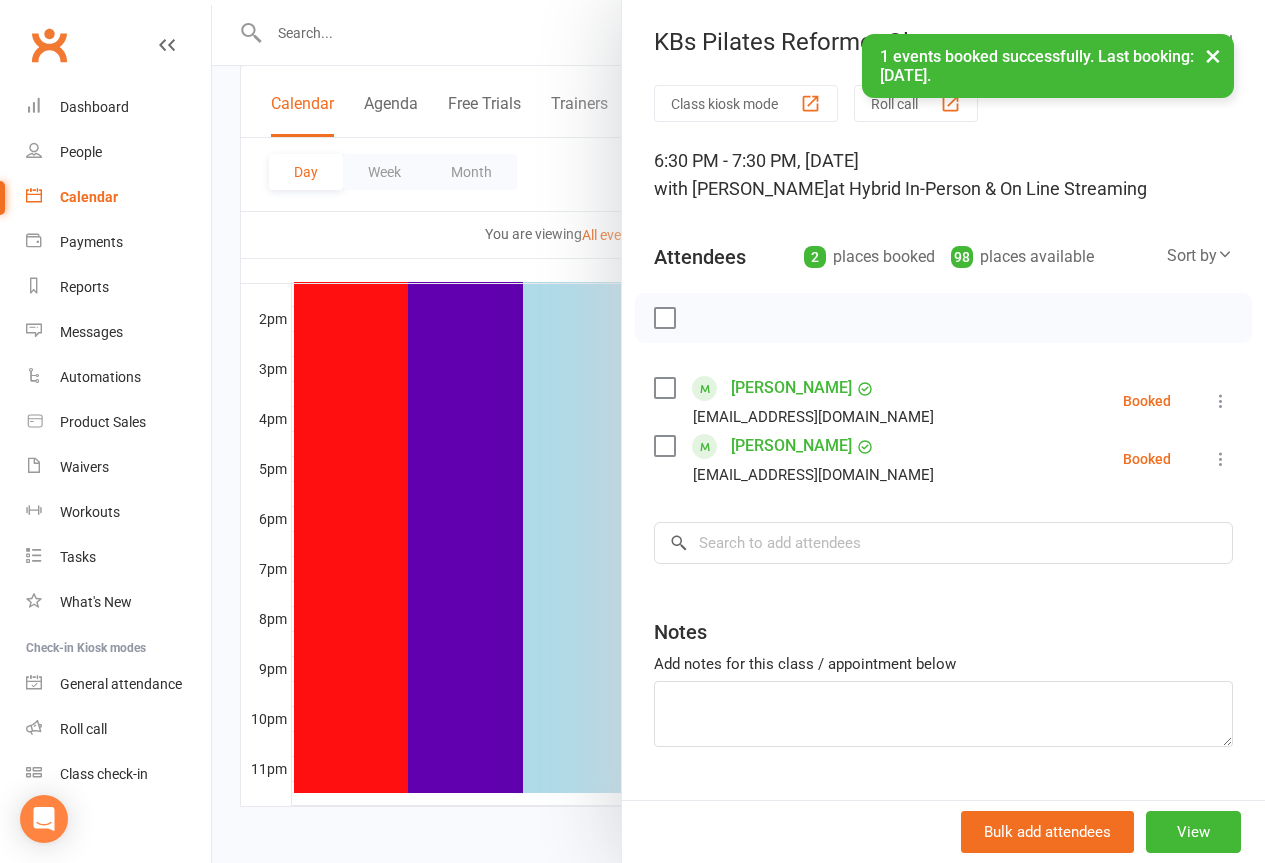 click on "×" at bounding box center [1213, 55] 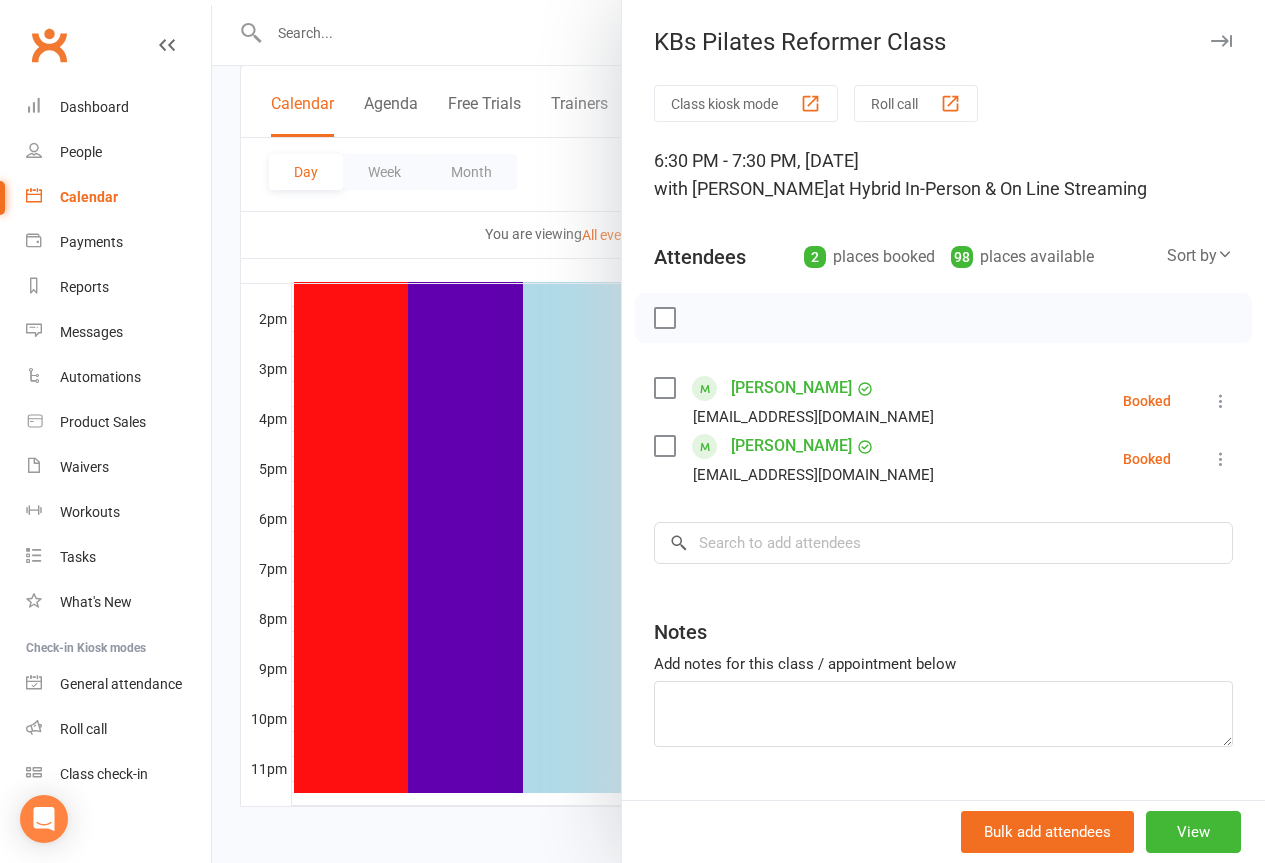 click at bounding box center (1221, 41) 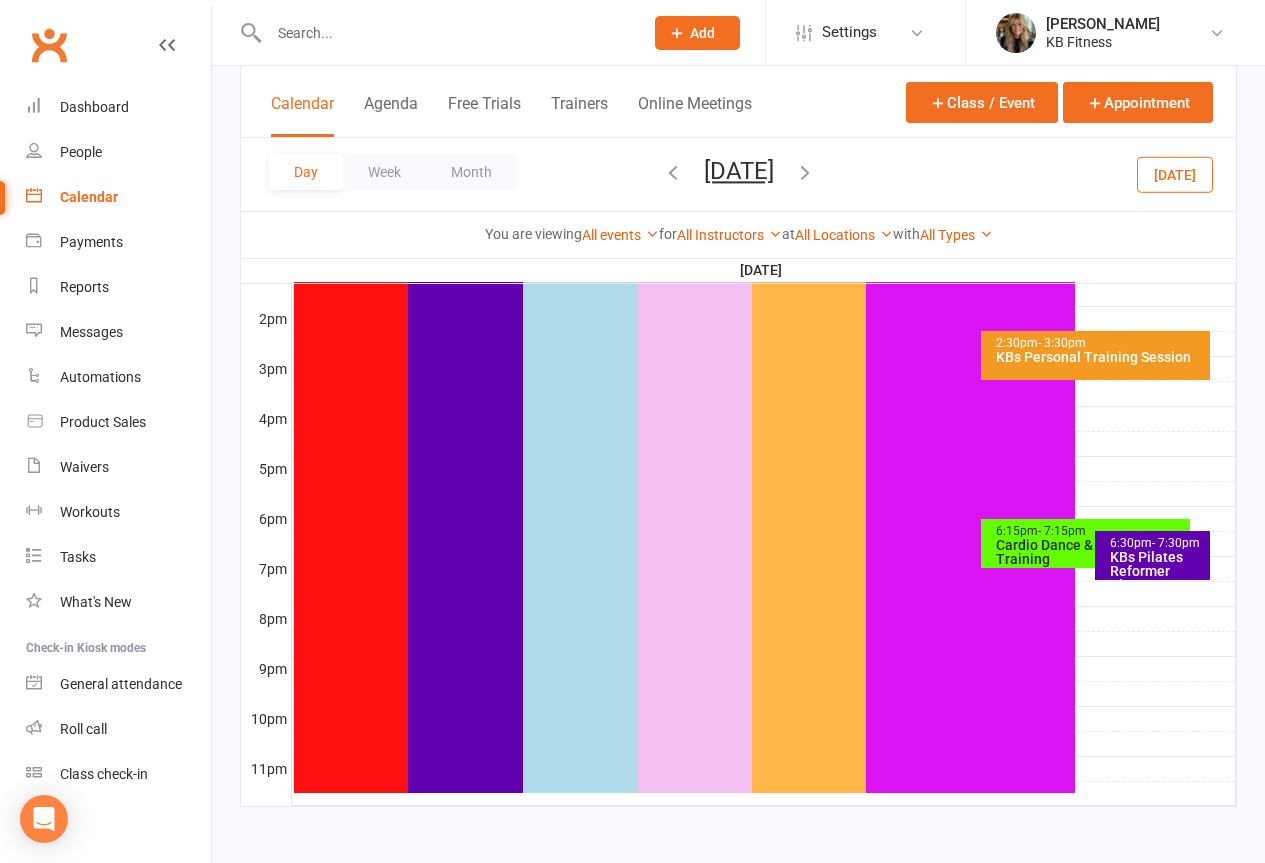 click at bounding box center (805, 172) 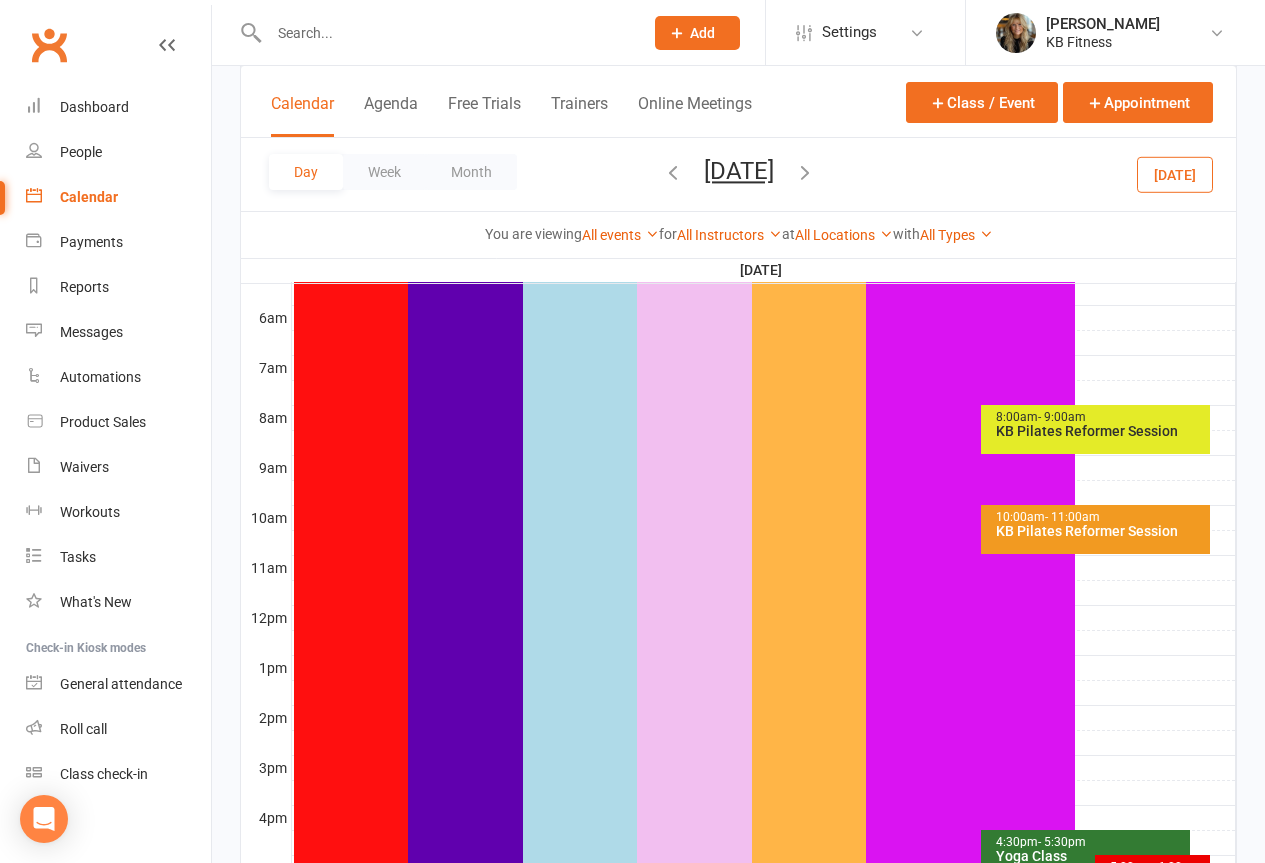scroll, scrollTop: 400, scrollLeft: 0, axis: vertical 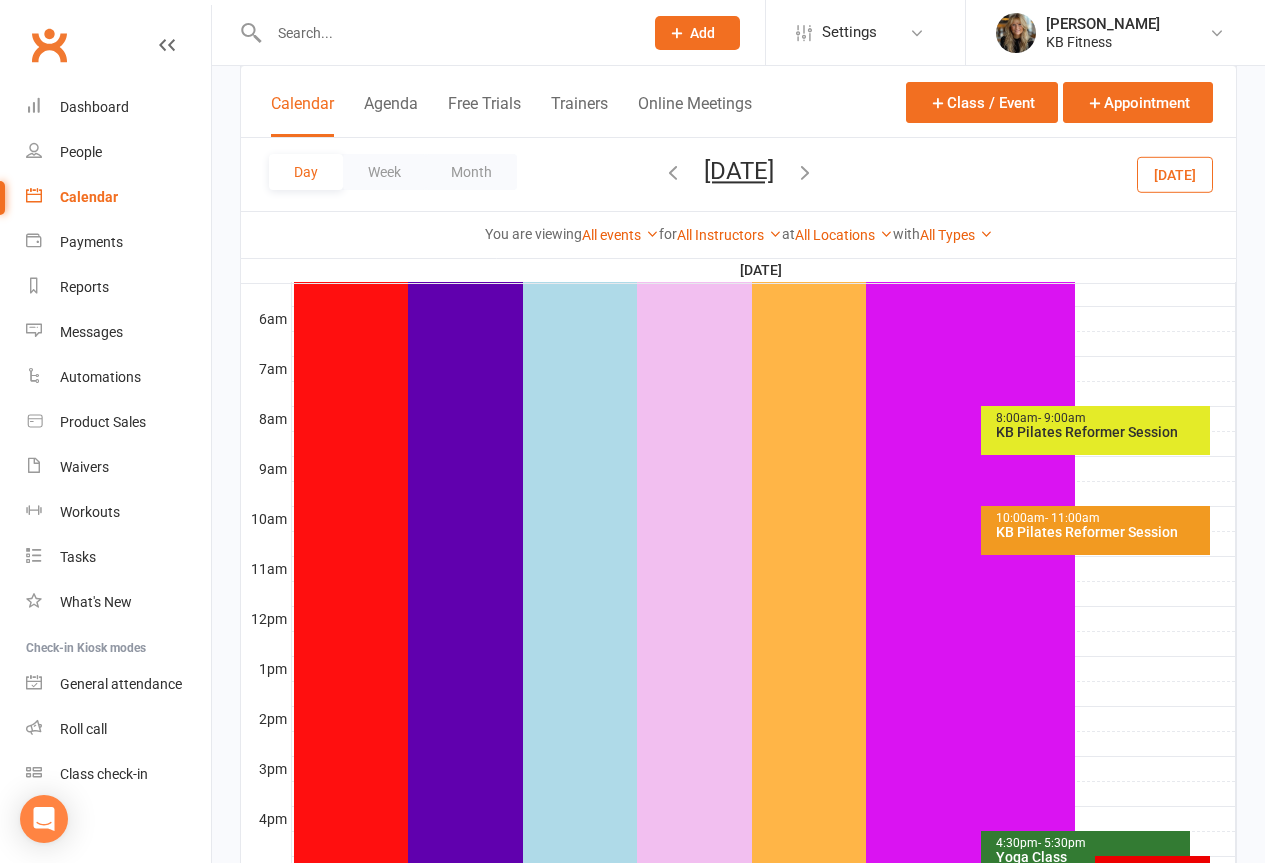 click on "KB Pilates Reformer Session" at bounding box center (1100, 532) 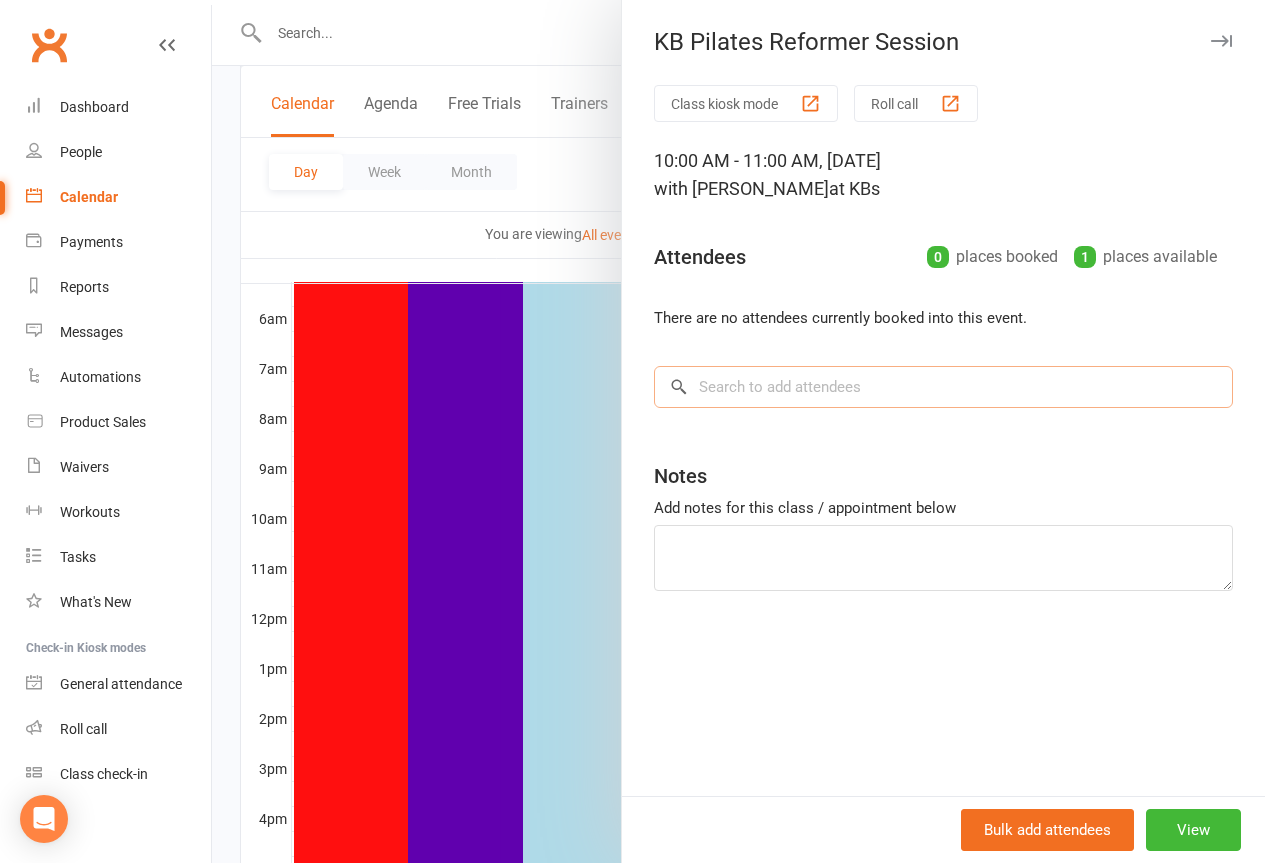 click at bounding box center (943, 387) 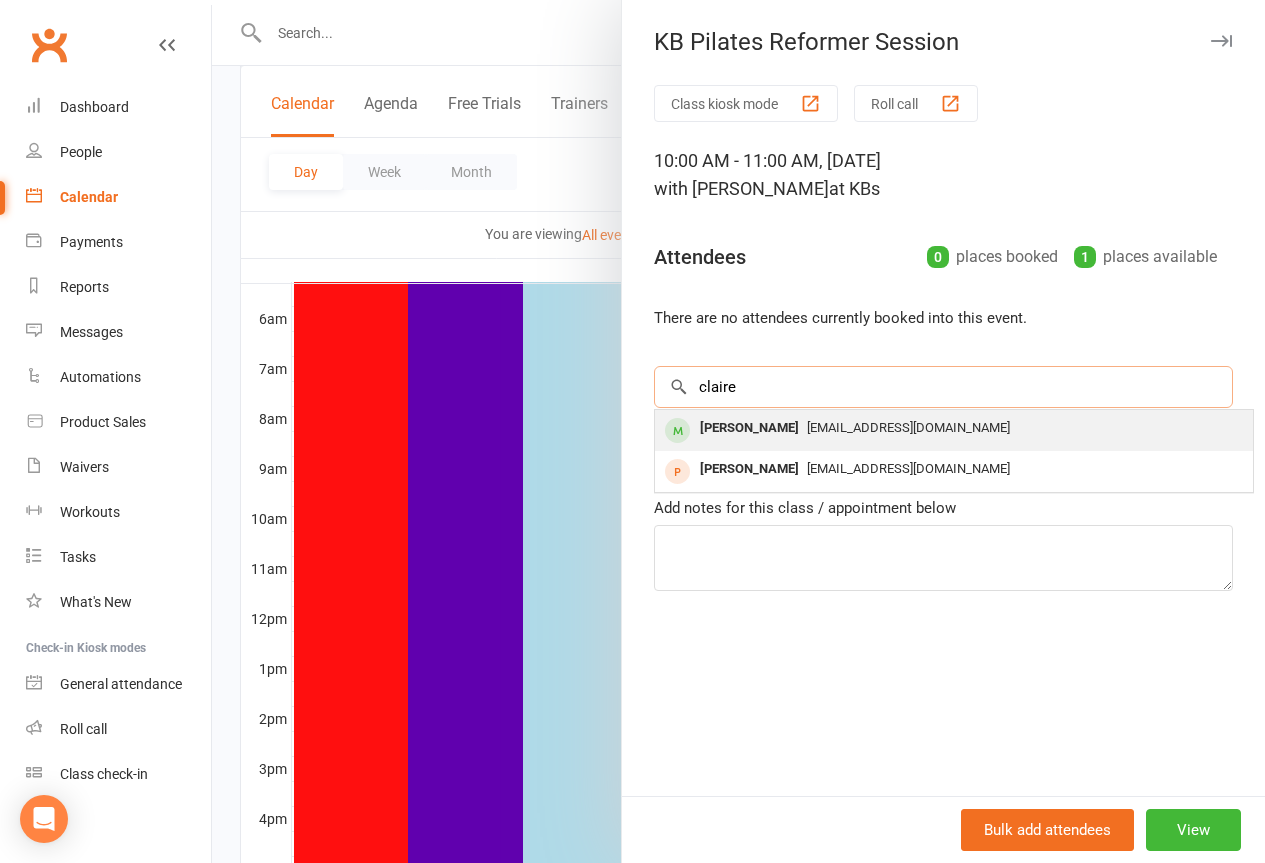type on "claire" 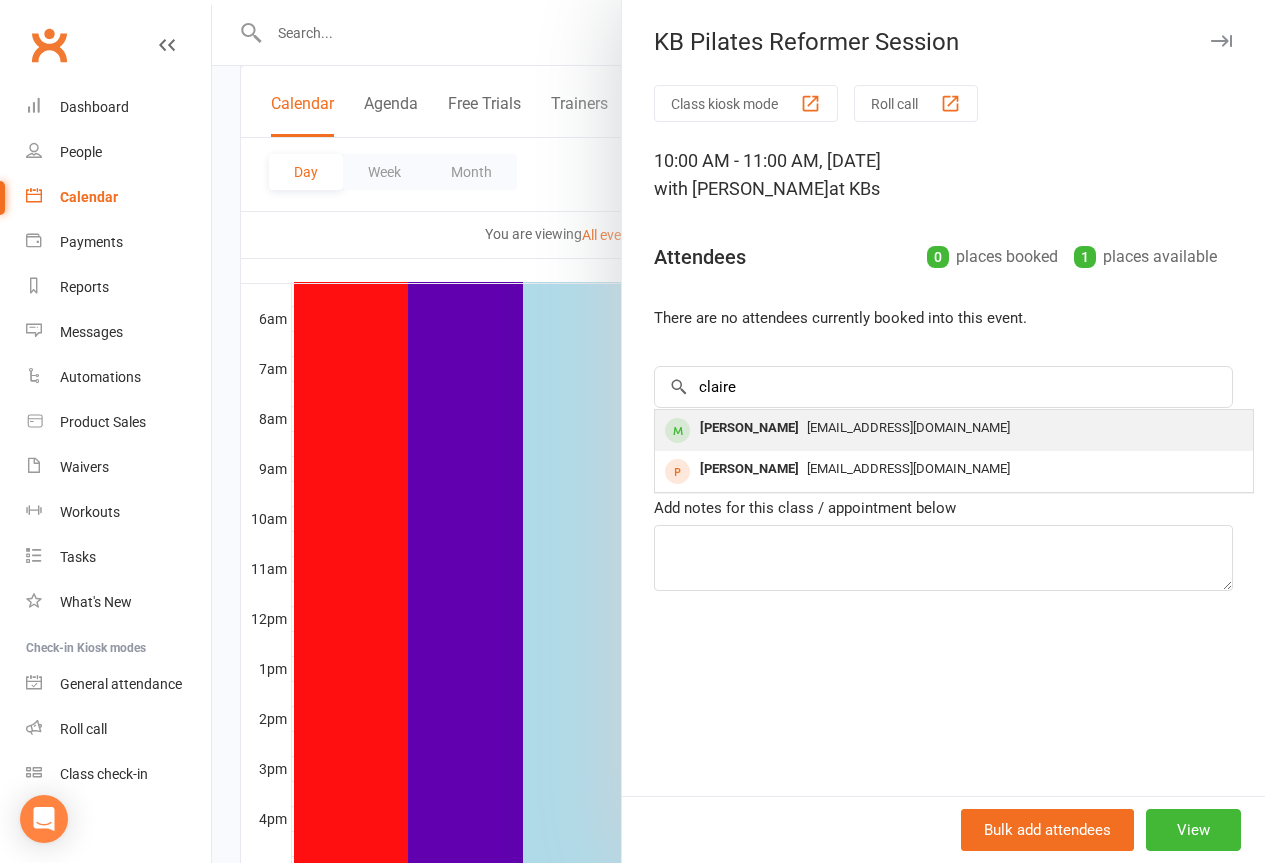 click on "[PERSON_NAME]" at bounding box center (749, 428) 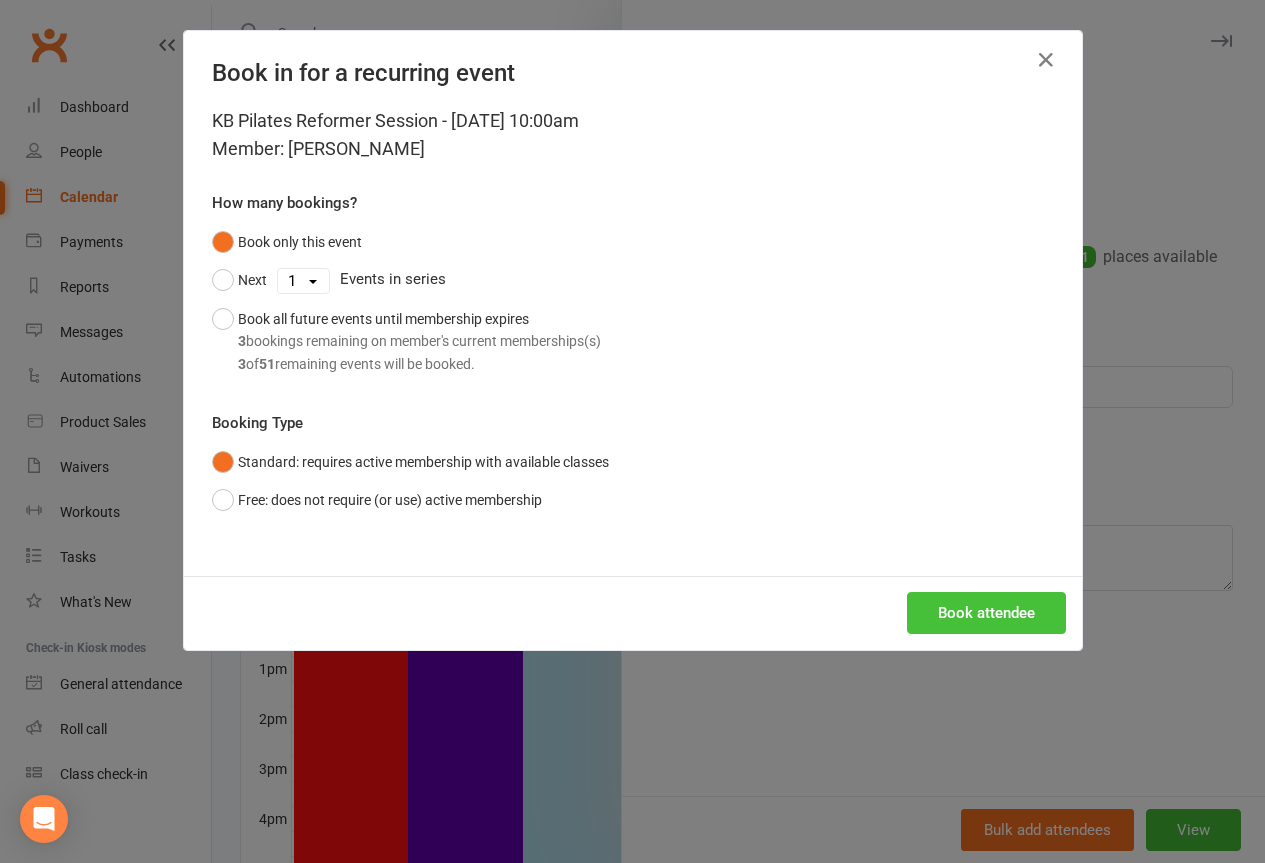 click on "Book attendee" at bounding box center [986, 613] 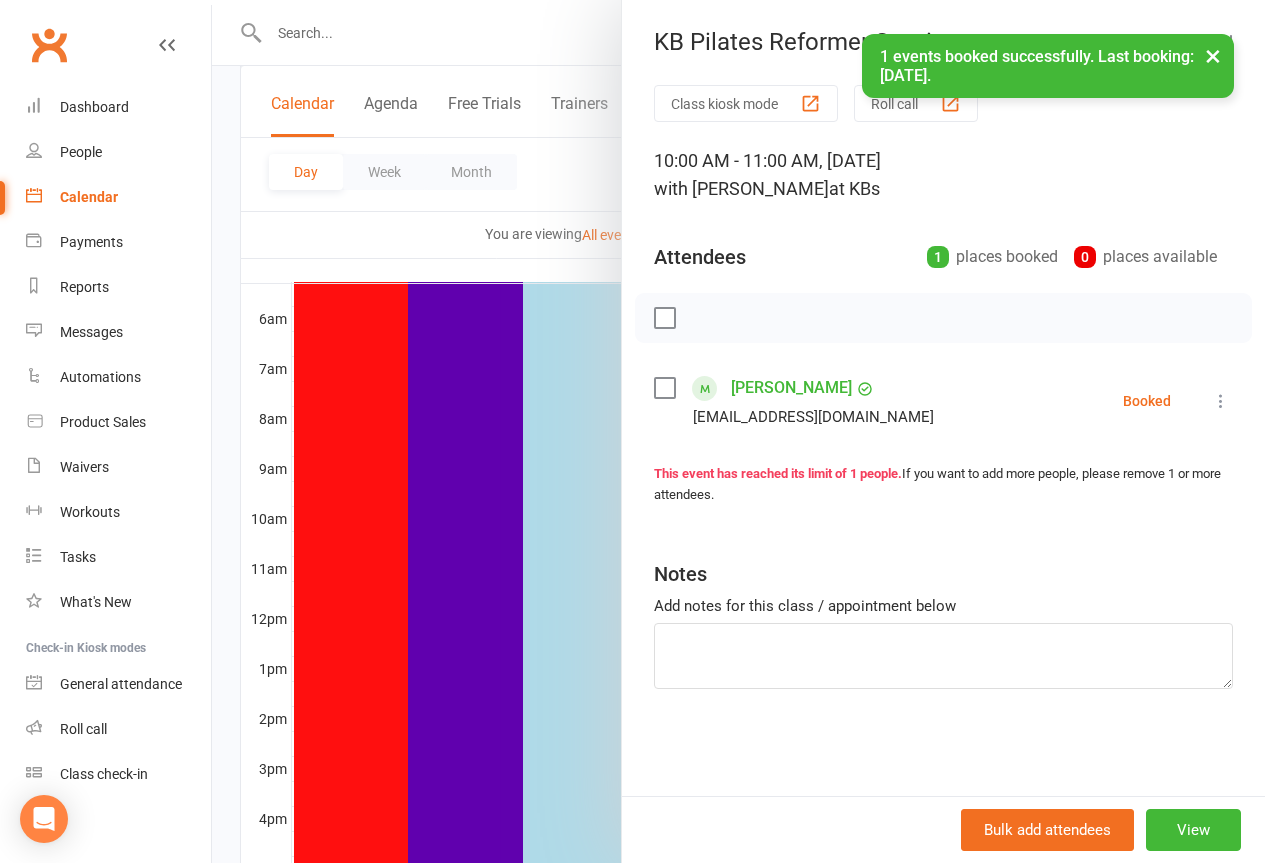 click on "×" at bounding box center [1213, 55] 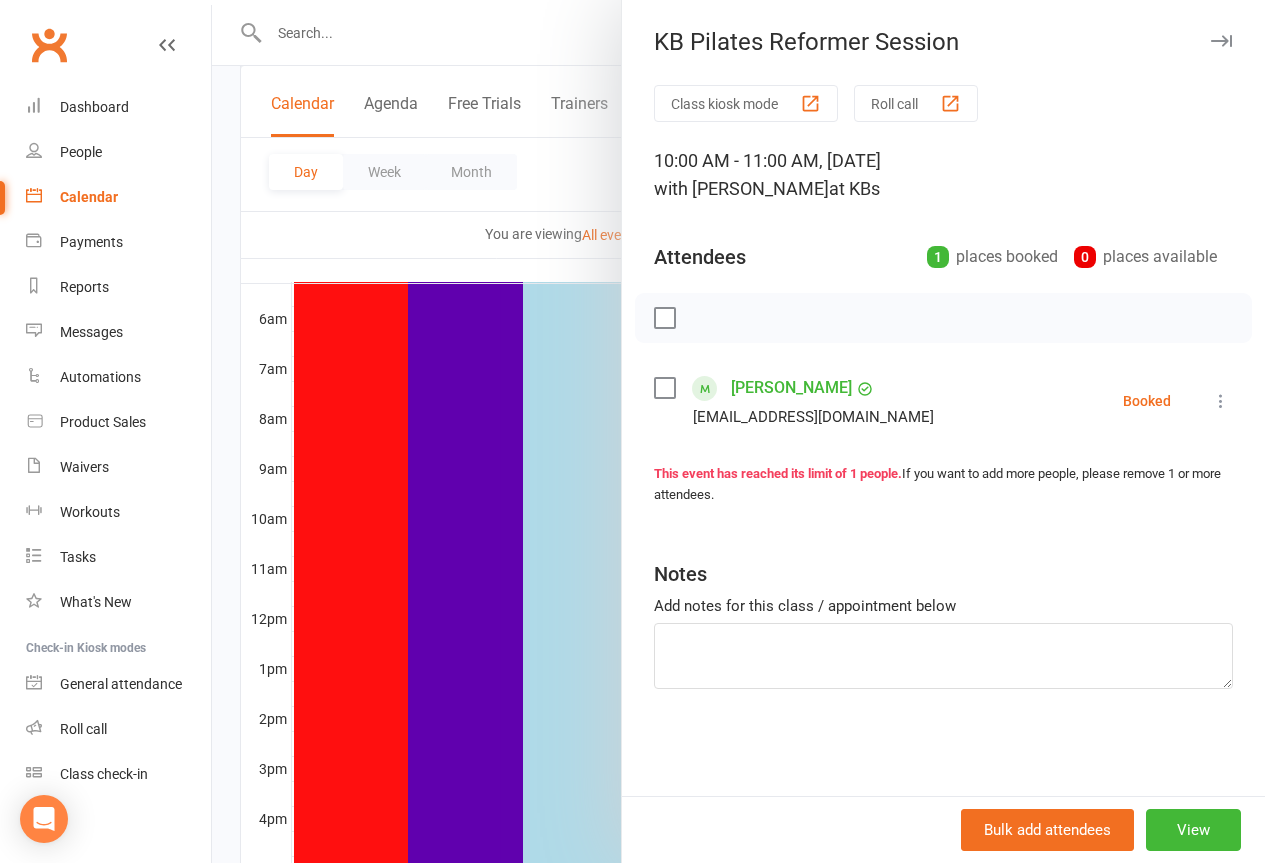 click at bounding box center (1221, 41) 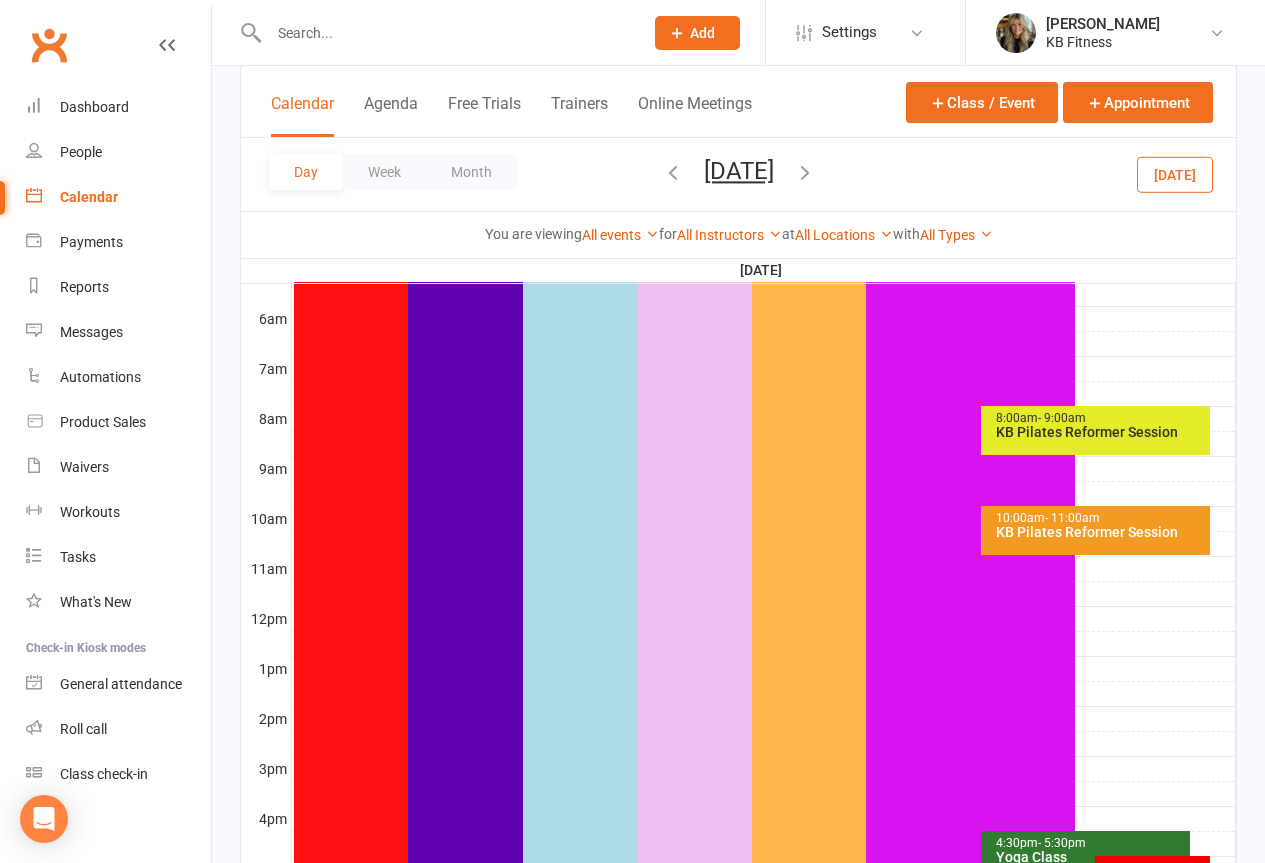 click on "- 9:00am" at bounding box center [1062, 418] 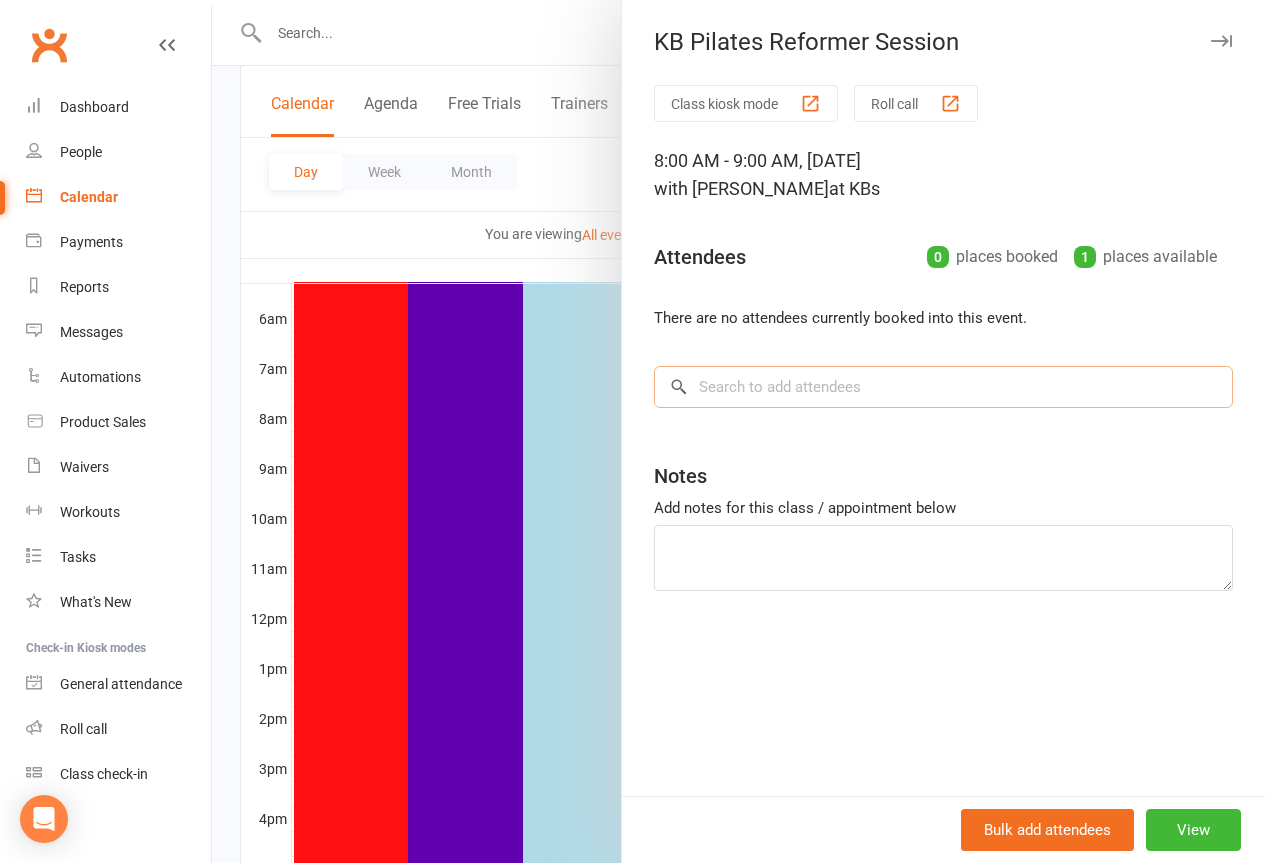 click at bounding box center [943, 387] 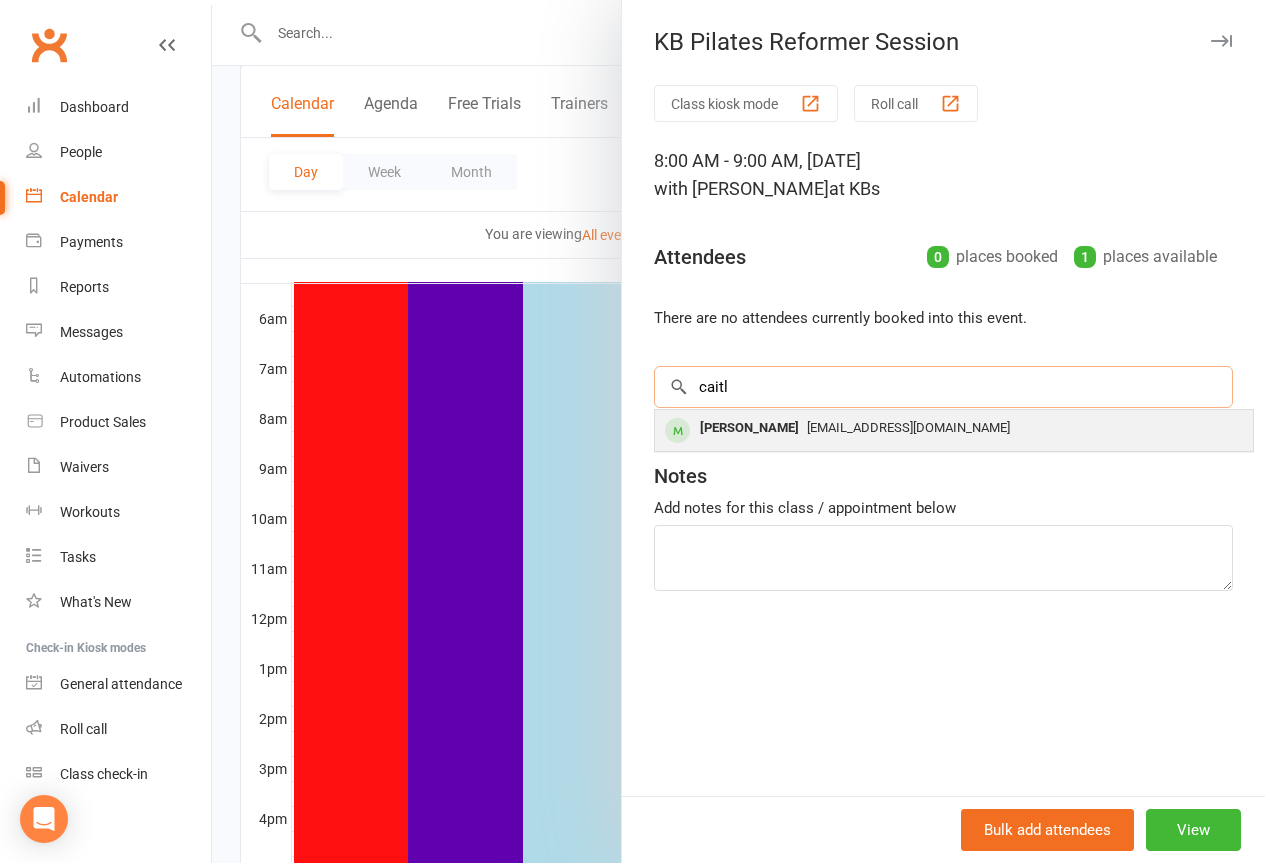 type on "caitl" 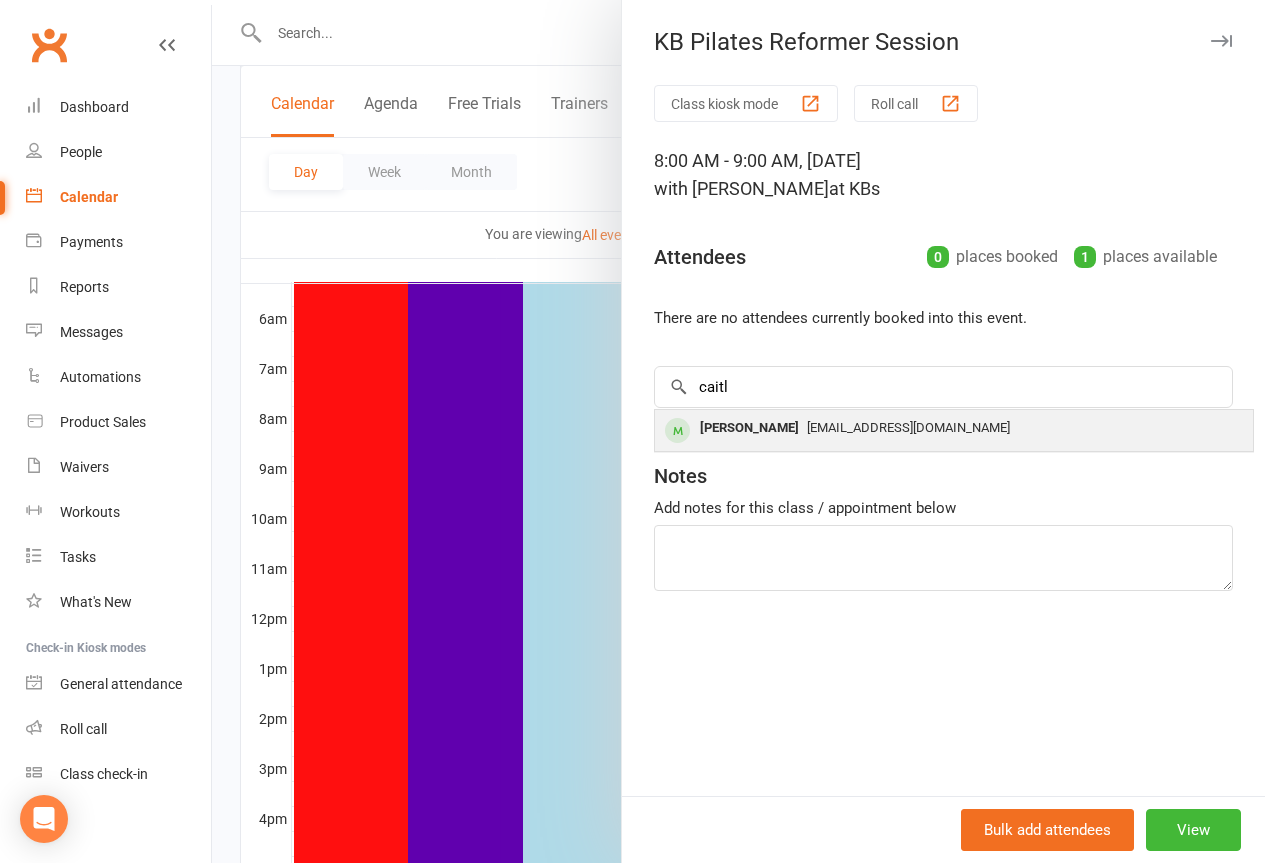 click on "[PERSON_NAME]" at bounding box center [749, 428] 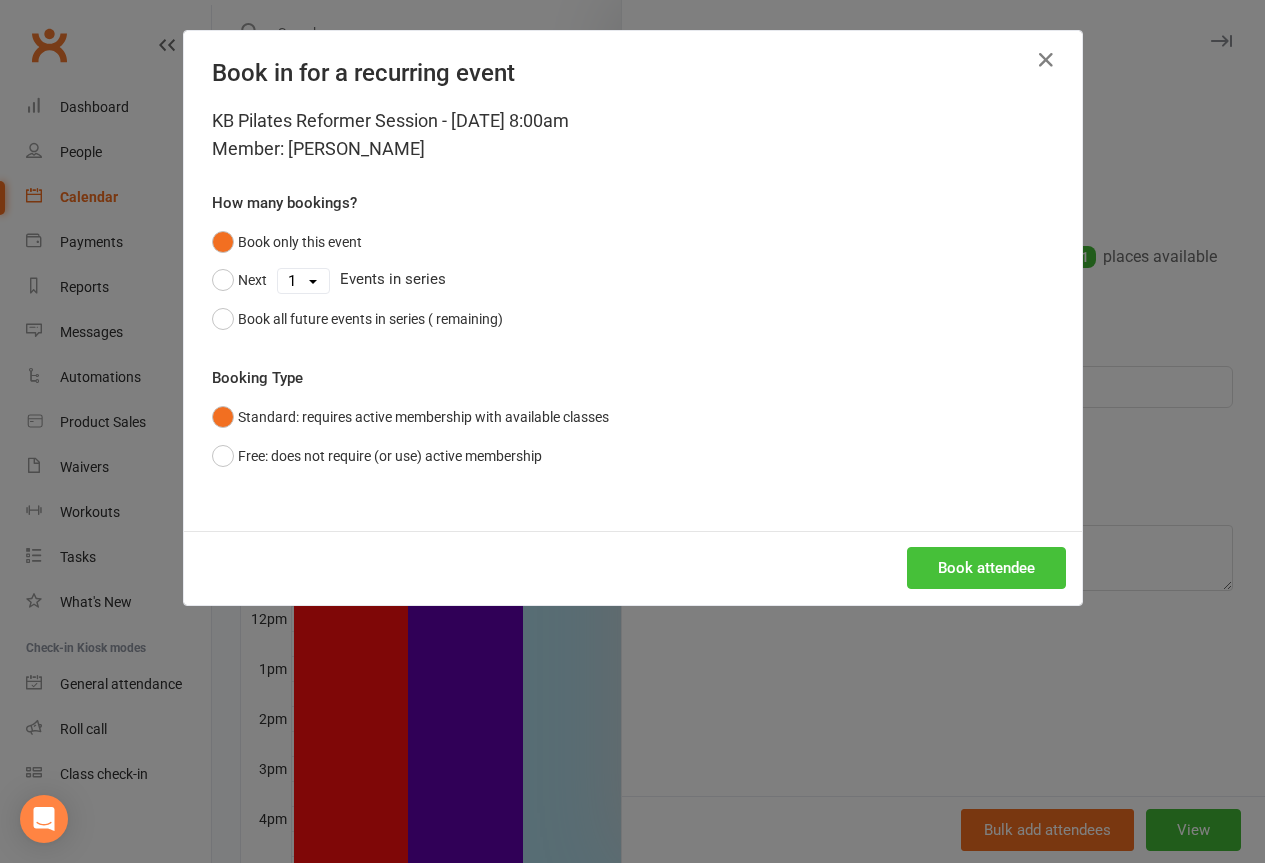click on "Book attendee" at bounding box center [986, 568] 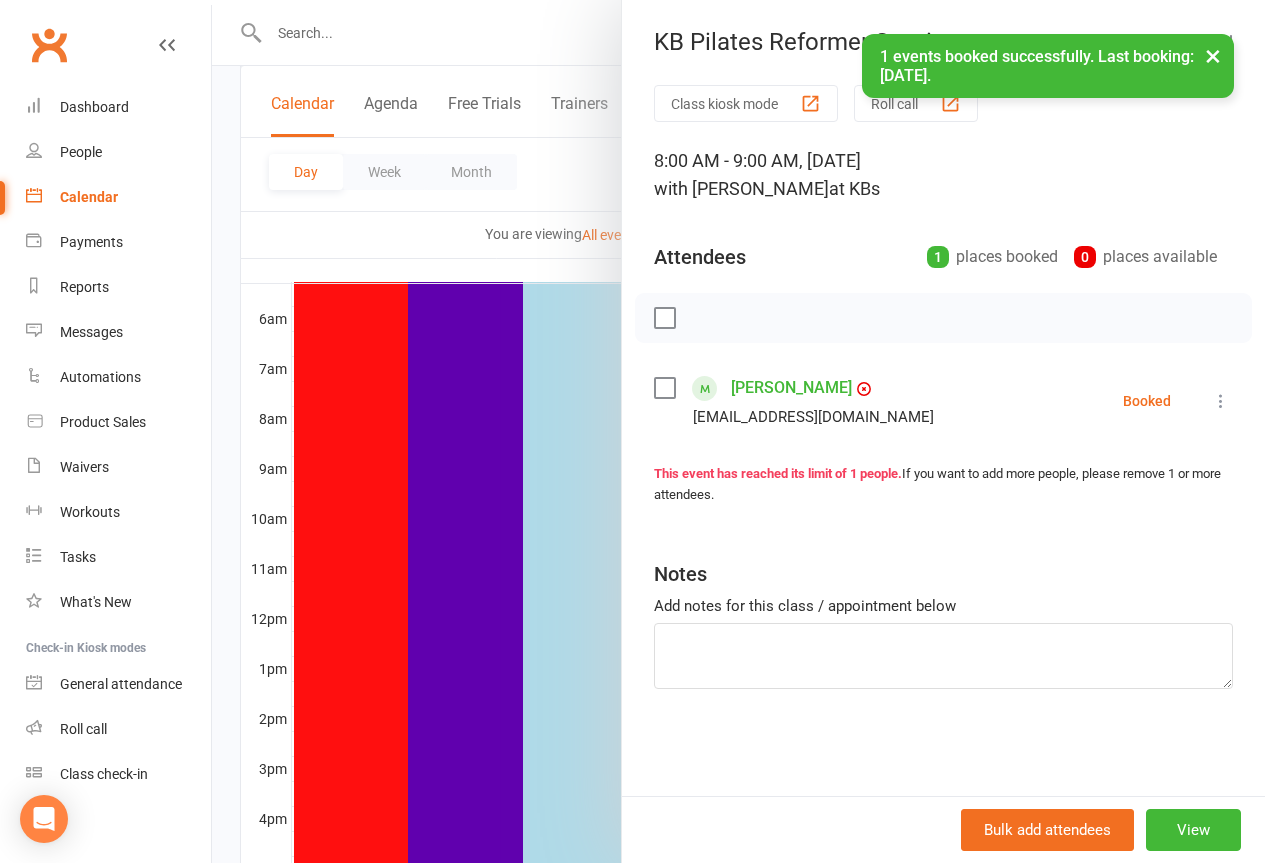 click on "×" at bounding box center (1213, 55) 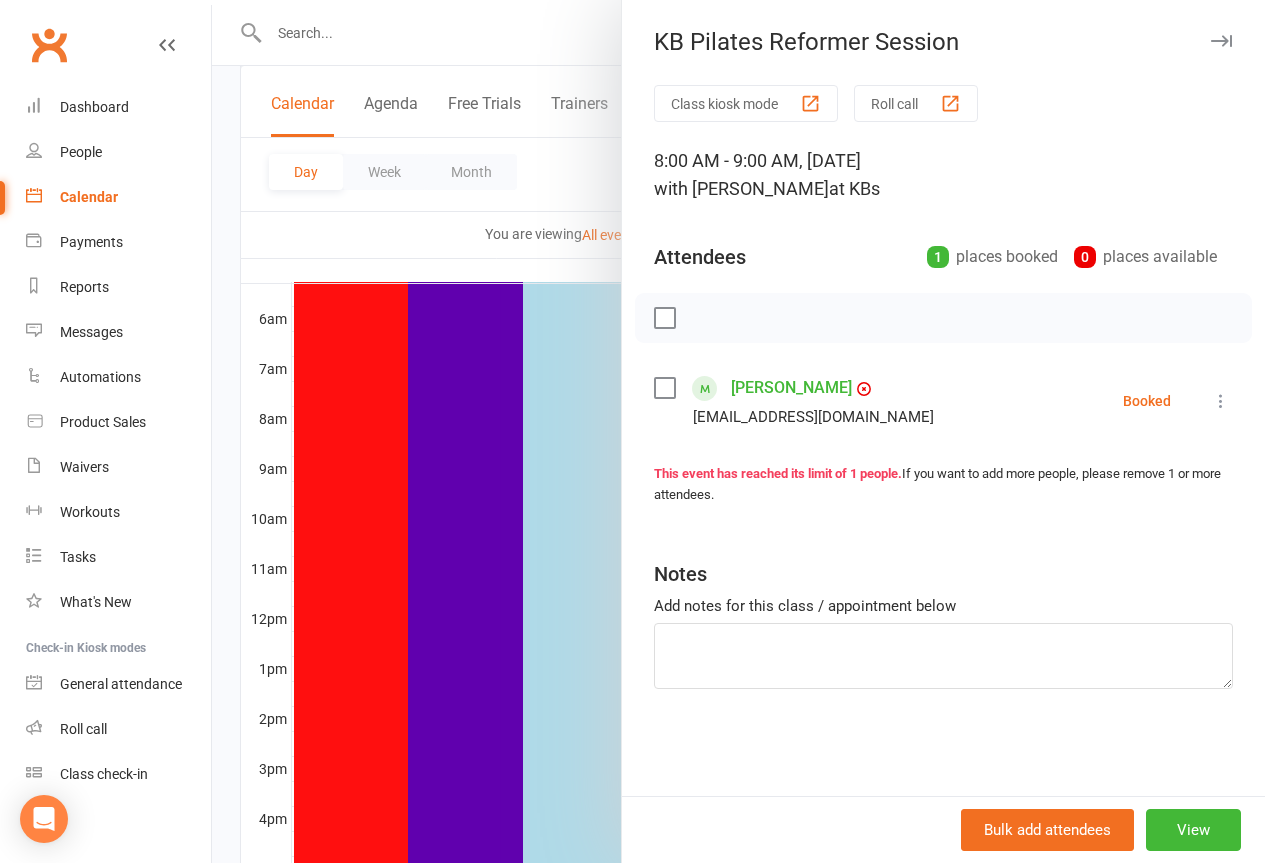 click at bounding box center (1221, 41) 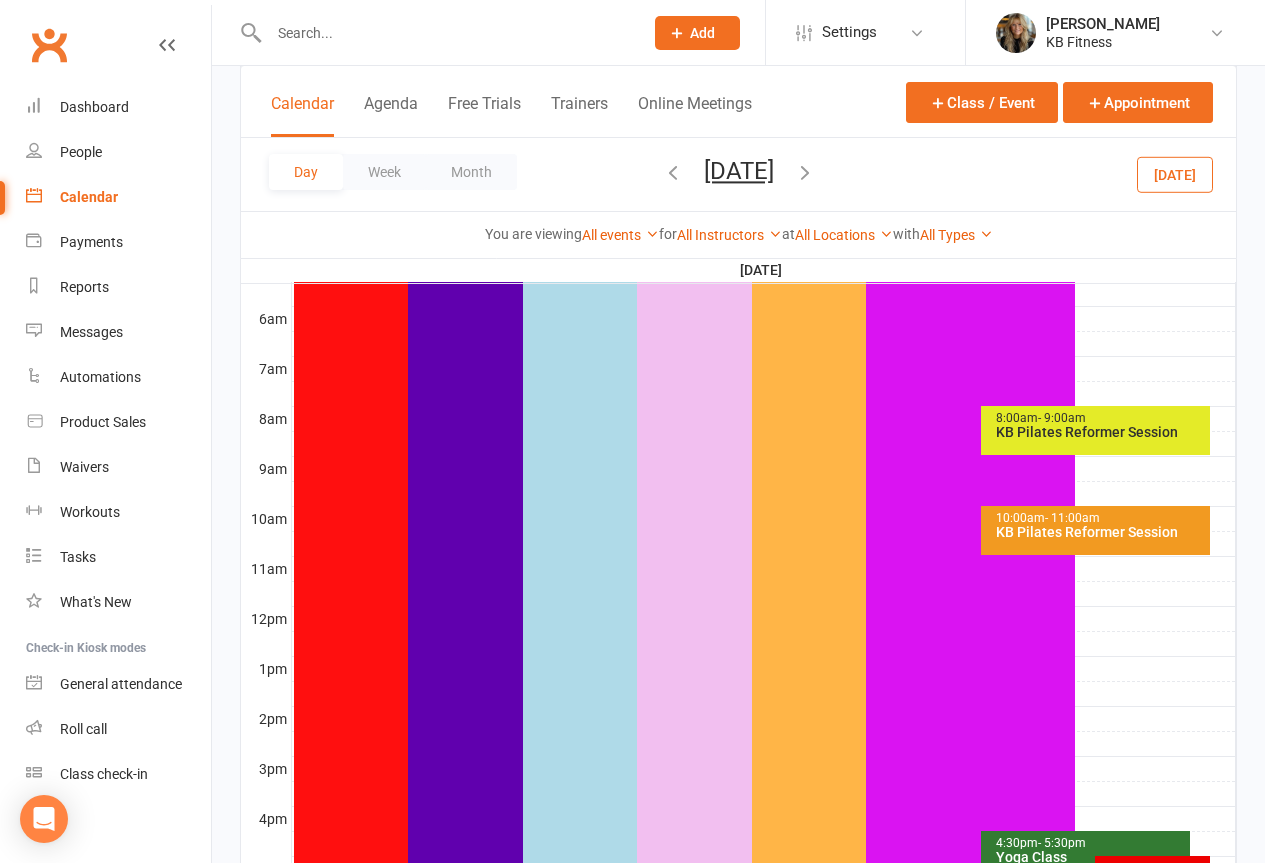click at bounding box center [805, 172] 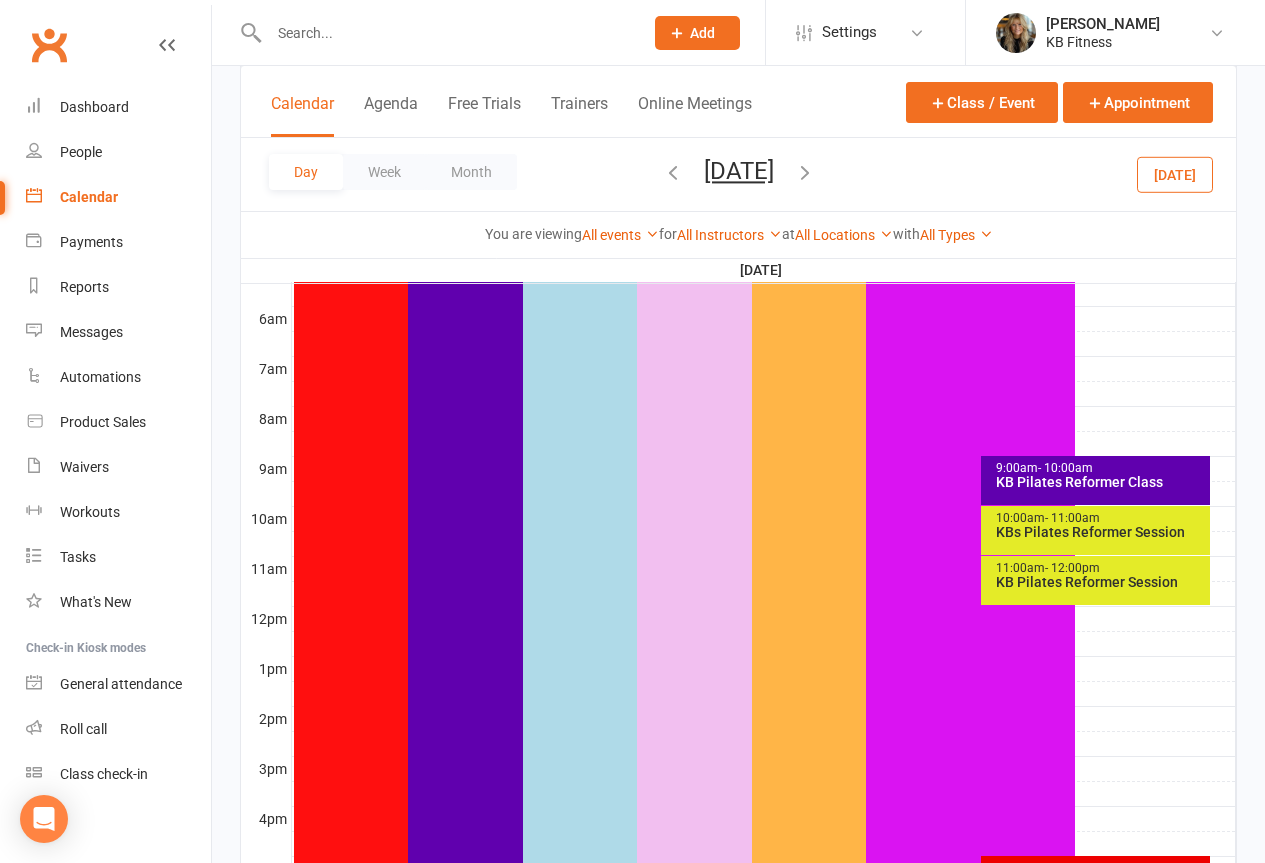 click on "9:00am  - 10:00am" at bounding box center [1100, 468] 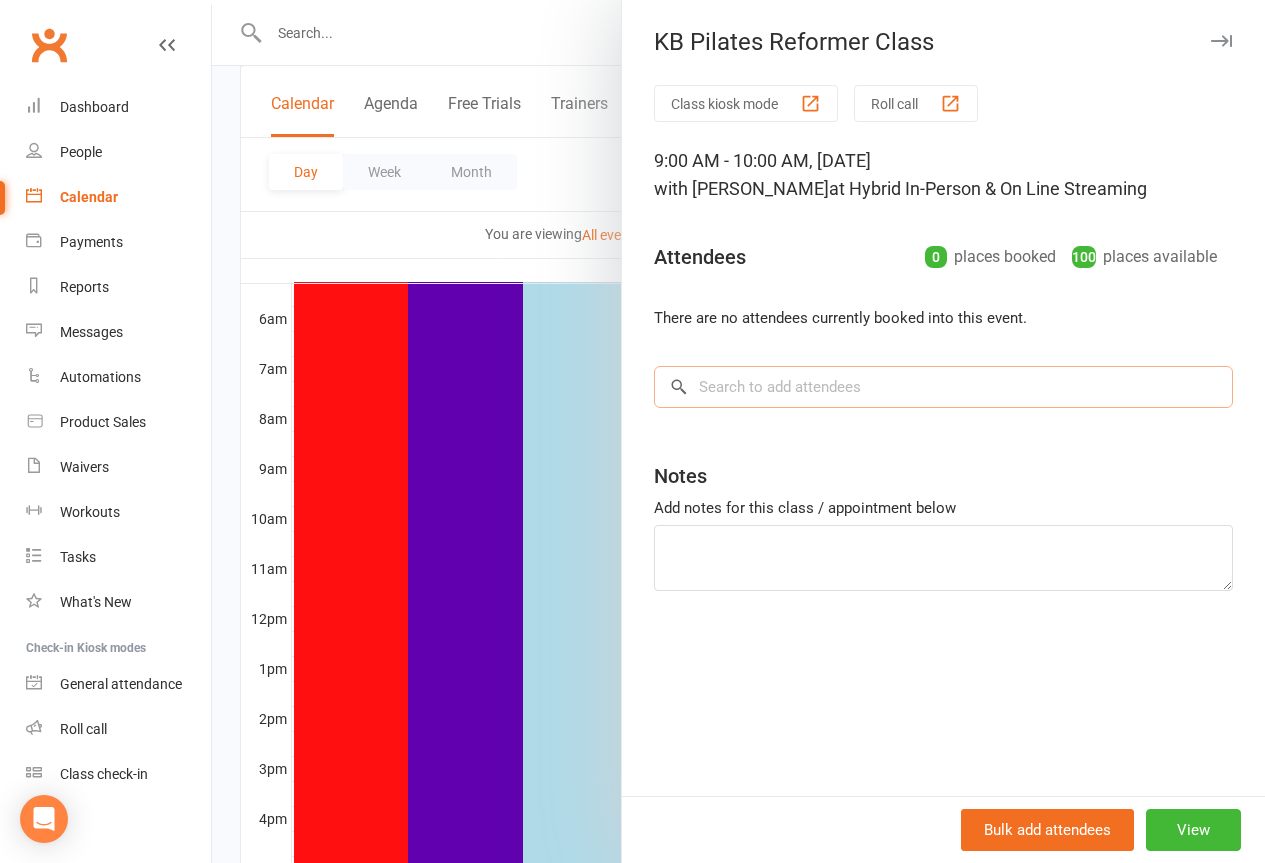click at bounding box center [943, 387] 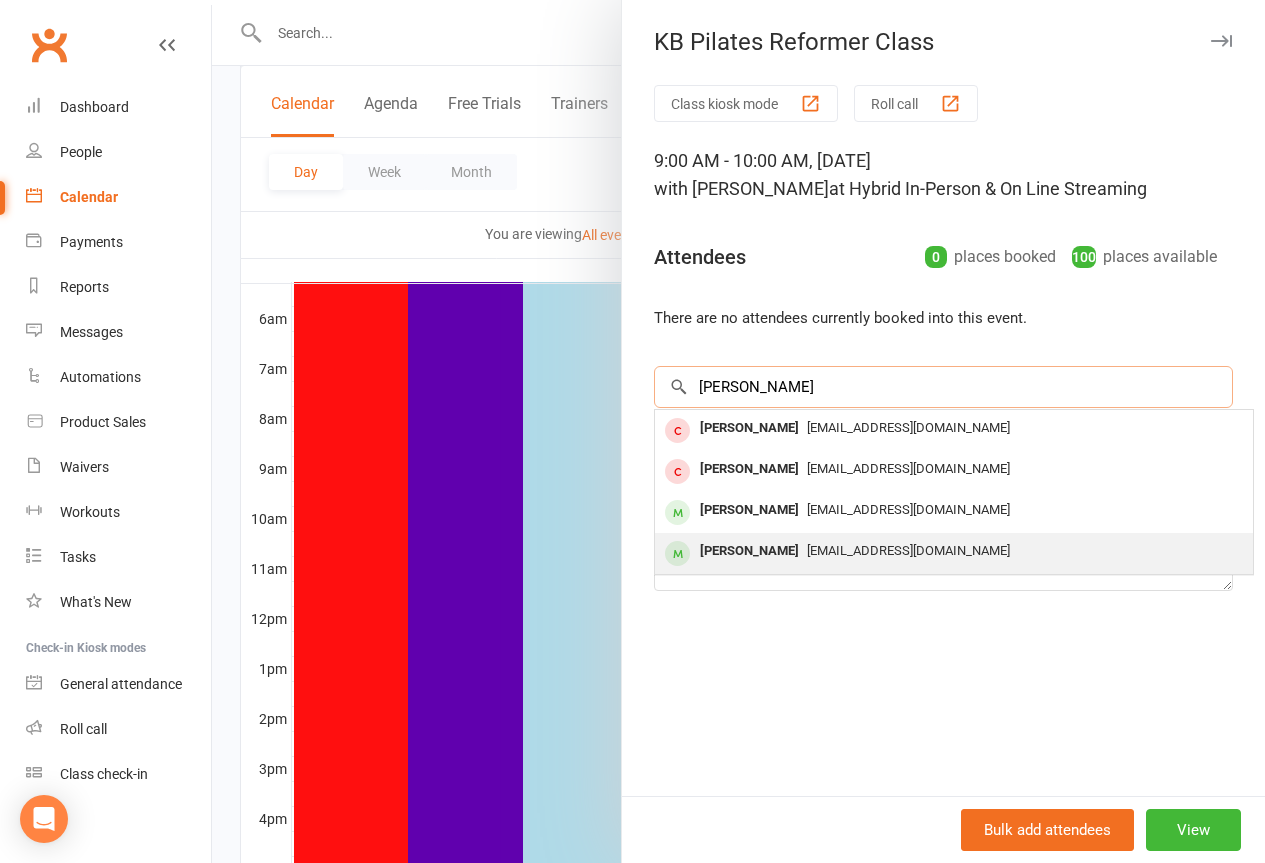 type on "[PERSON_NAME]" 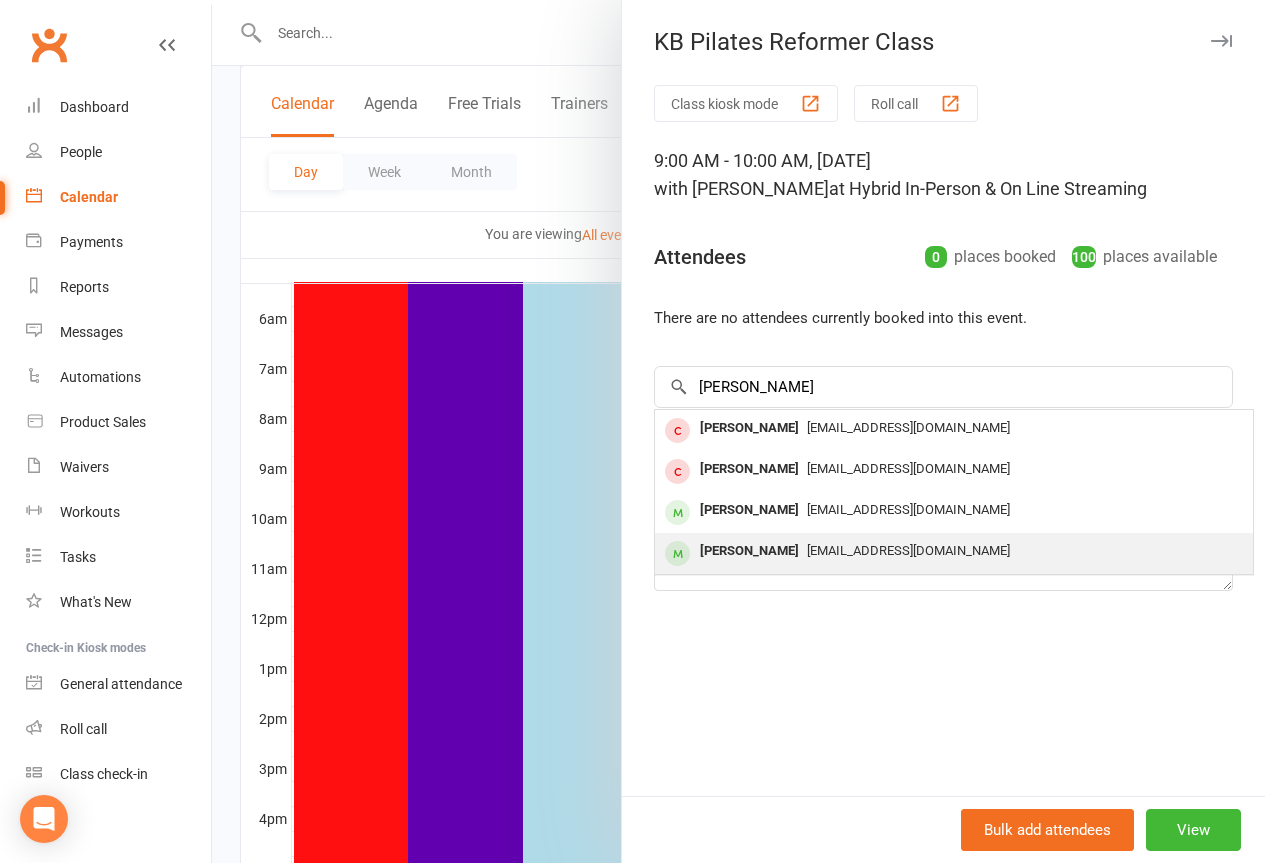 click on "[PERSON_NAME]" at bounding box center [749, 551] 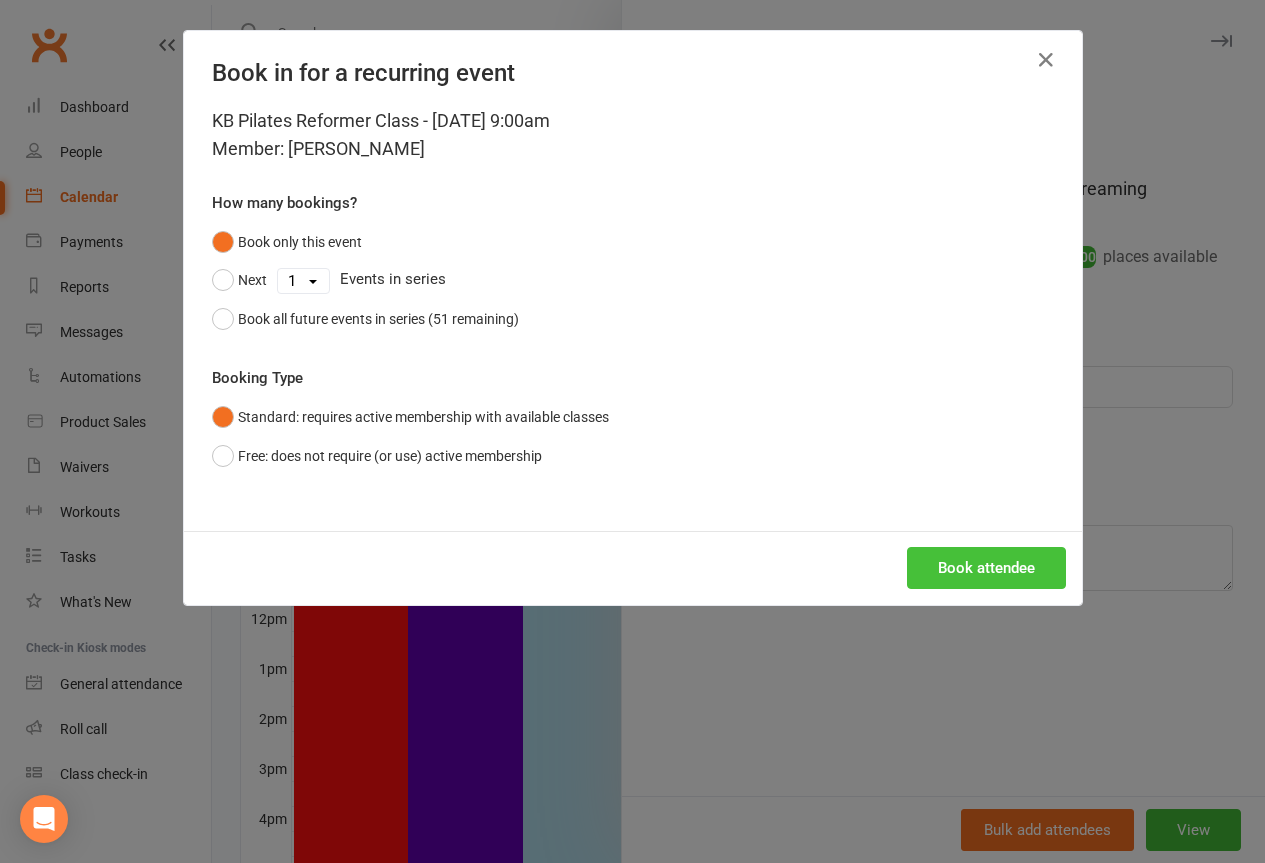 click on "Book attendee" at bounding box center [986, 568] 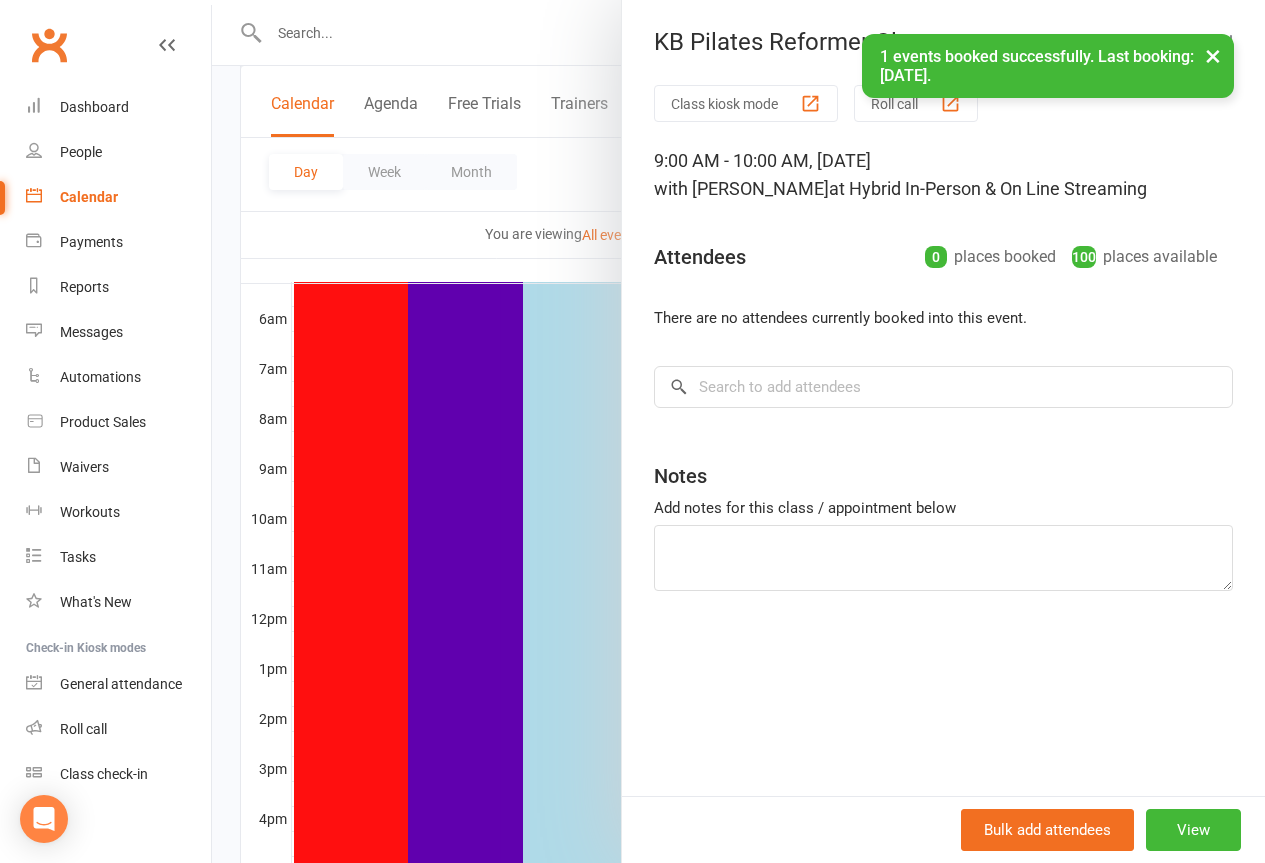 click on "×" at bounding box center [1213, 55] 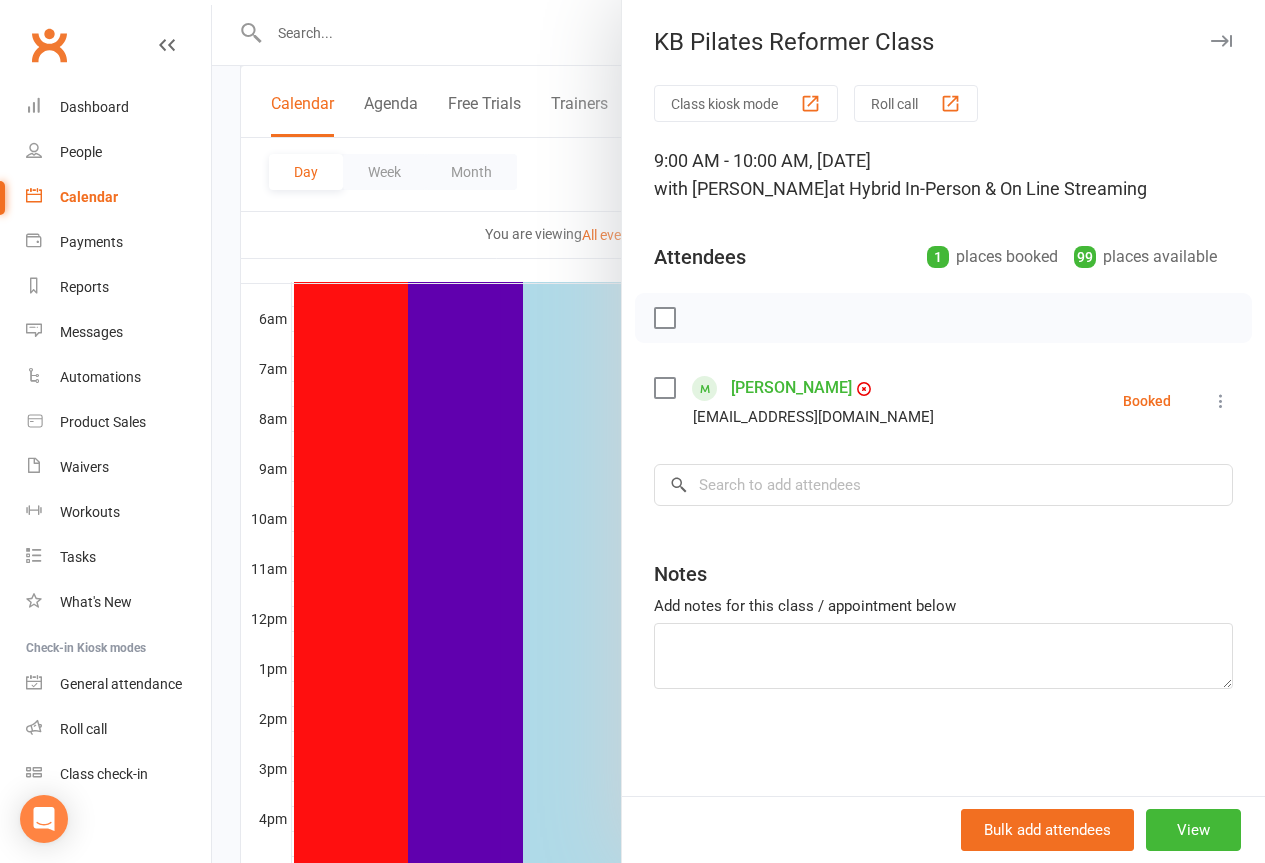 click at bounding box center (1221, 41) 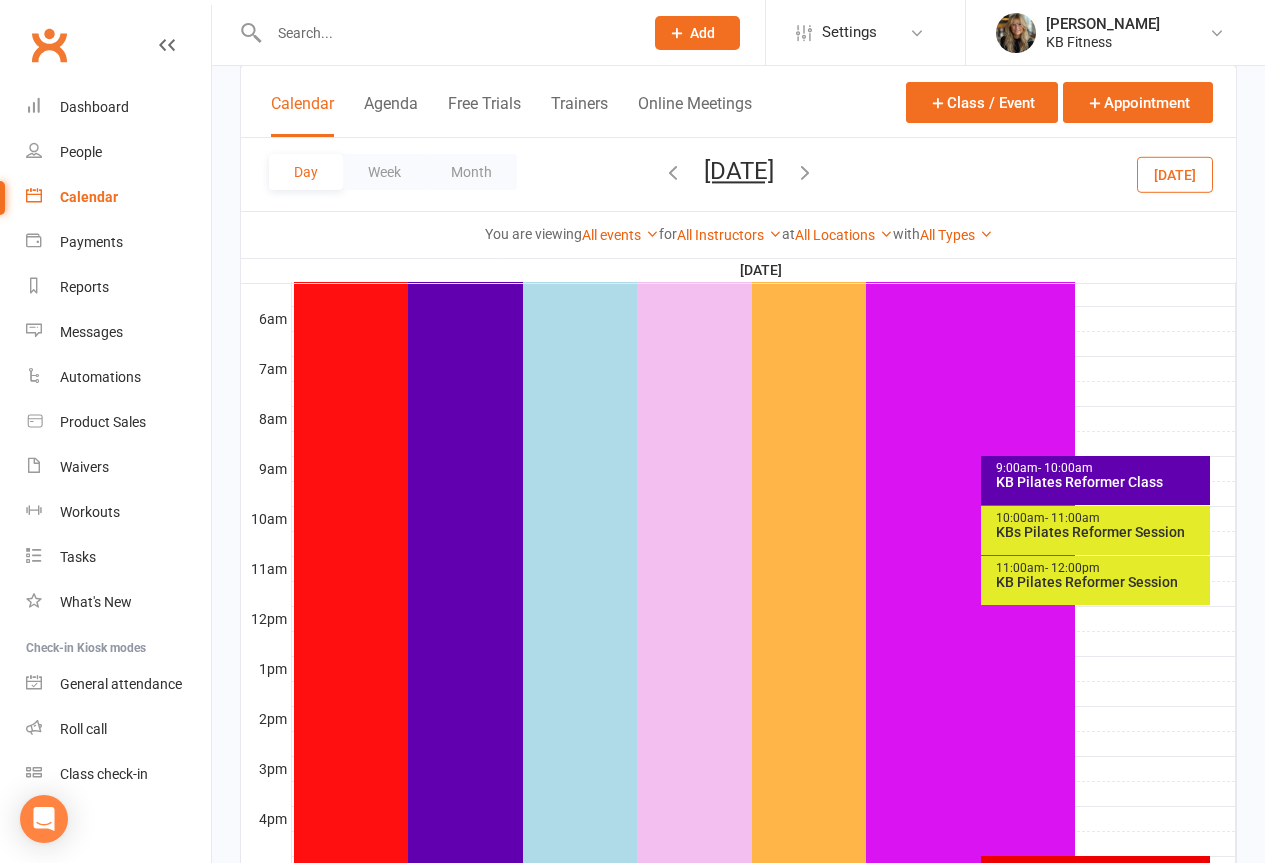 click on "KBs Pilates Reformer Session" at bounding box center (1100, 532) 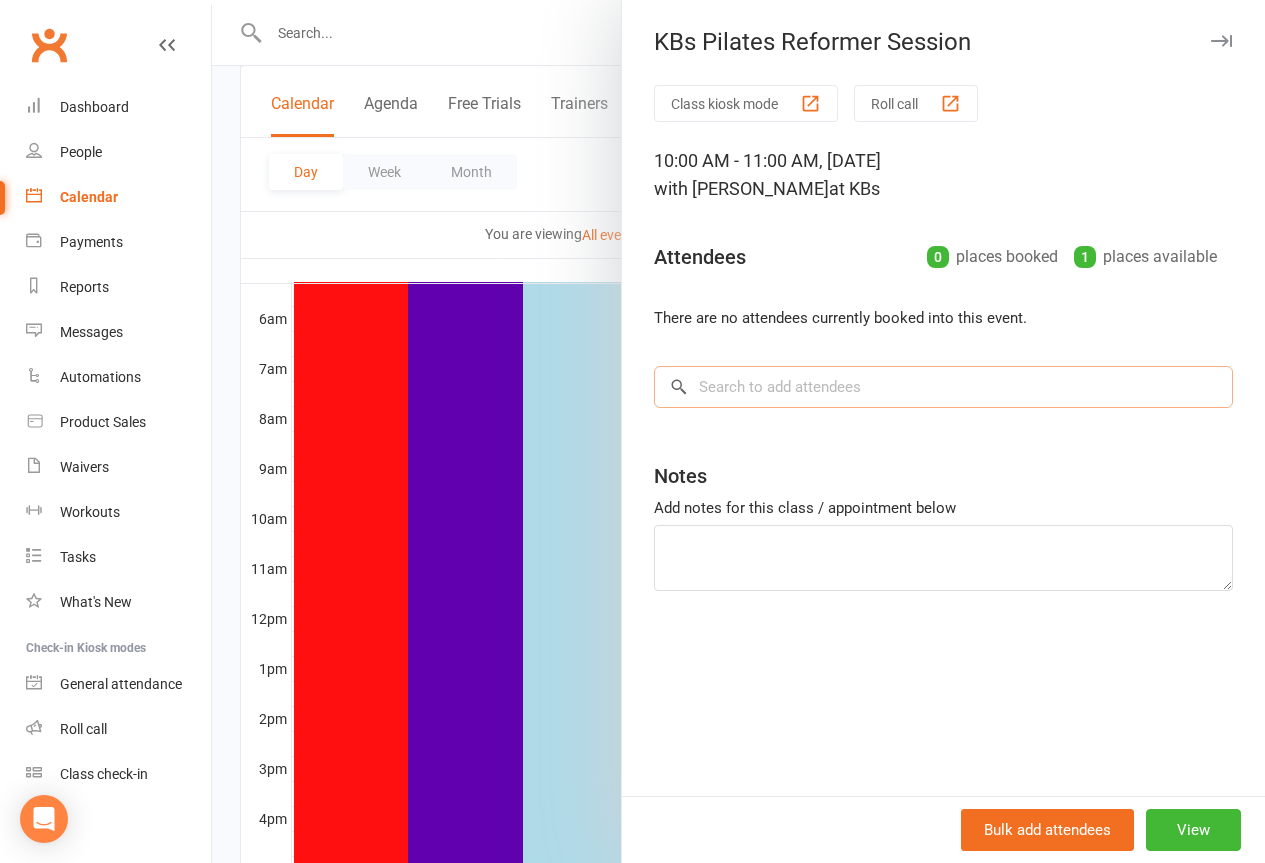click at bounding box center [943, 387] 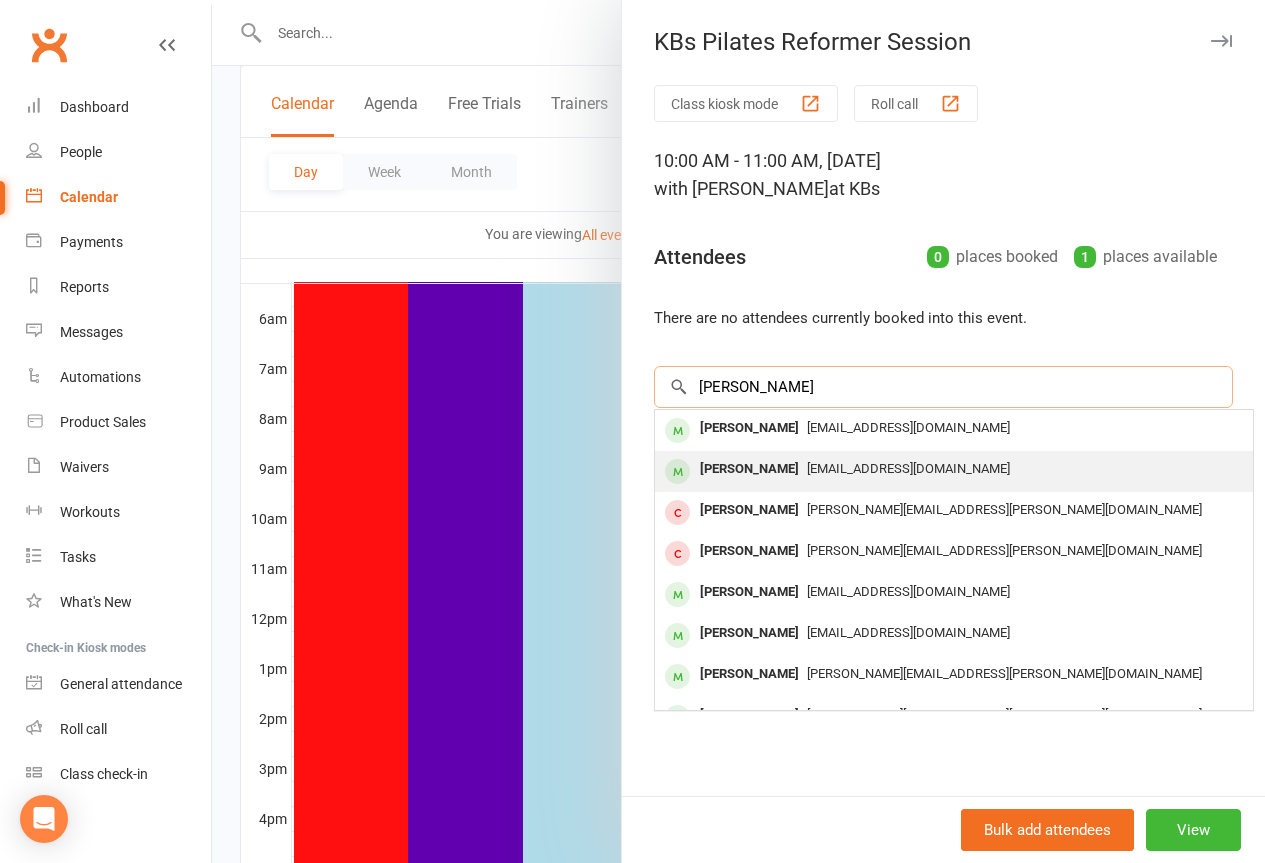 type on "[PERSON_NAME]" 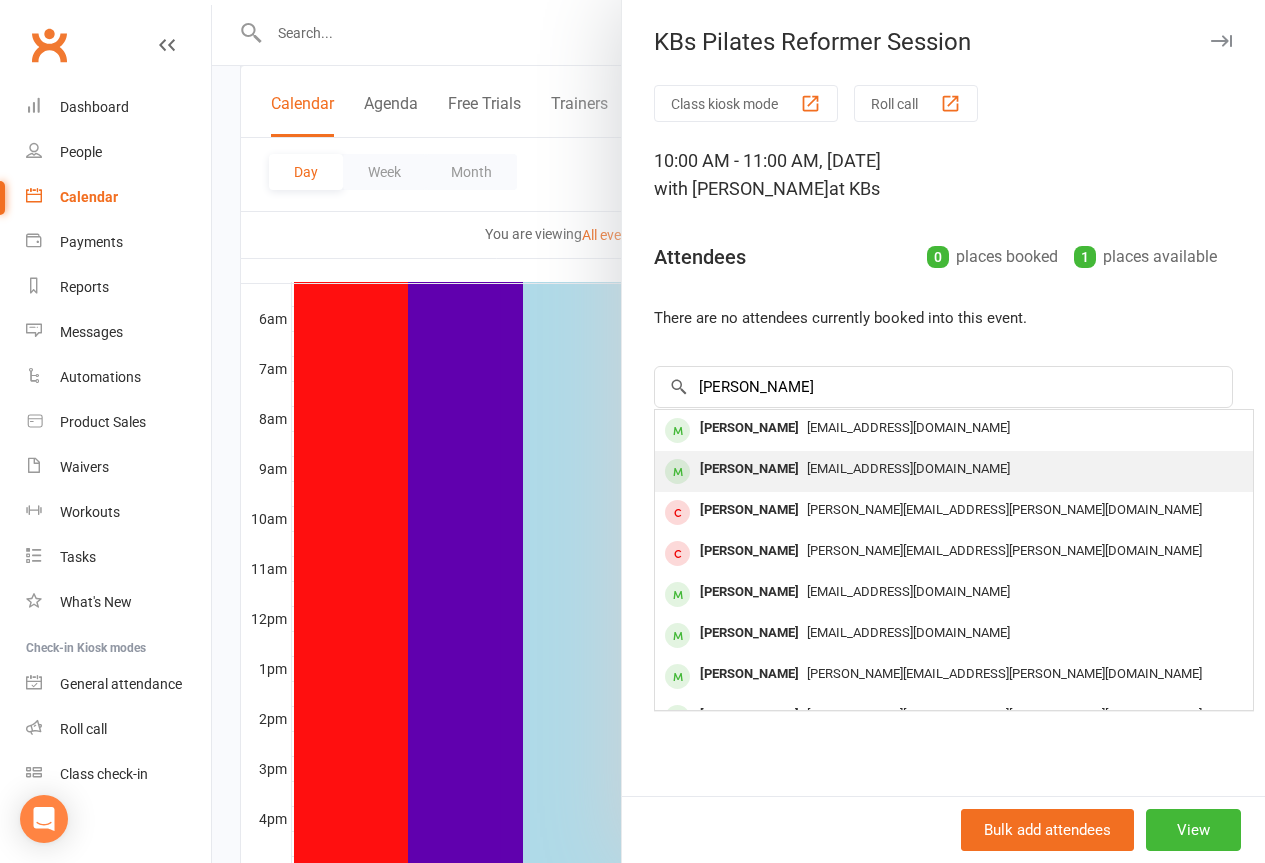 click on "[PERSON_NAME]" at bounding box center (749, 469) 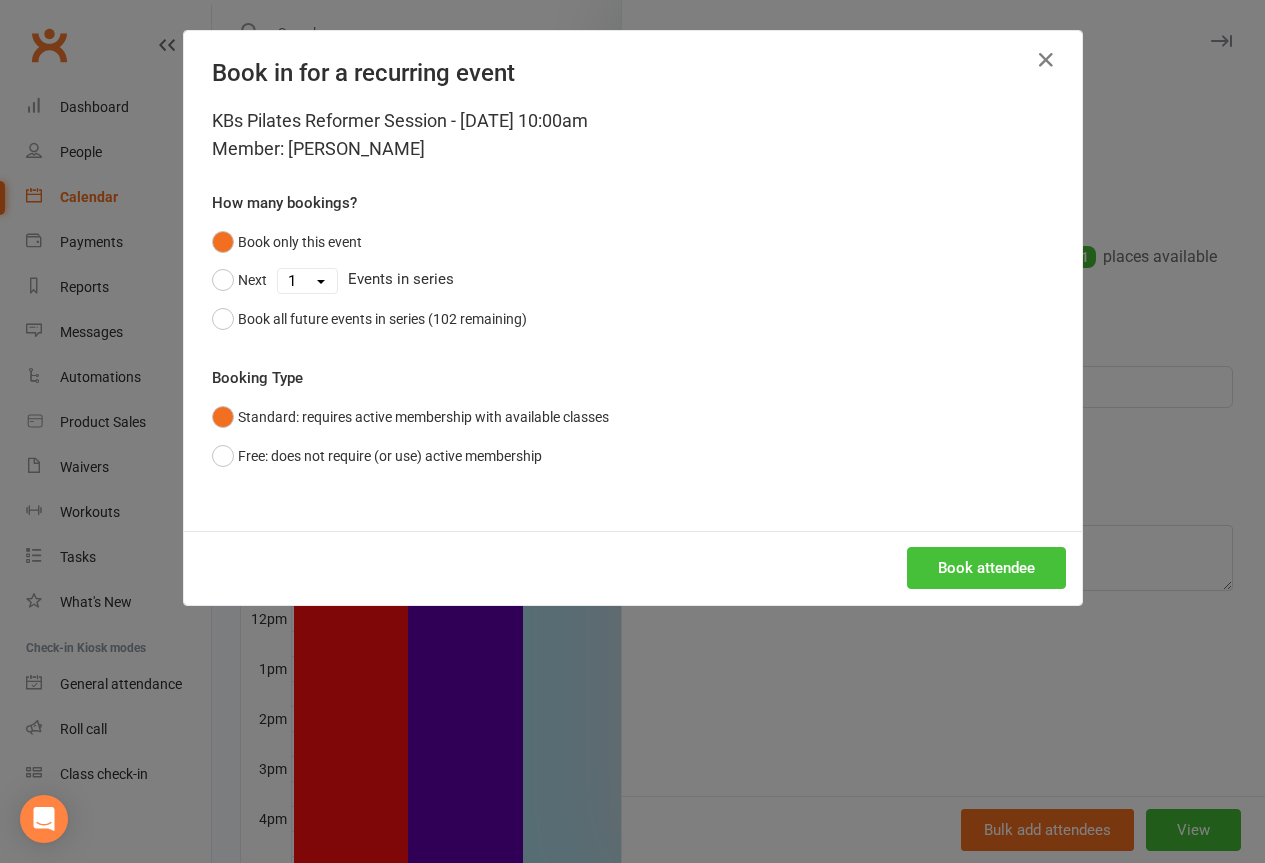click on "Book attendee" at bounding box center (986, 568) 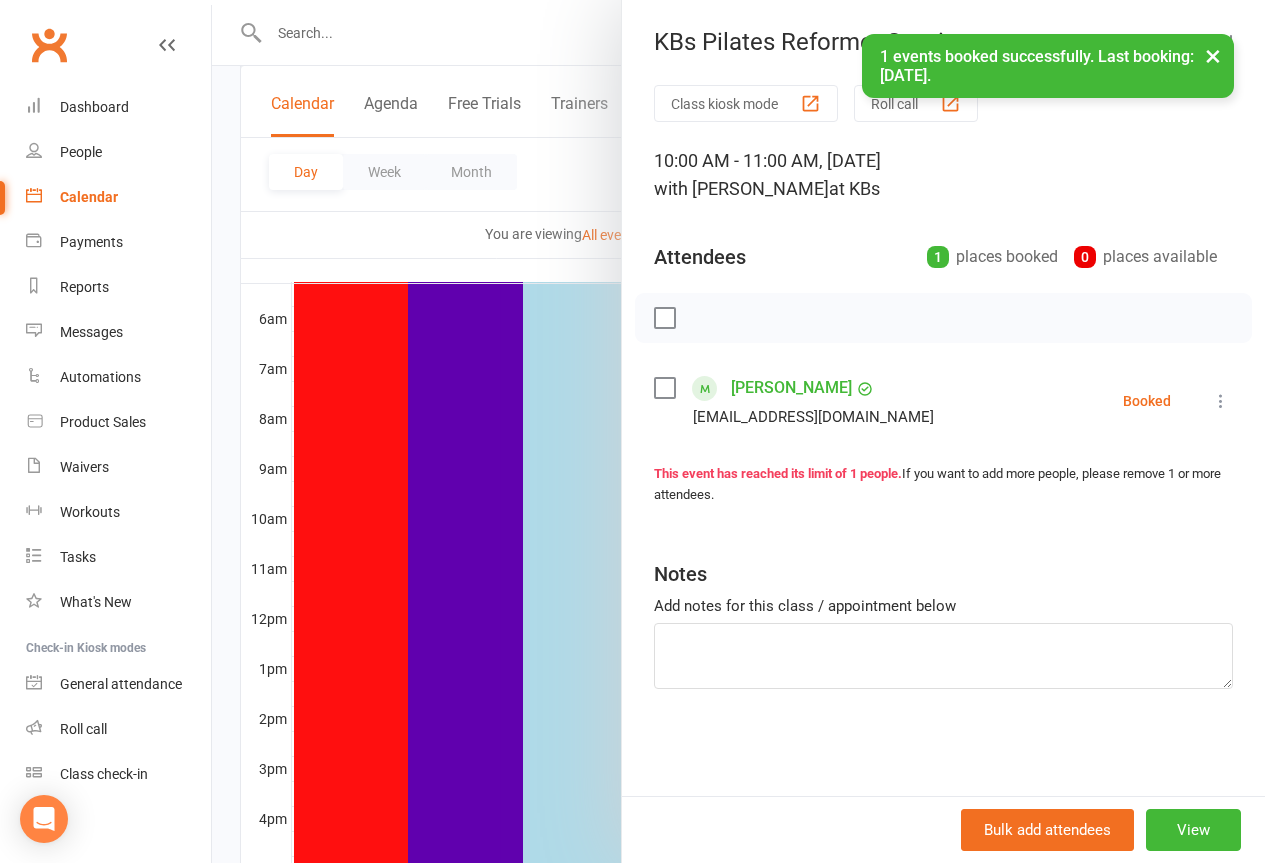 click on "×" at bounding box center (1213, 55) 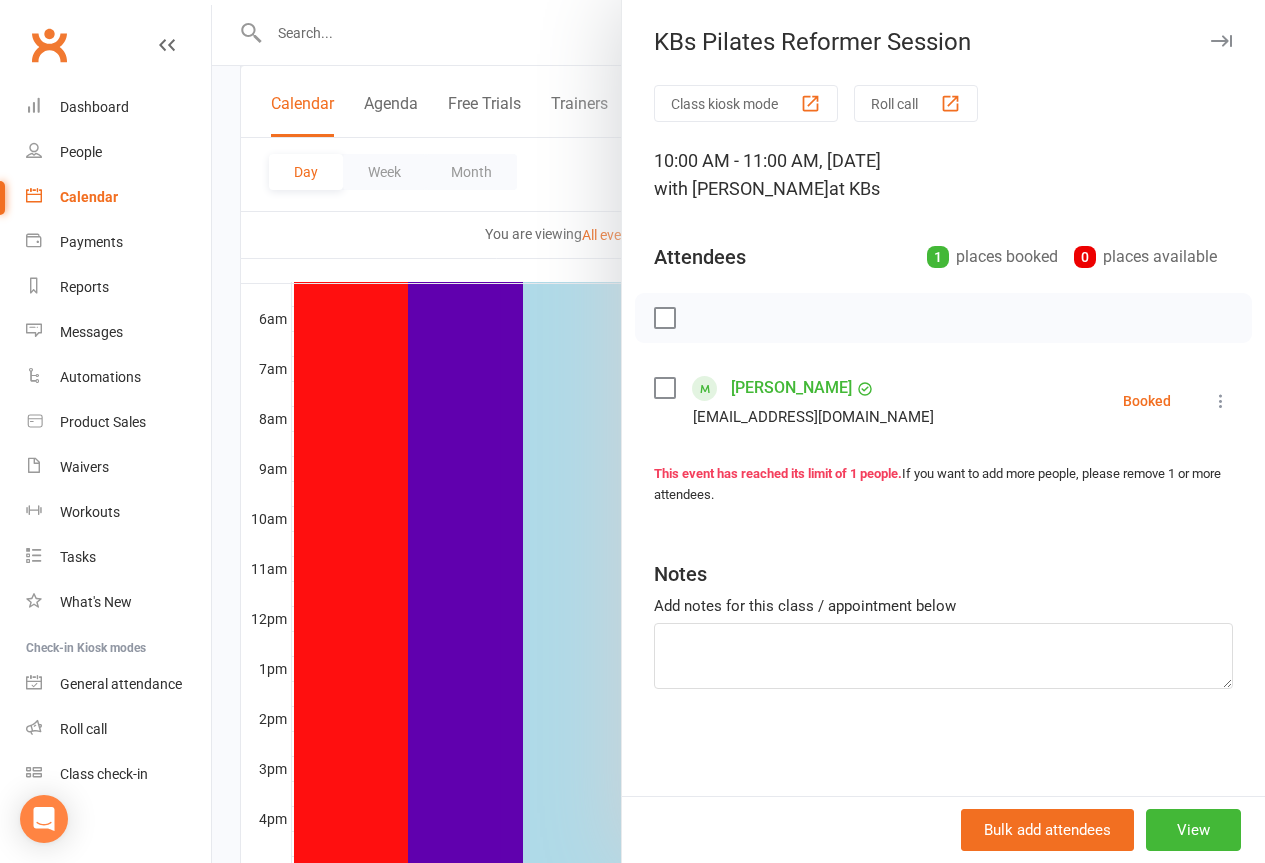 click at bounding box center (1221, 41) 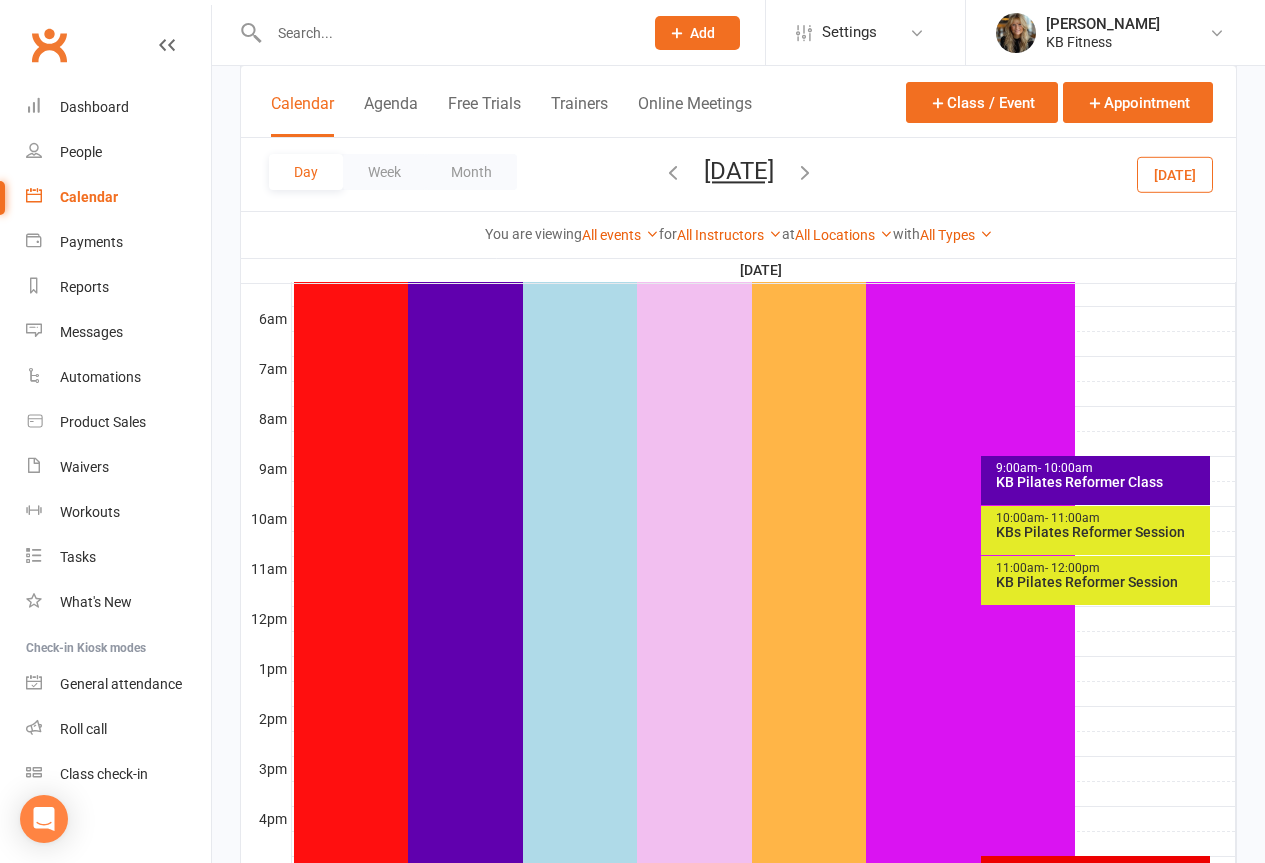 click on "KB Pilates Reformer Session" at bounding box center (1100, 582) 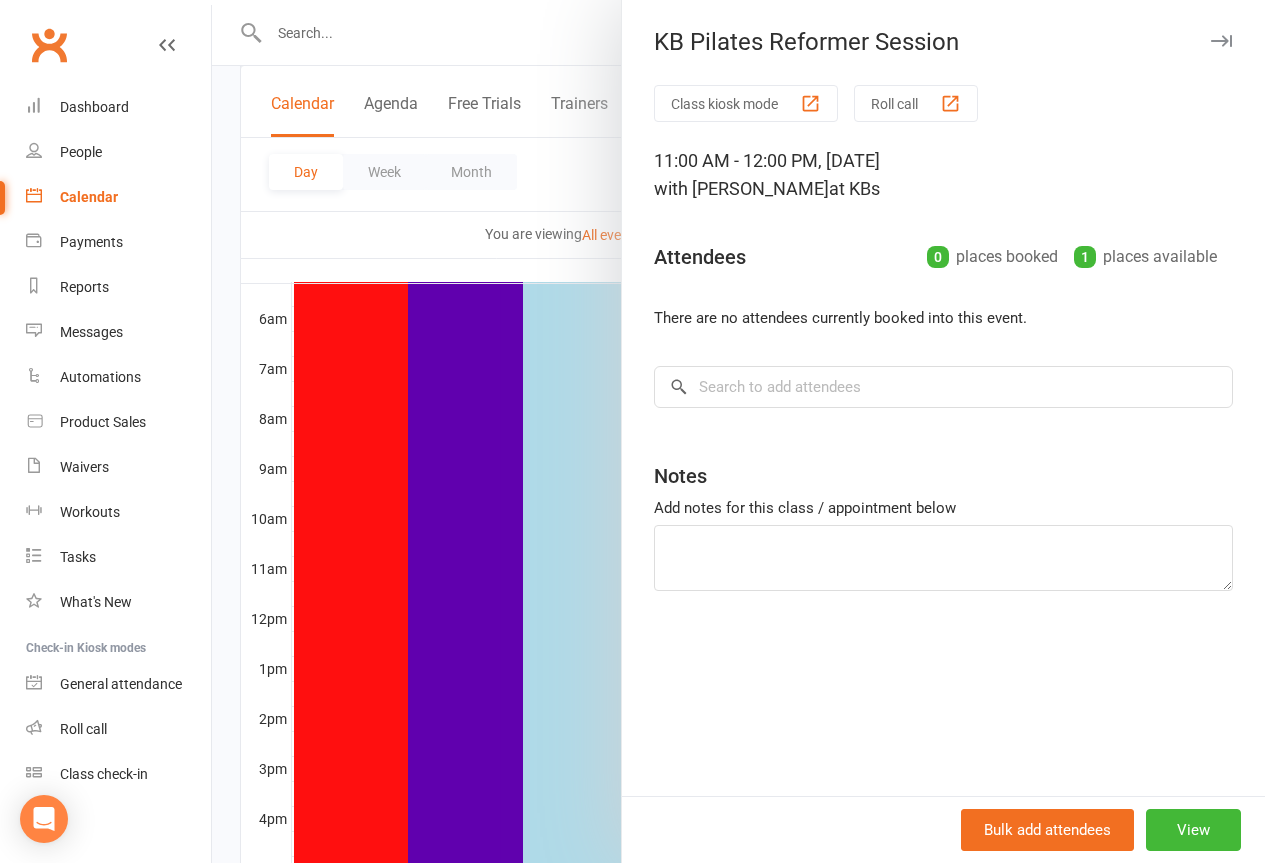 click on "Class kiosk mode  Roll call  11:00 AM - 12:00 PM, [DATE] with [PERSON_NAME]  at  KBs  Attendees  0  places booked 1  places available There are no attendees currently booked into this event. × No results
Notes  Add notes for this class / appointment below" at bounding box center [943, 440] 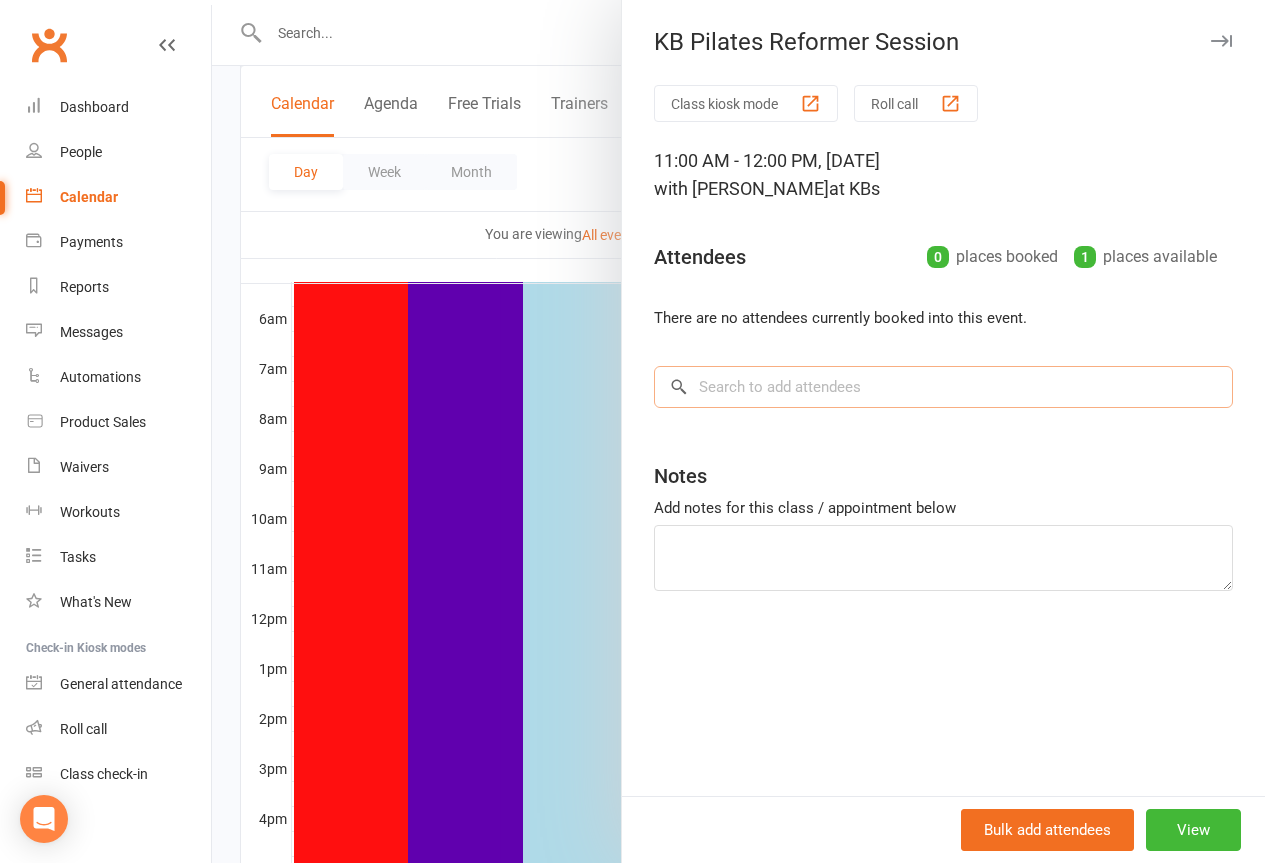 click at bounding box center [943, 387] 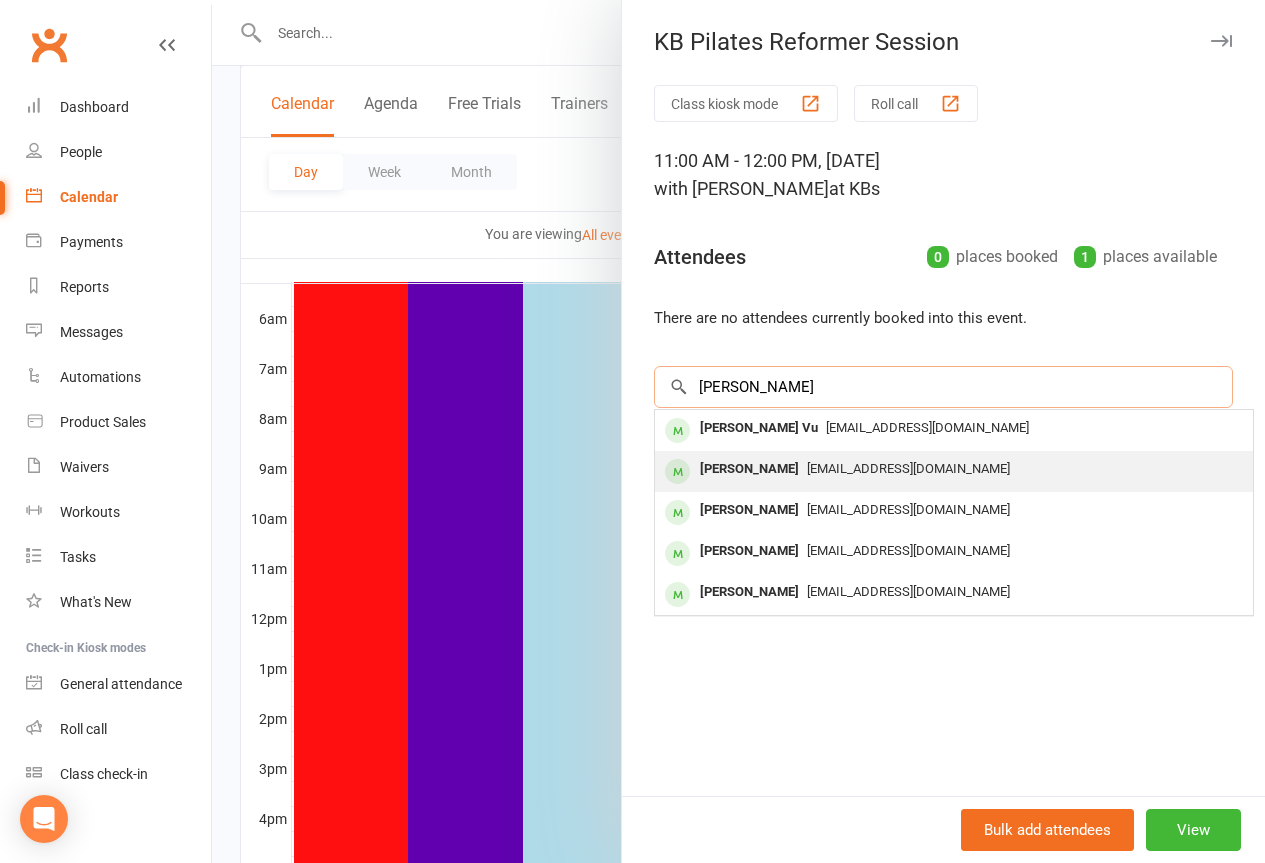 type on "[PERSON_NAME]" 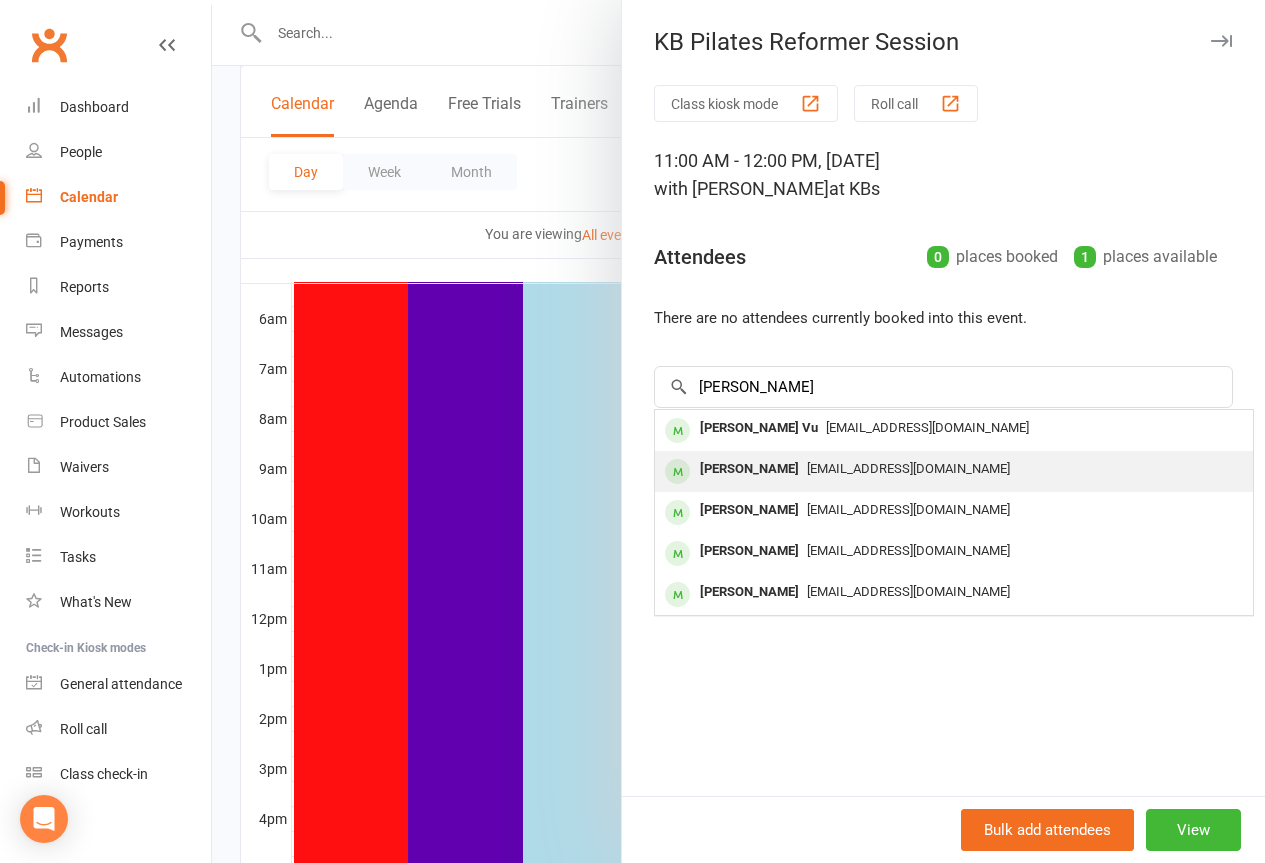 click on "[PERSON_NAME]" at bounding box center [749, 469] 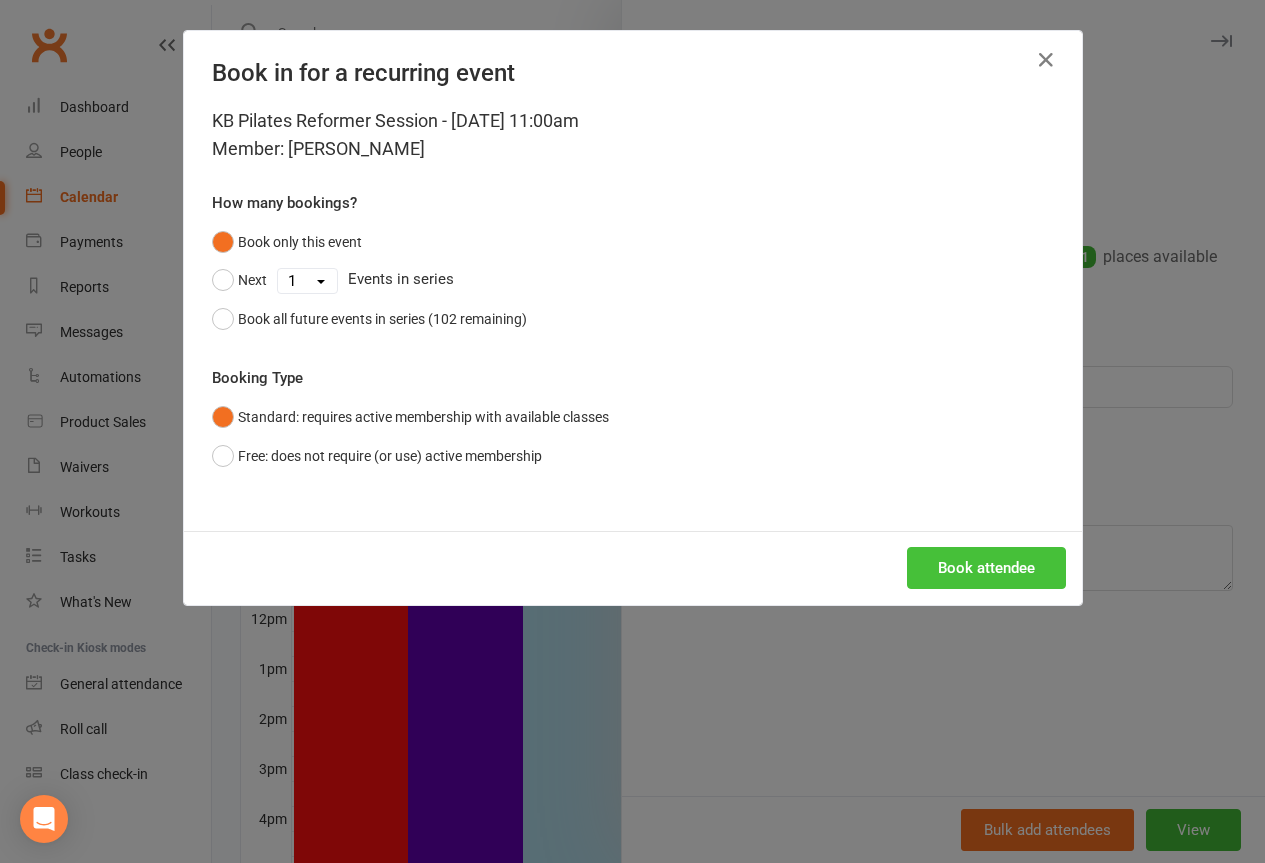 click on "Book attendee" at bounding box center [986, 568] 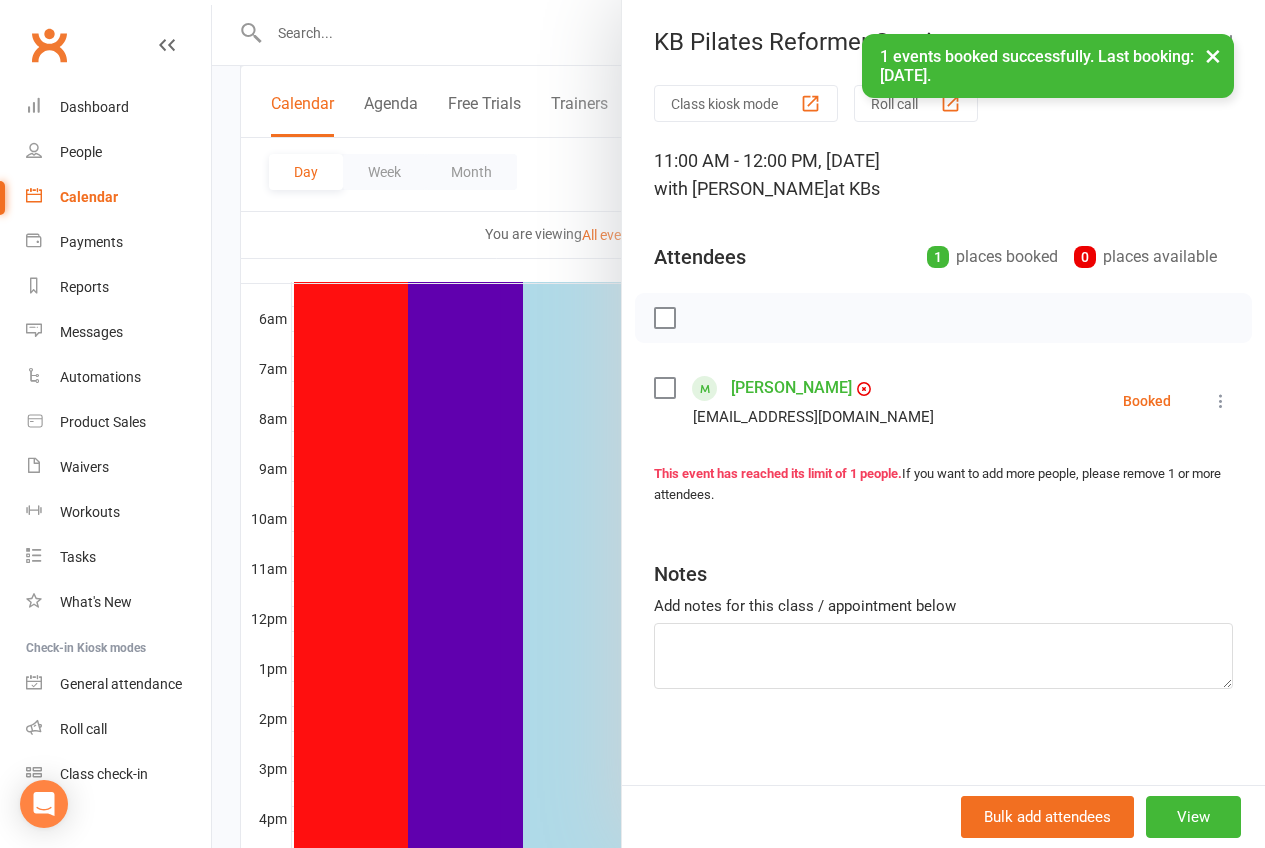 click on "×" at bounding box center (1213, 55) 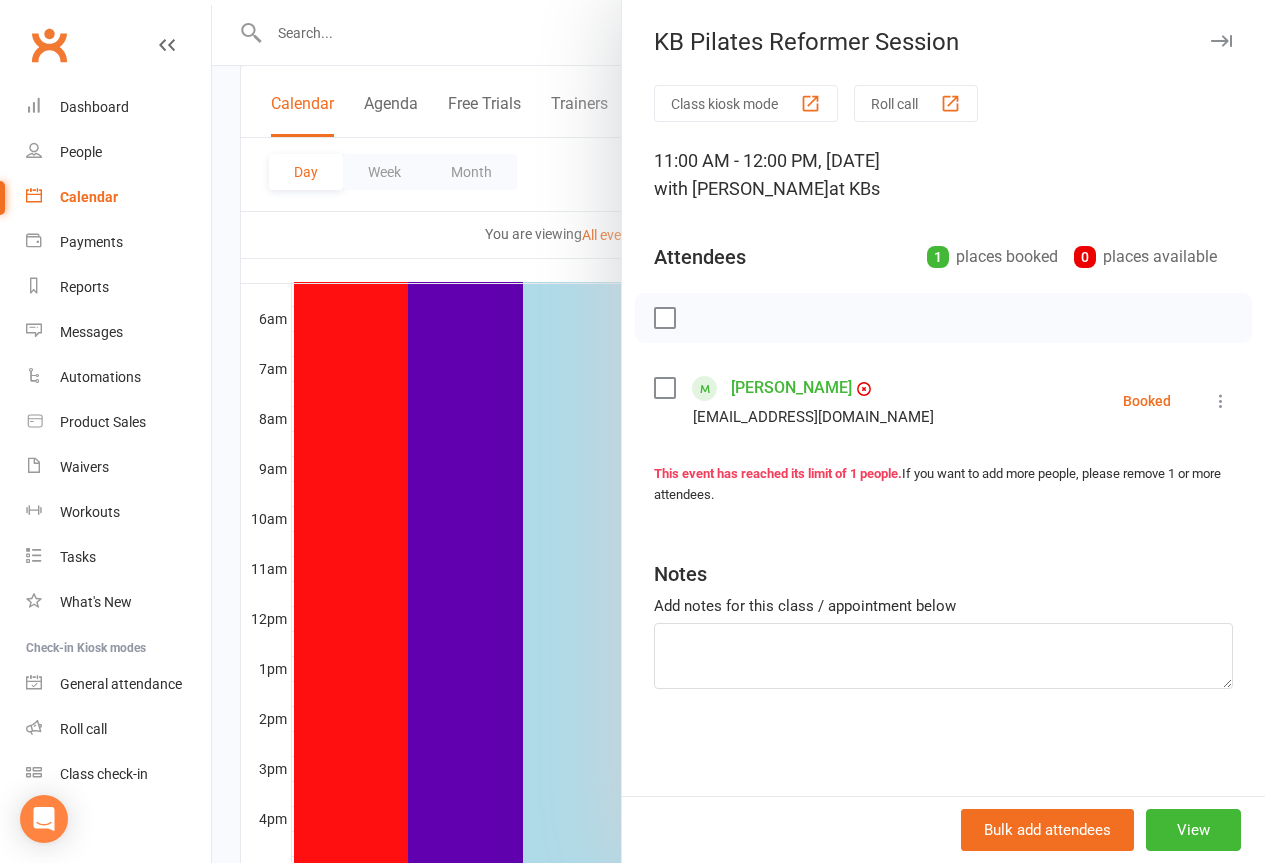 click at bounding box center [1221, 41] 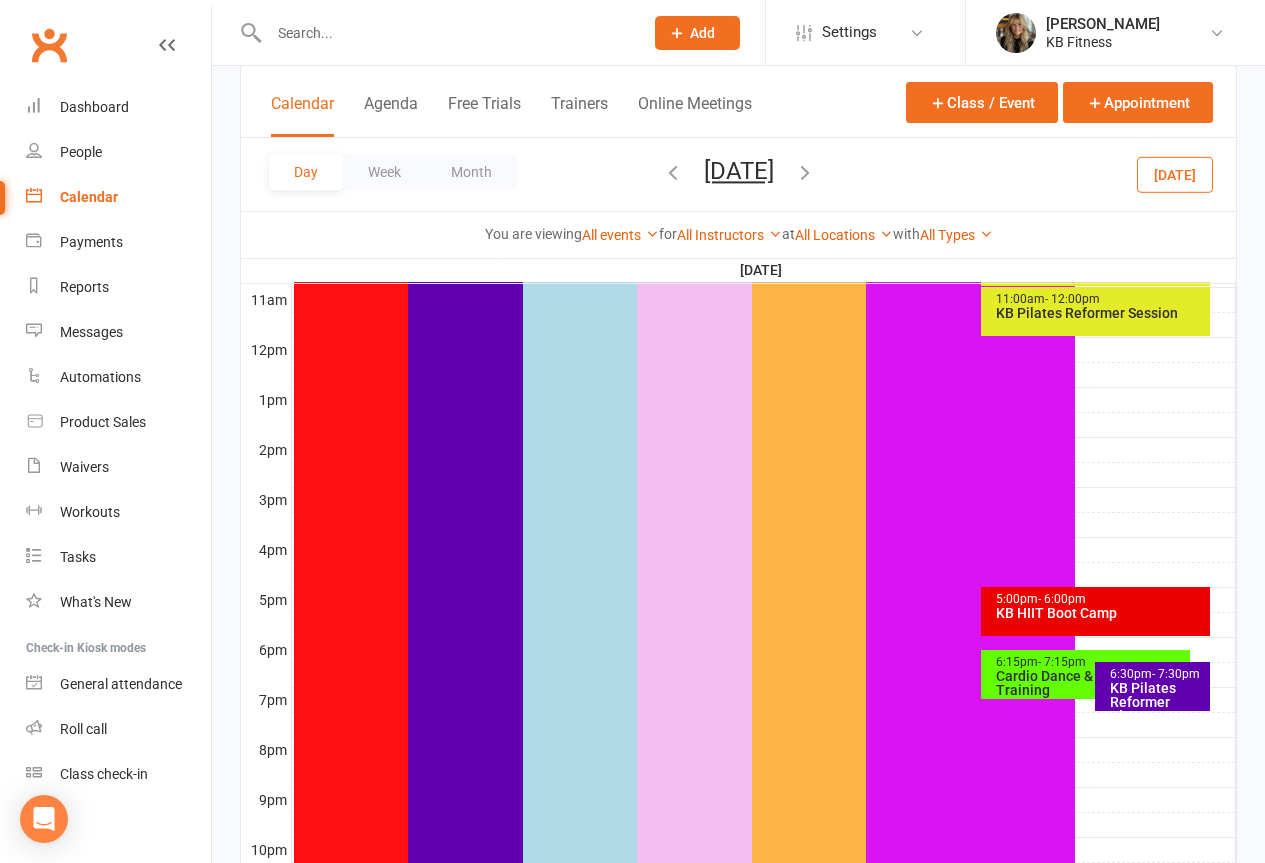 scroll, scrollTop: 800, scrollLeft: 0, axis: vertical 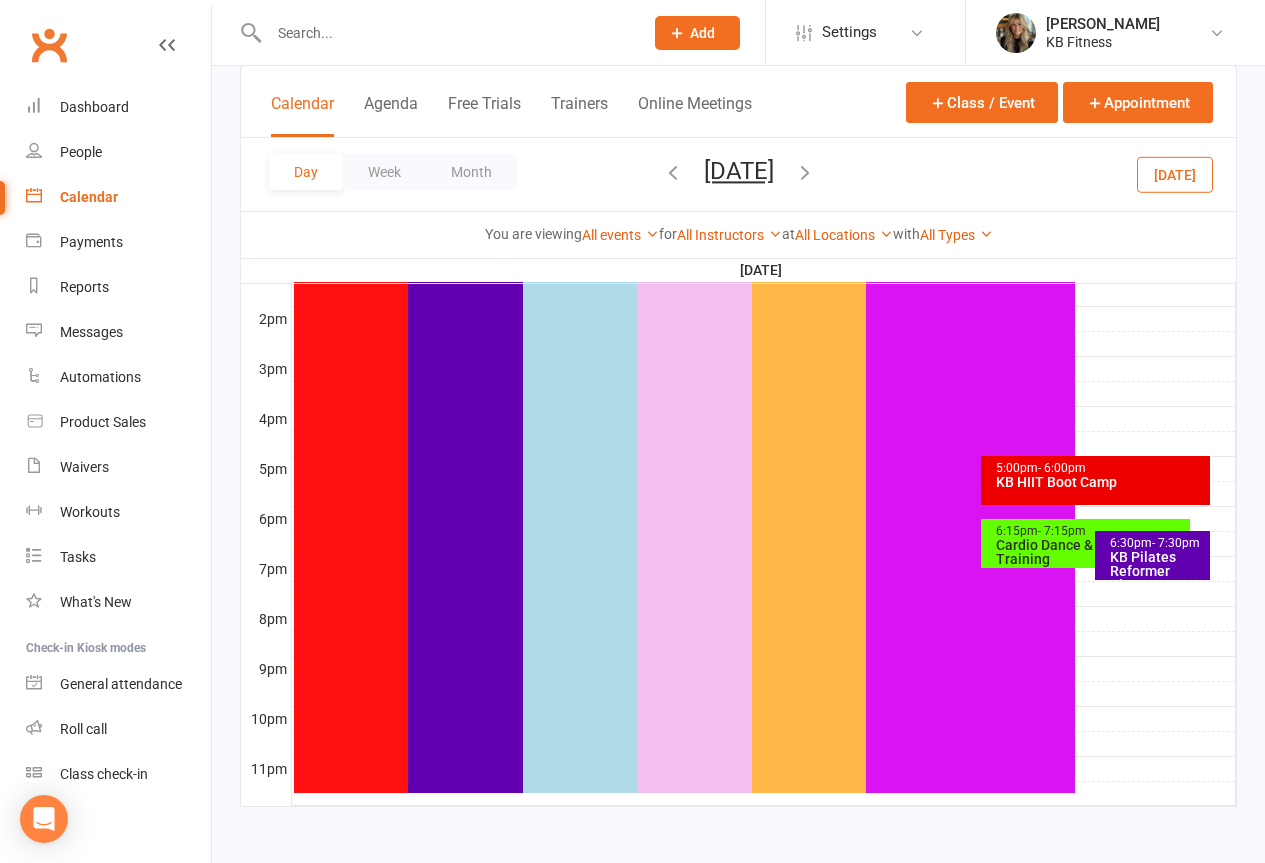 click on "KB Pilates Reformer Class" at bounding box center (1157, 571) 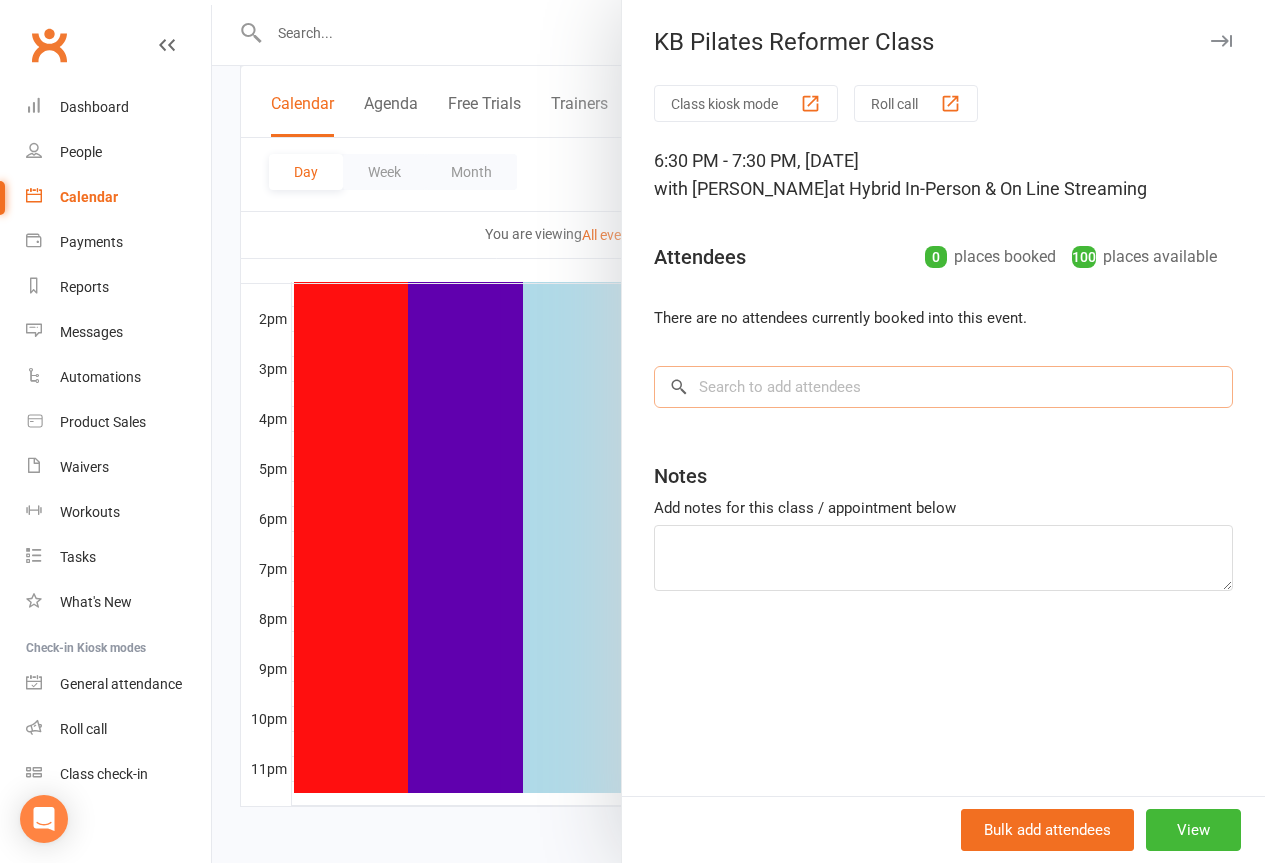 click at bounding box center (943, 387) 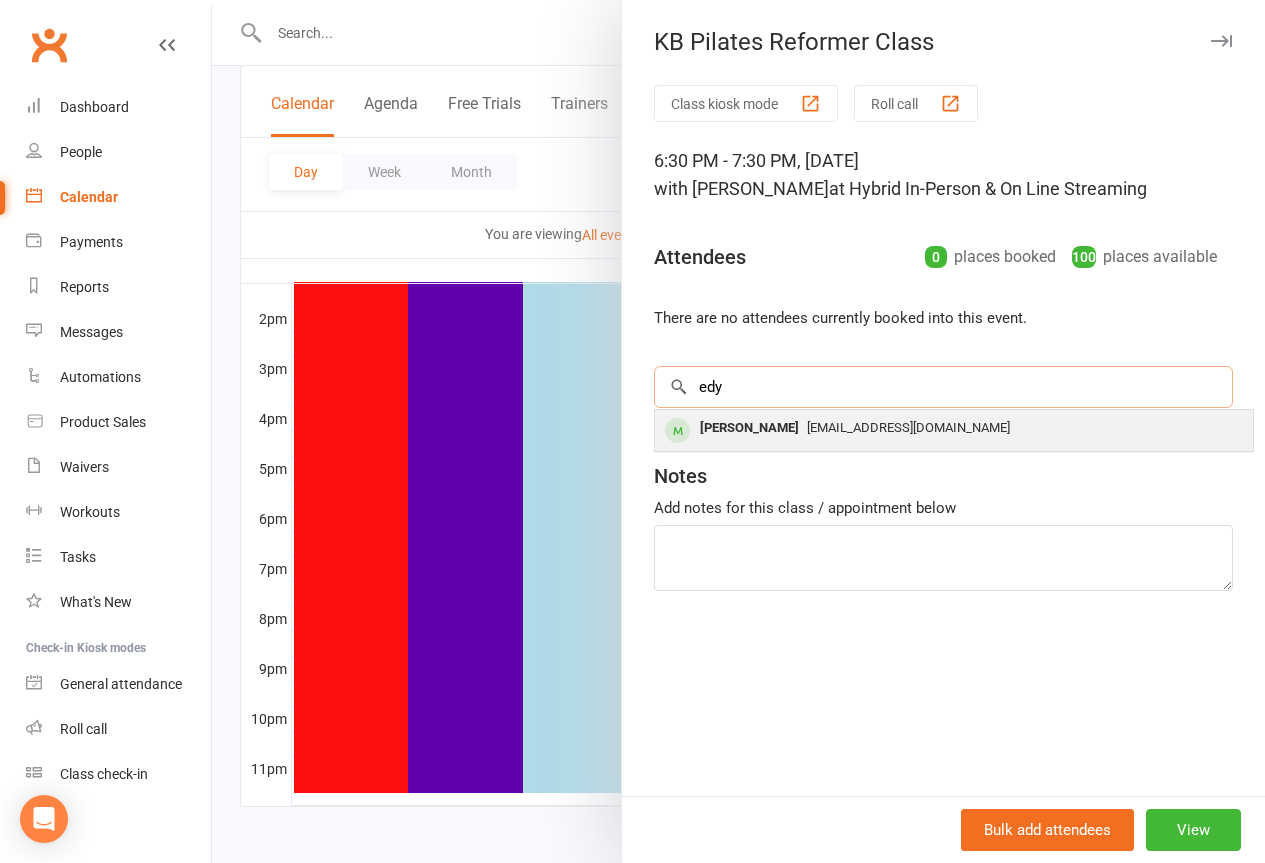 type on "edy" 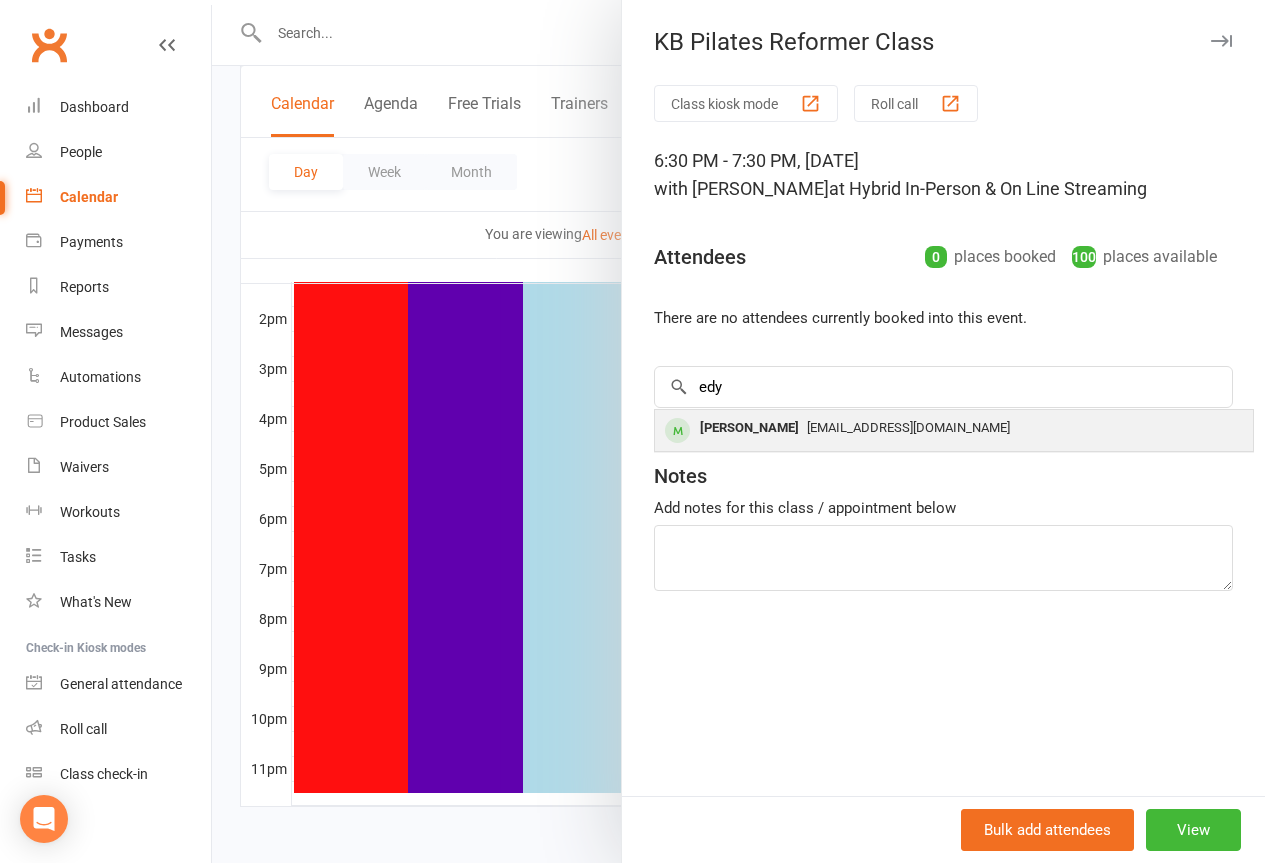 click on "[PERSON_NAME]" at bounding box center [749, 428] 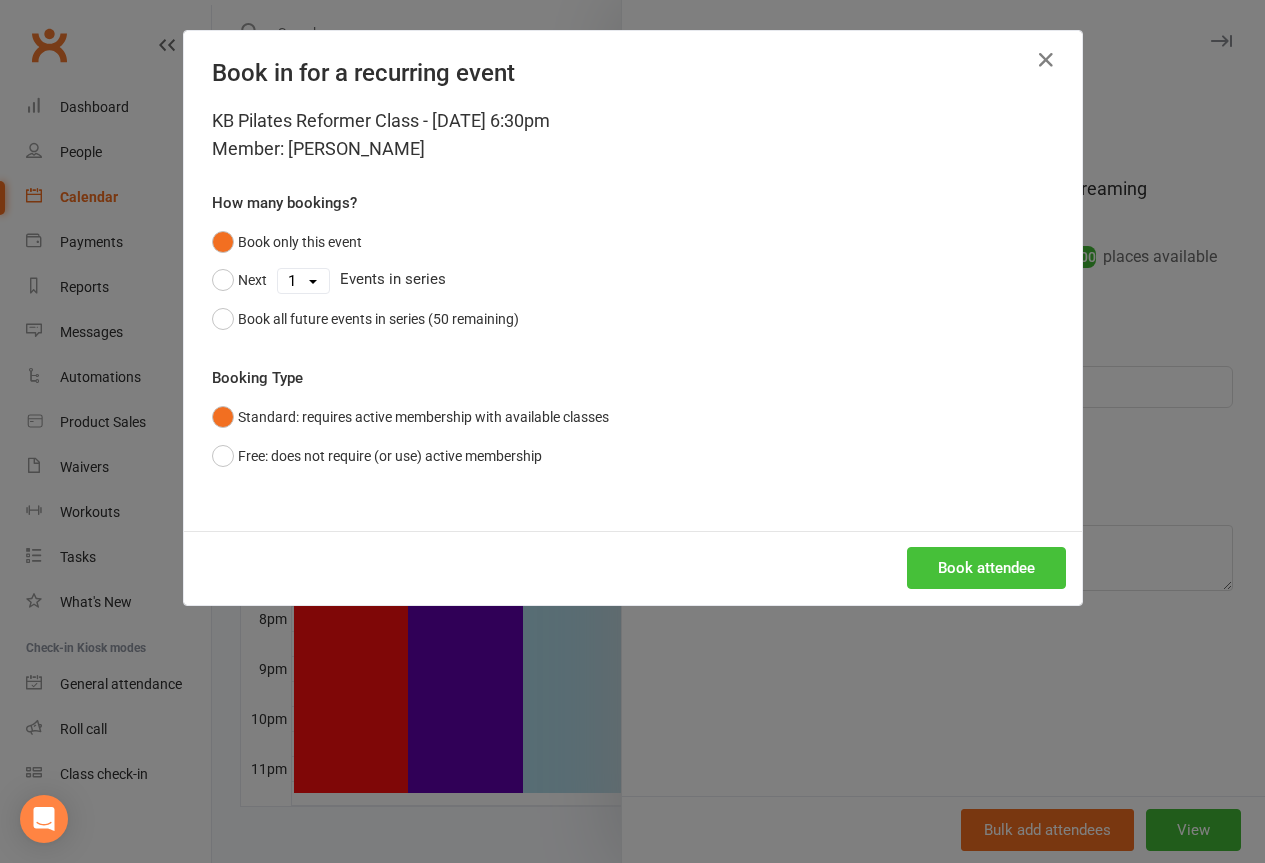 drag, startPoint x: 942, startPoint y: 569, endPoint x: 1047, endPoint y: 447, distance: 160.96272 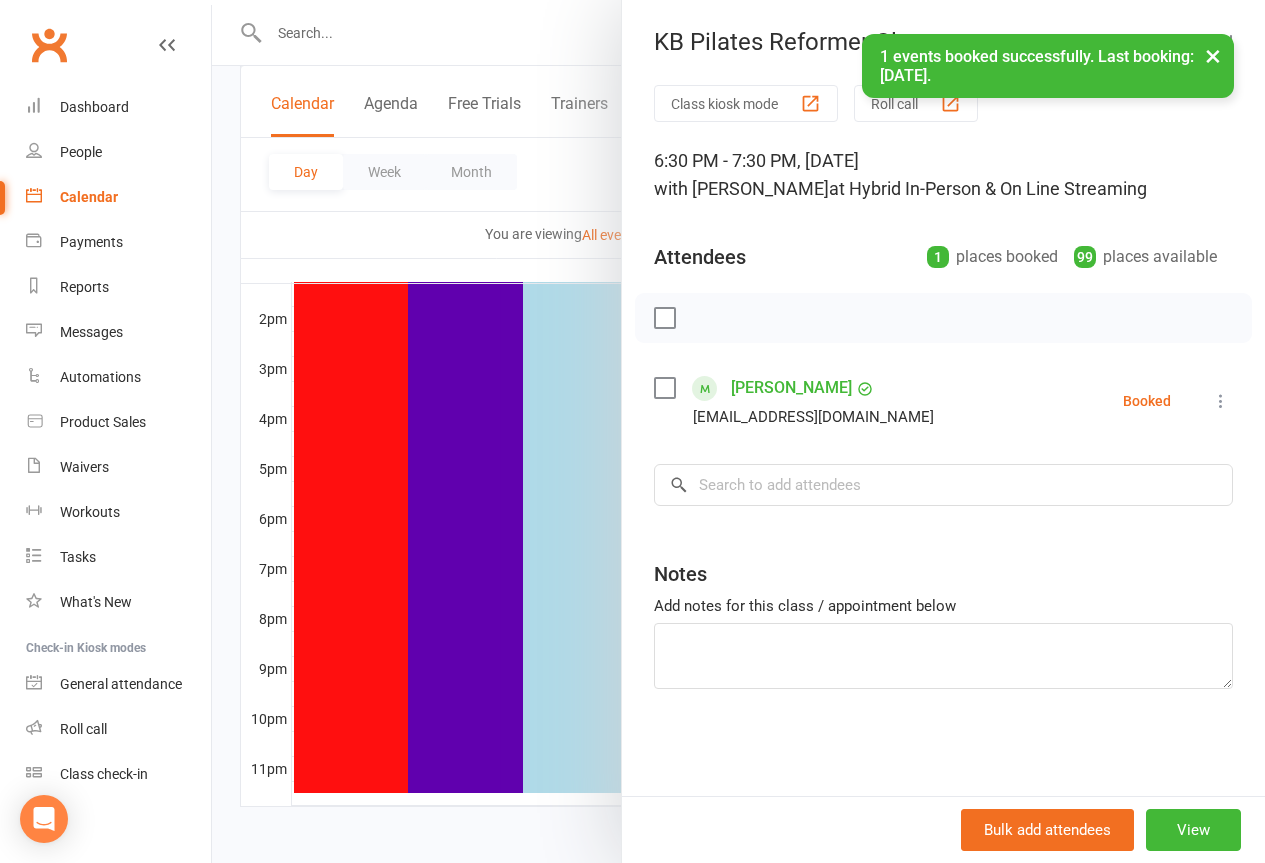 drag, startPoint x: 1216, startPoint y: 53, endPoint x: 1214, endPoint y: 35, distance: 18.110771 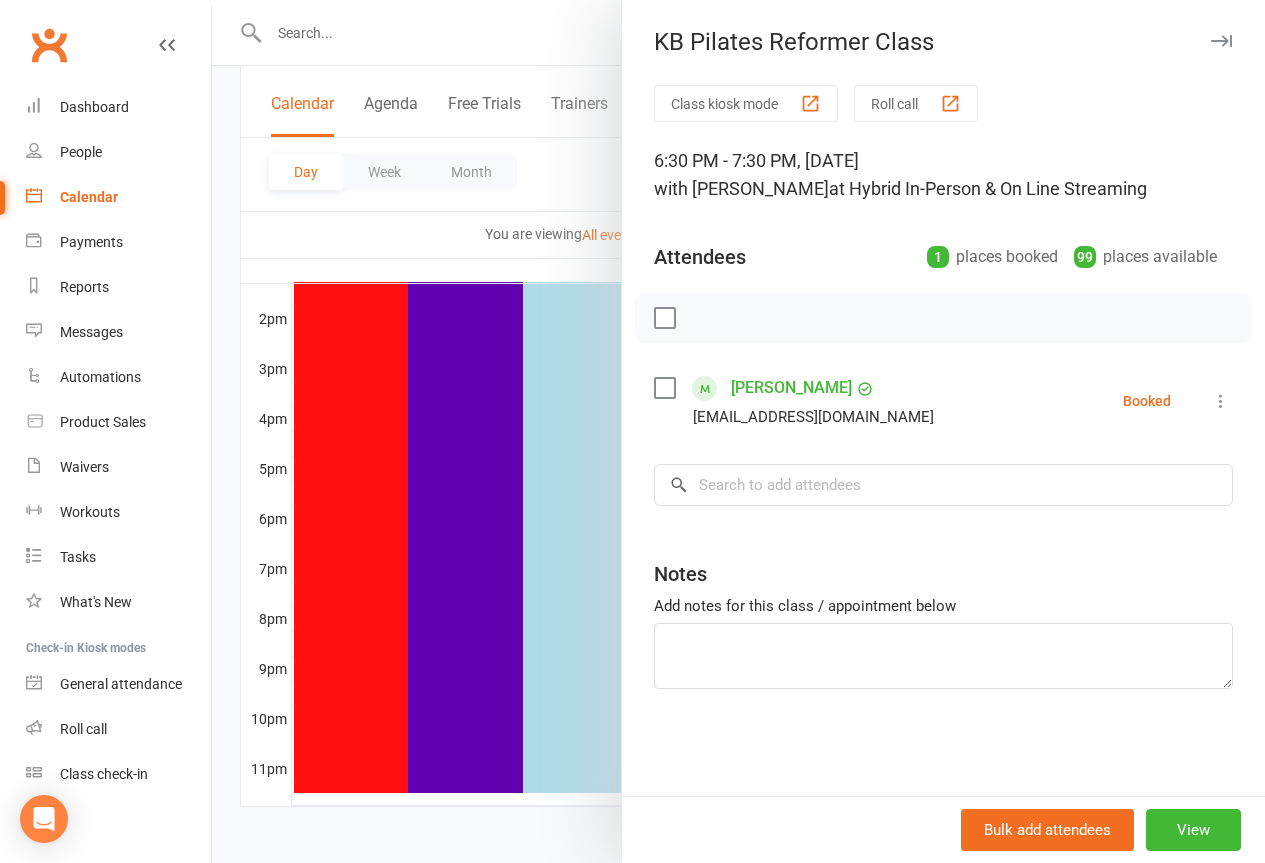 click at bounding box center [1221, 41] 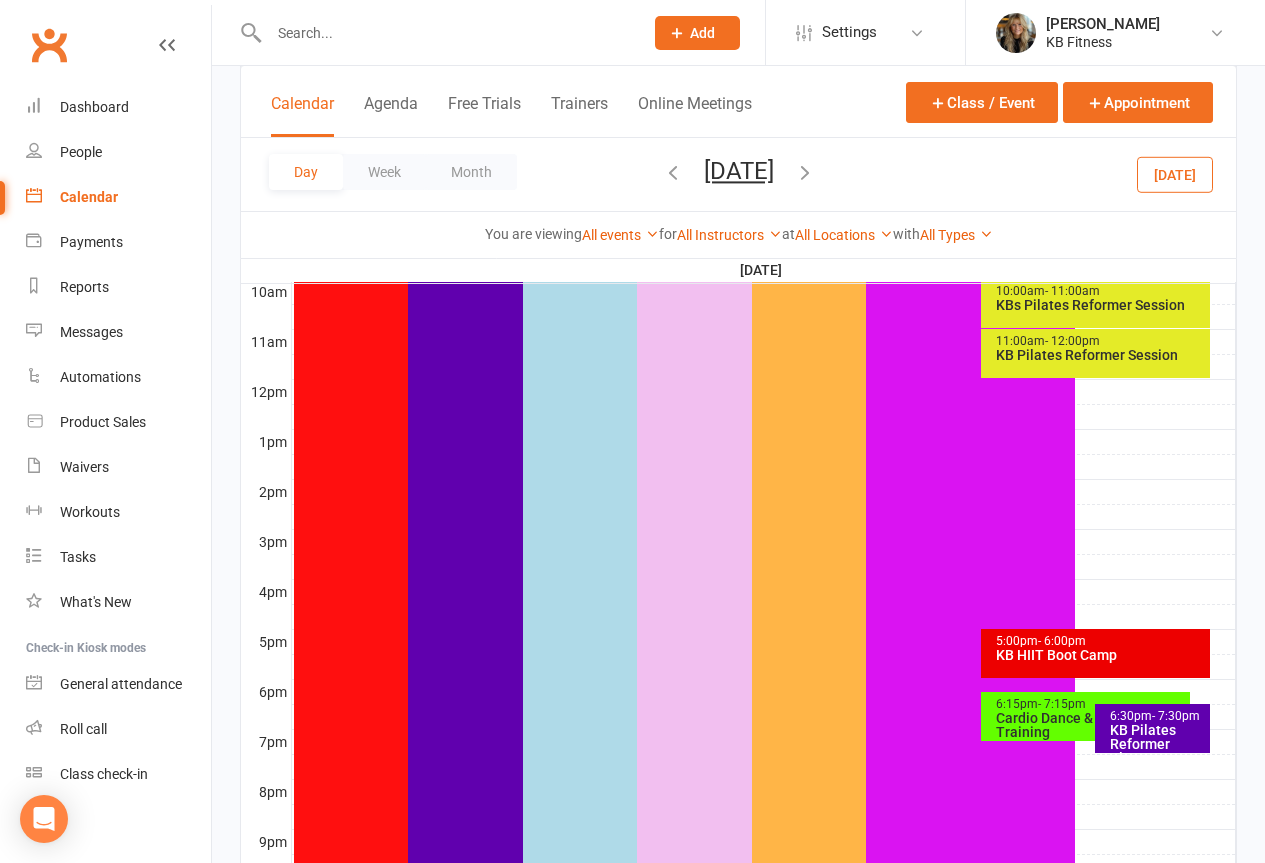 scroll, scrollTop: 500, scrollLeft: 0, axis: vertical 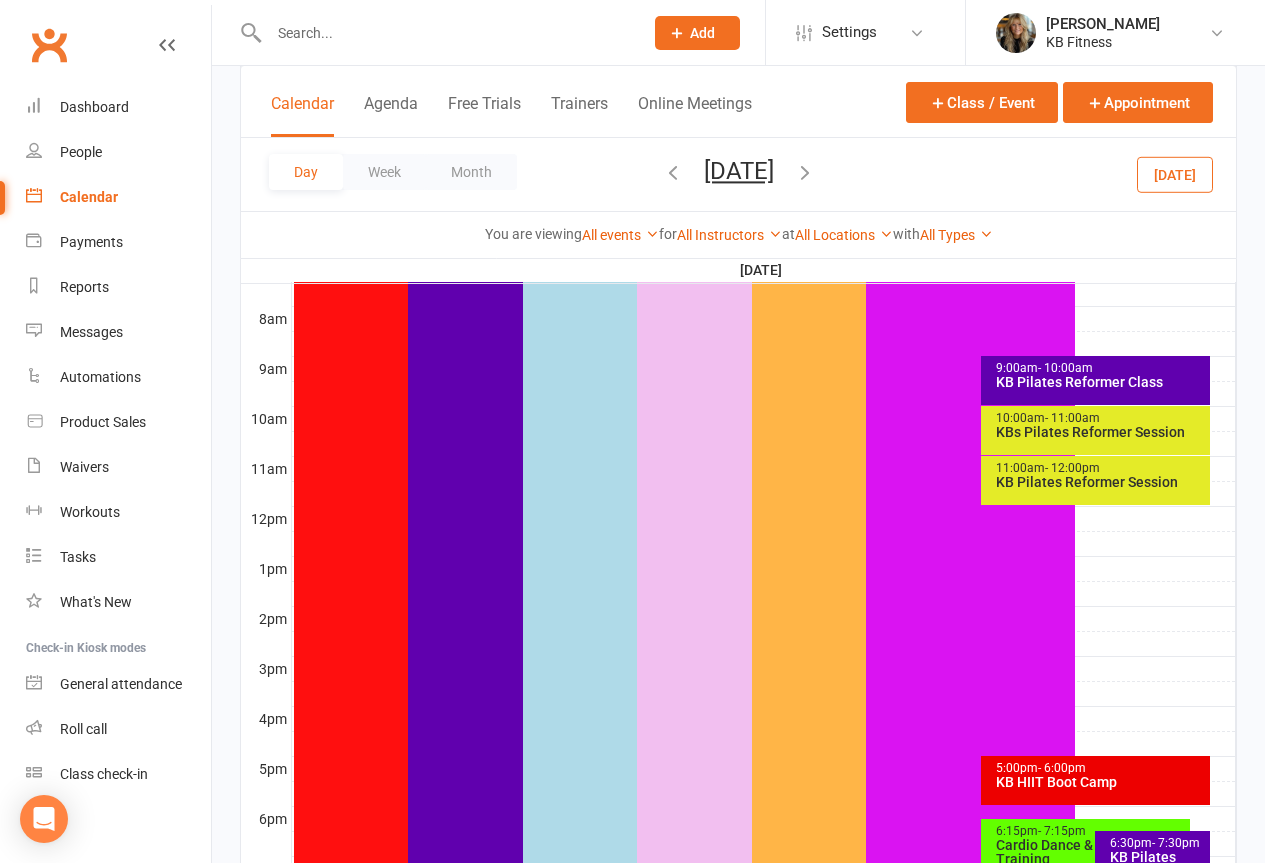 click at bounding box center (805, 172) 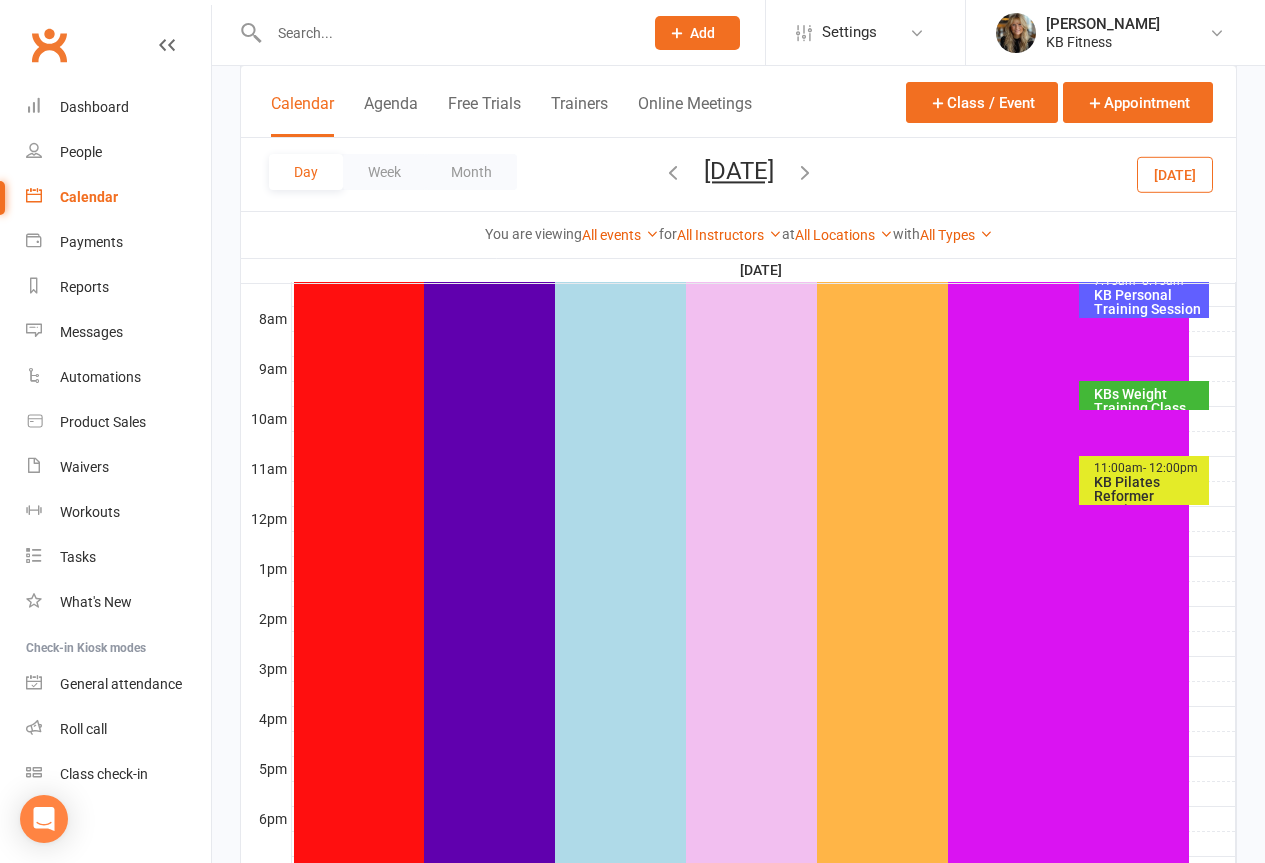 scroll, scrollTop: 400, scrollLeft: 0, axis: vertical 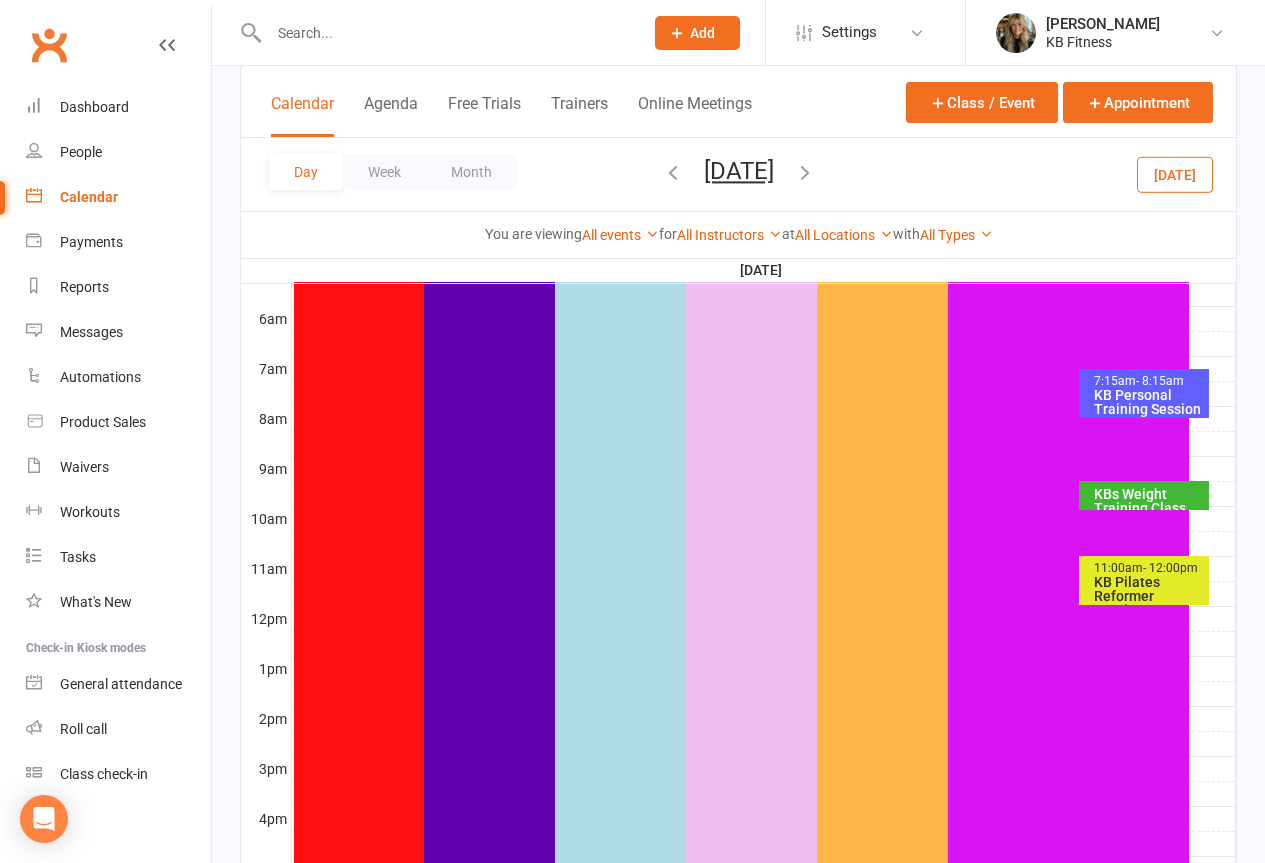 click on "KB Personal Training Session" at bounding box center [1149, 402] 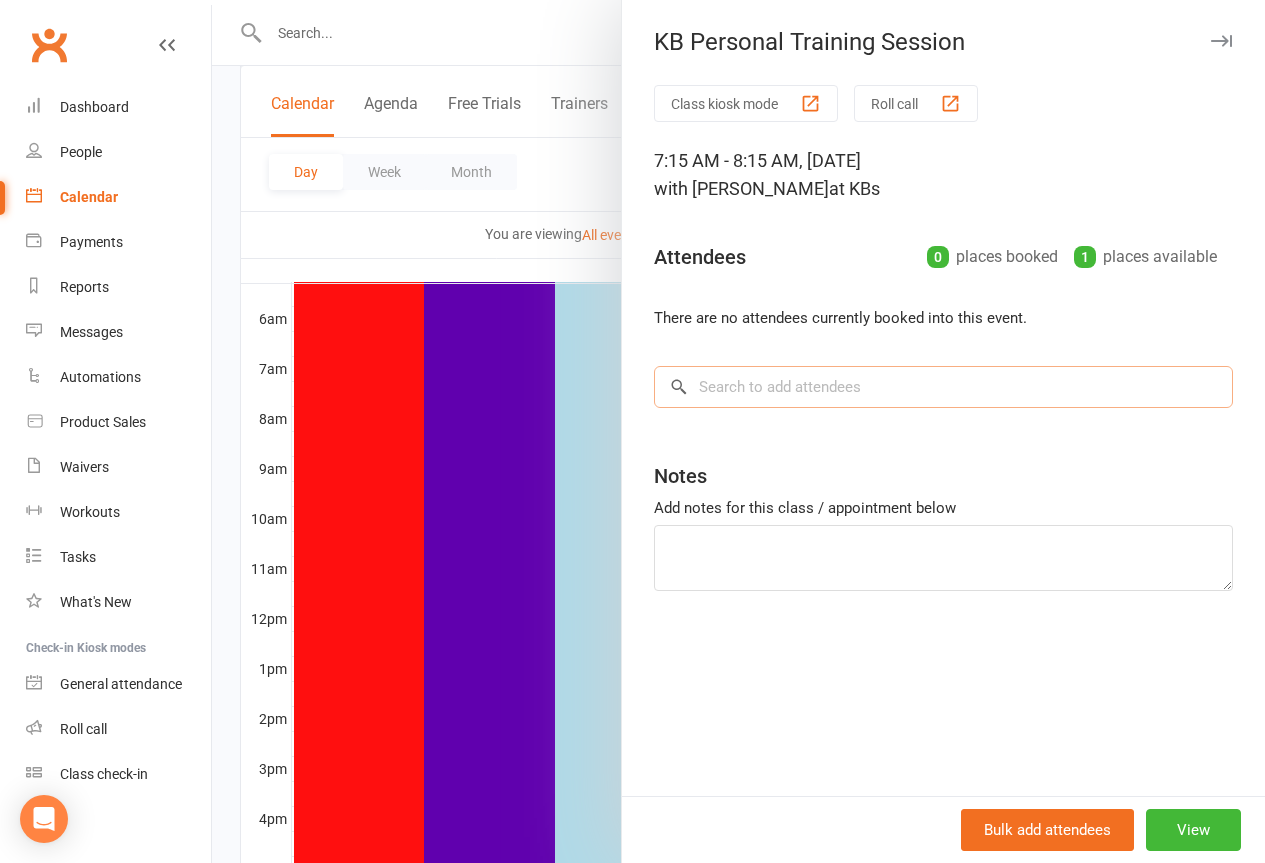 click at bounding box center (943, 387) 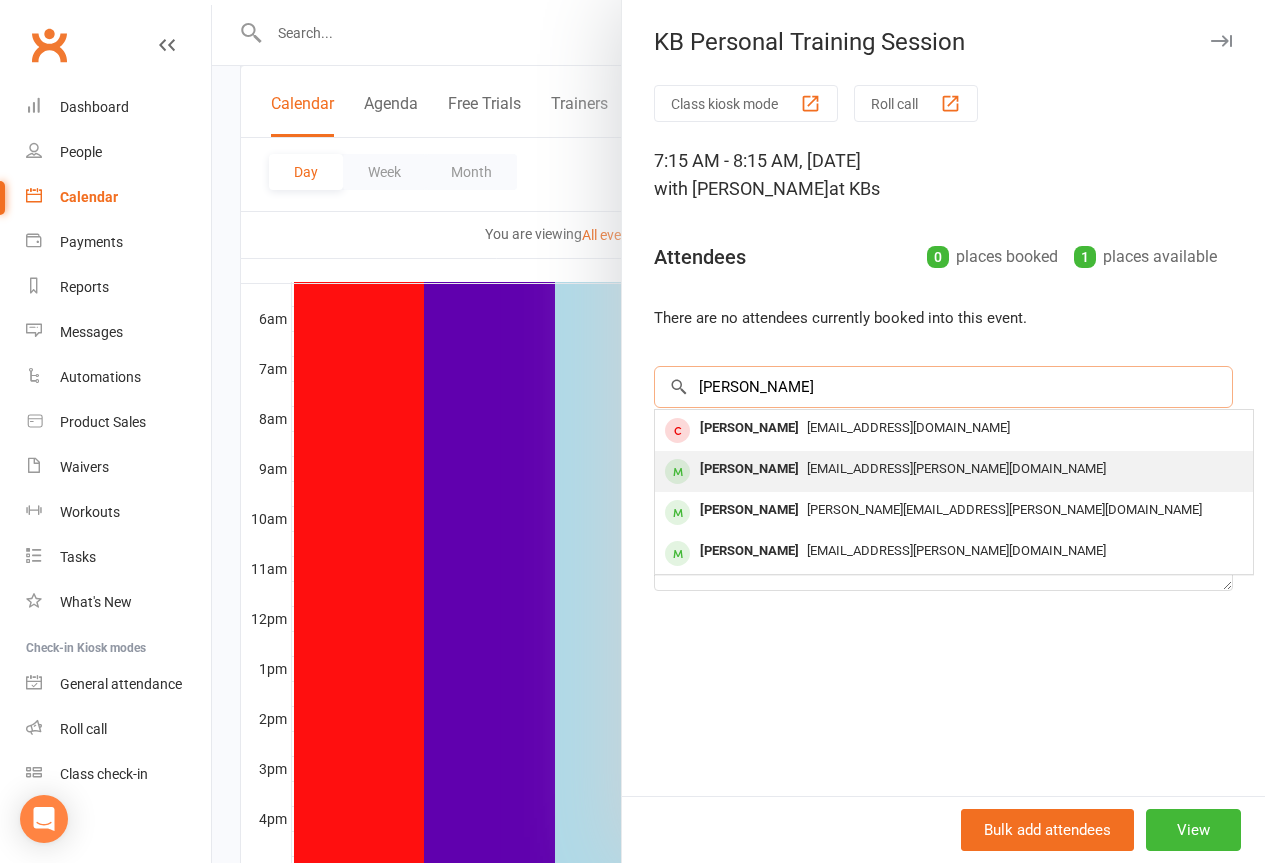 type on "[PERSON_NAME]" 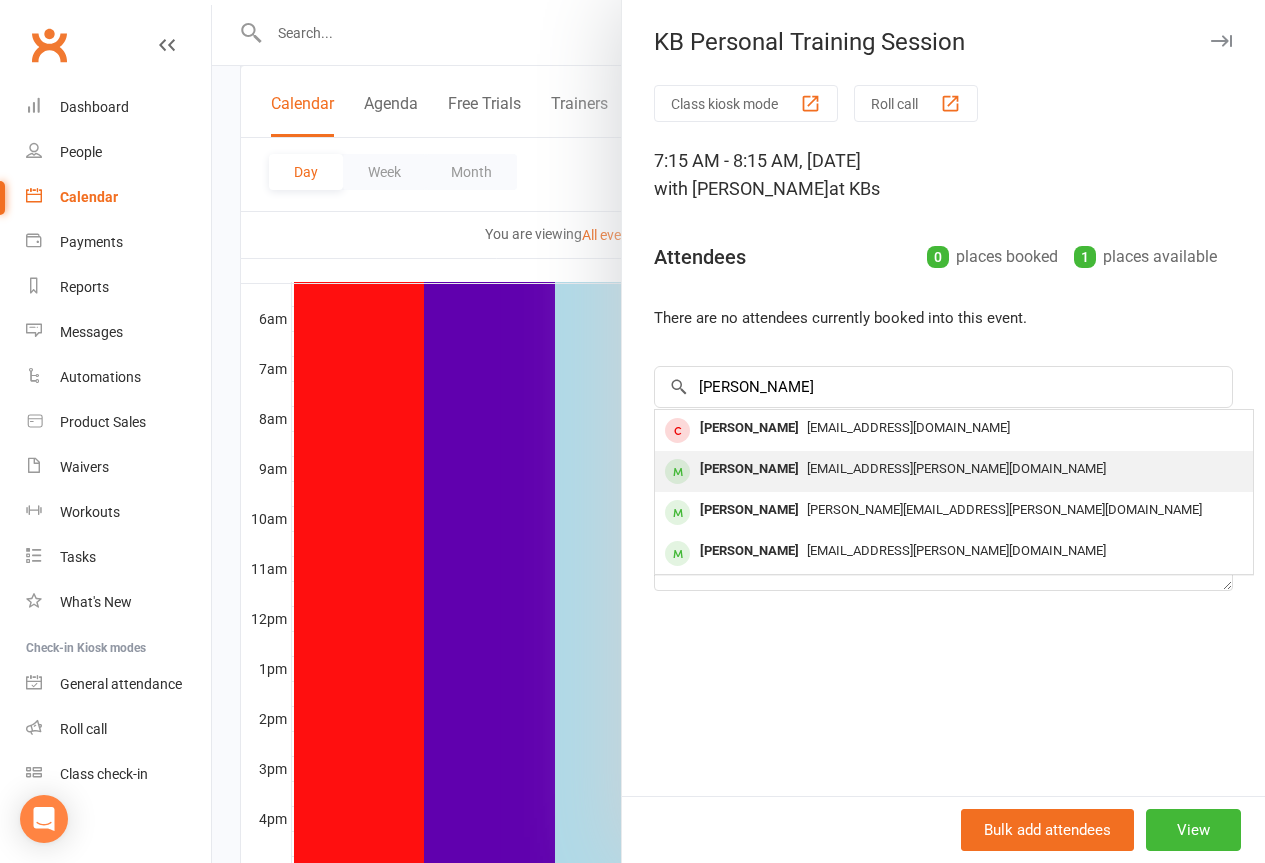 click on "[EMAIL_ADDRESS][PERSON_NAME][DOMAIN_NAME]" at bounding box center [956, 468] 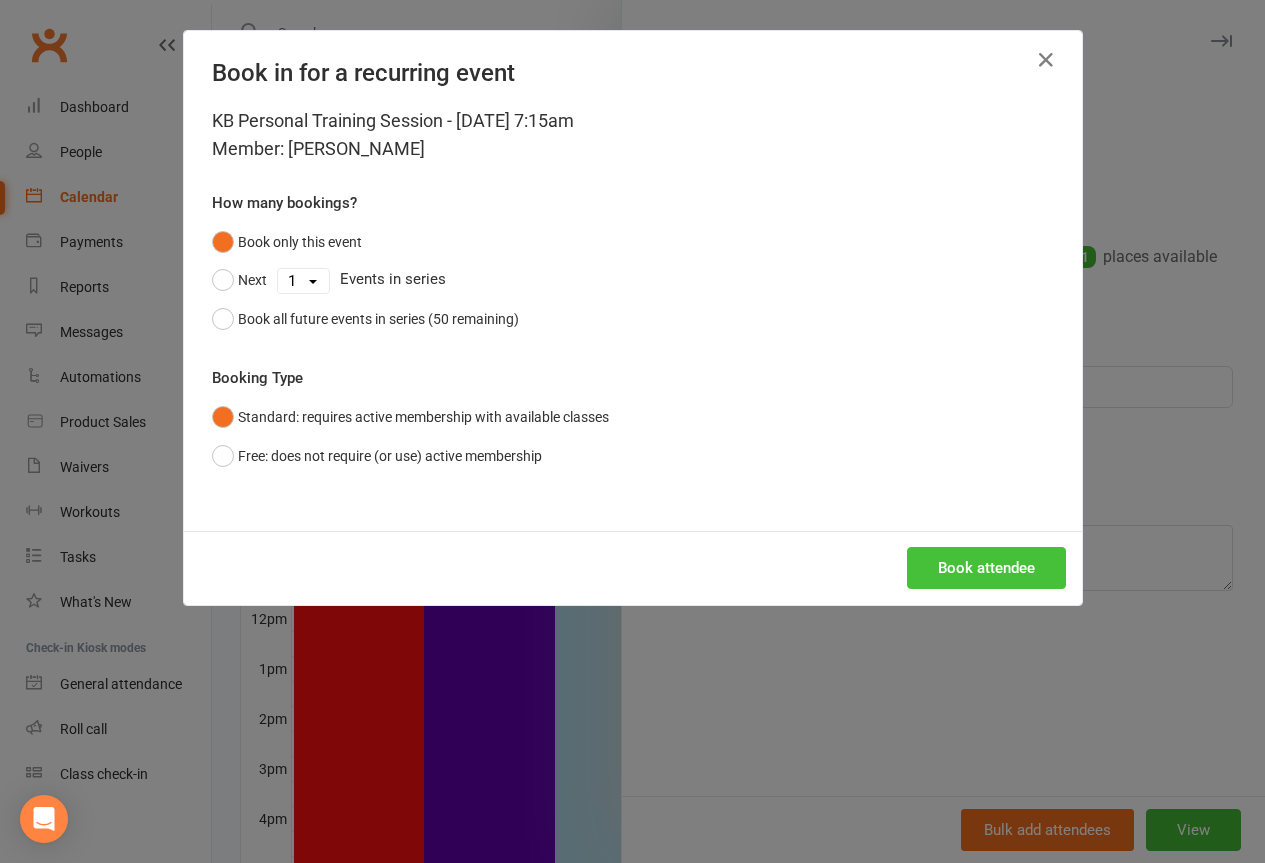 click on "Book attendee" at bounding box center [986, 568] 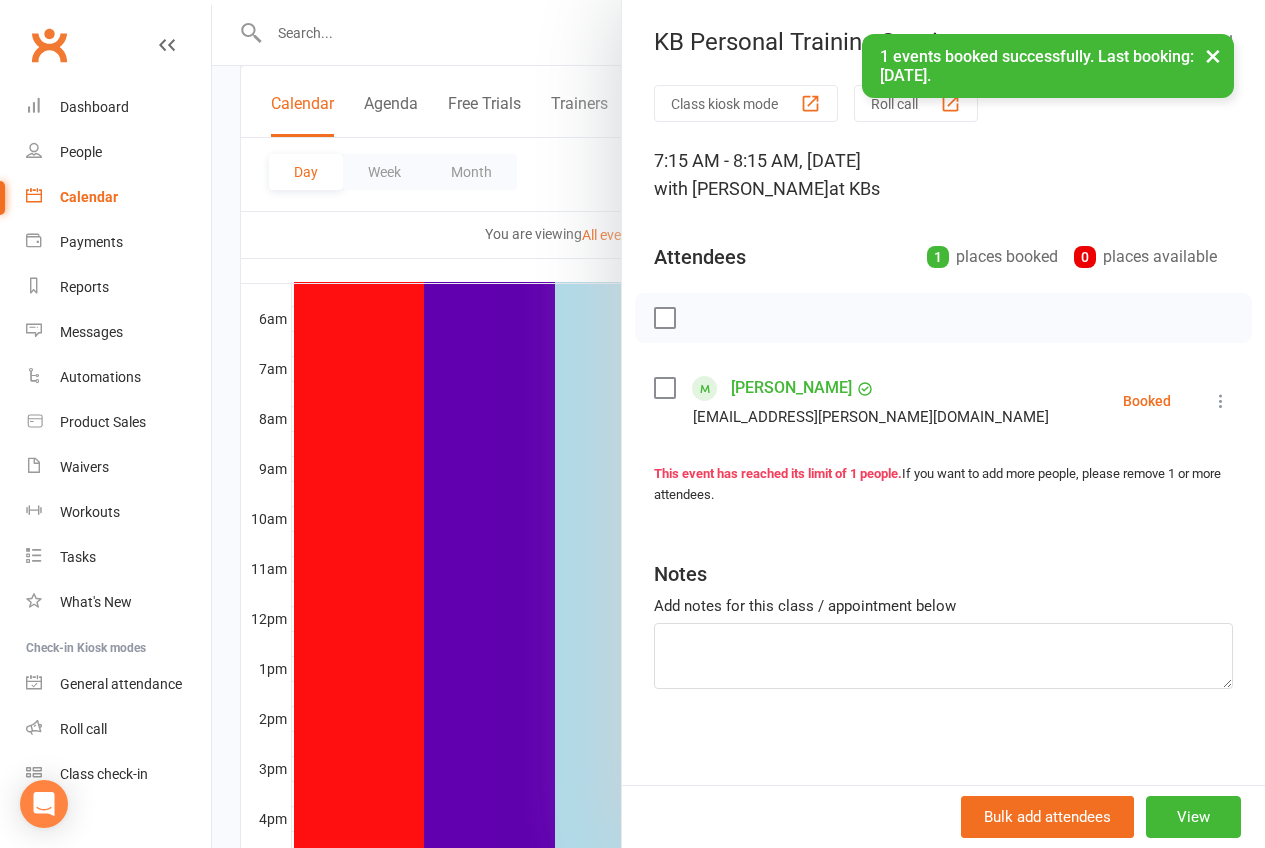 click on "×" at bounding box center [1213, 55] 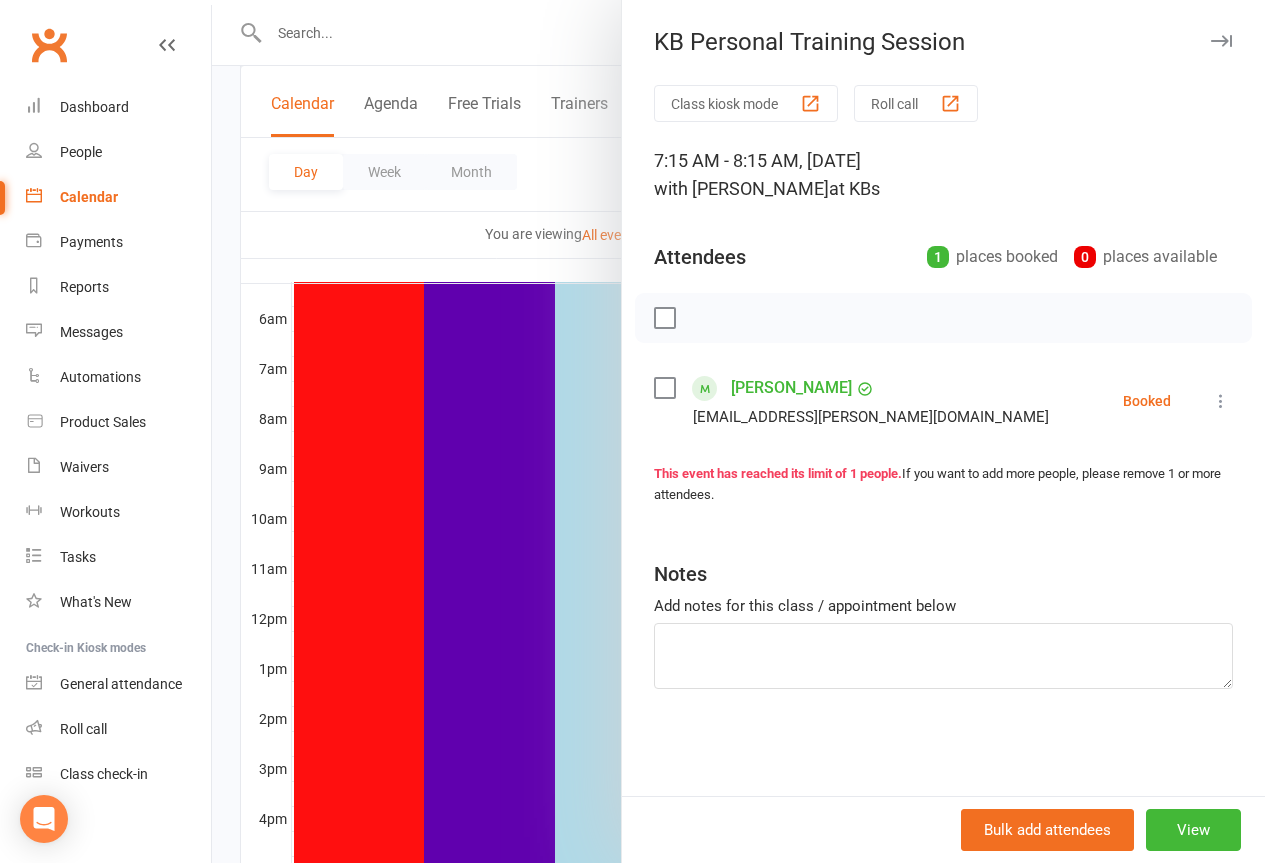 click at bounding box center [1221, 41] 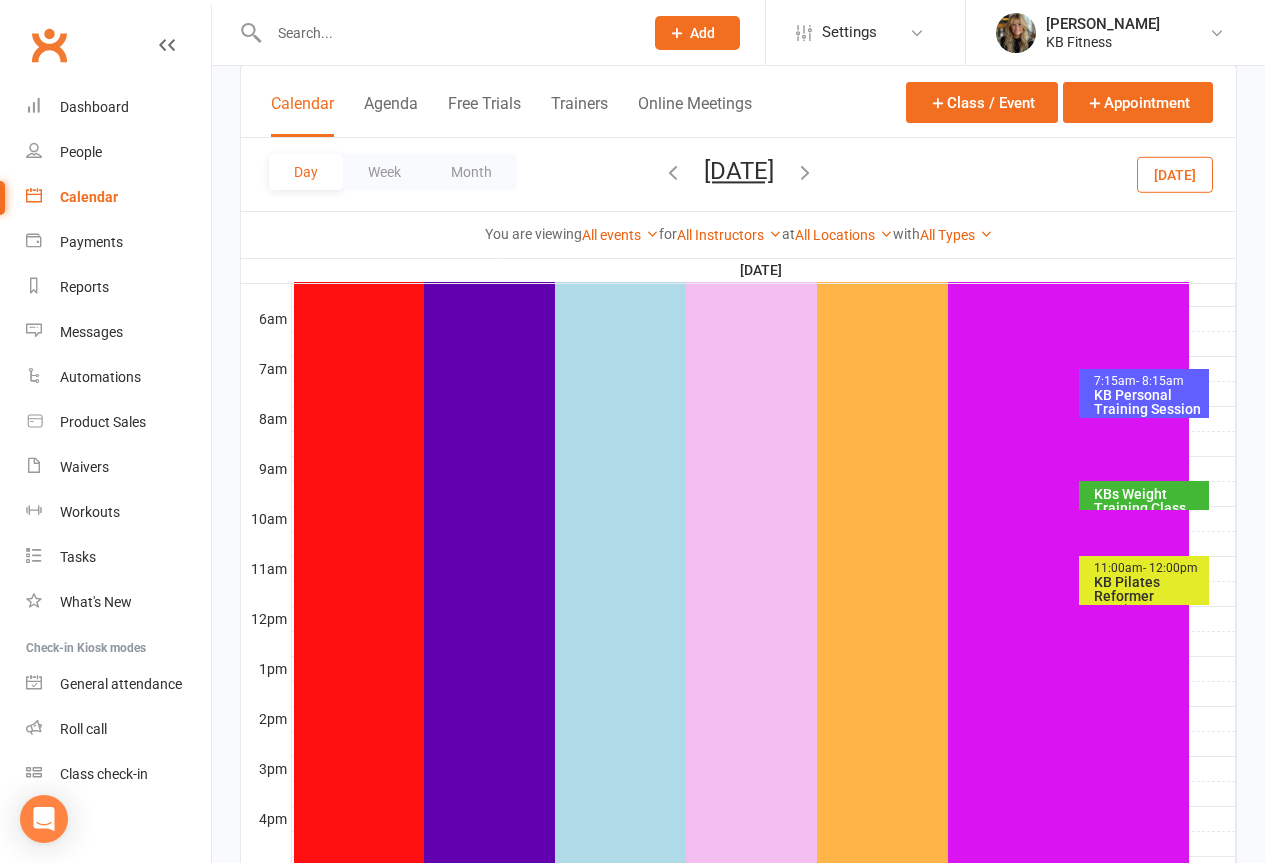 click on "KBs Weight Training Class" at bounding box center [1149, 501] 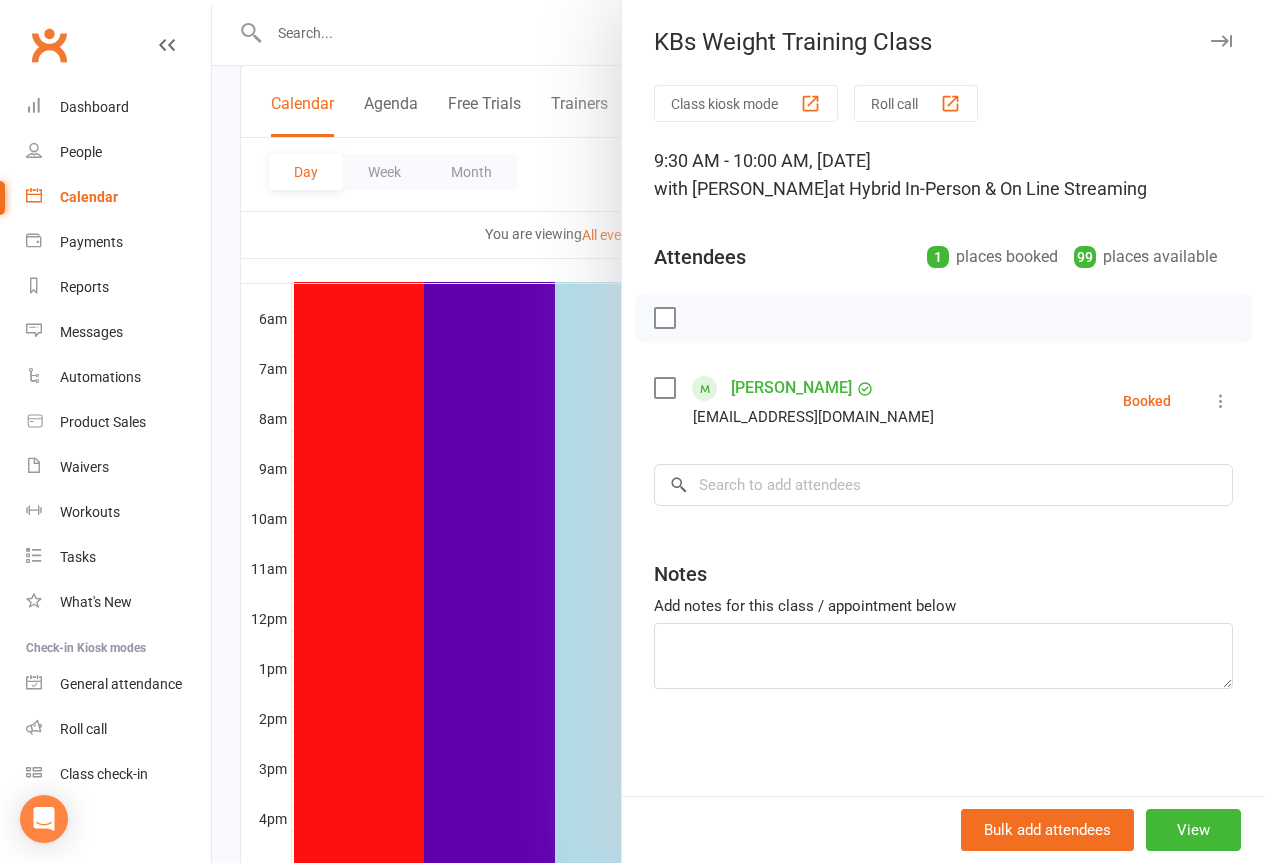 click at bounding box center [1221, 41] 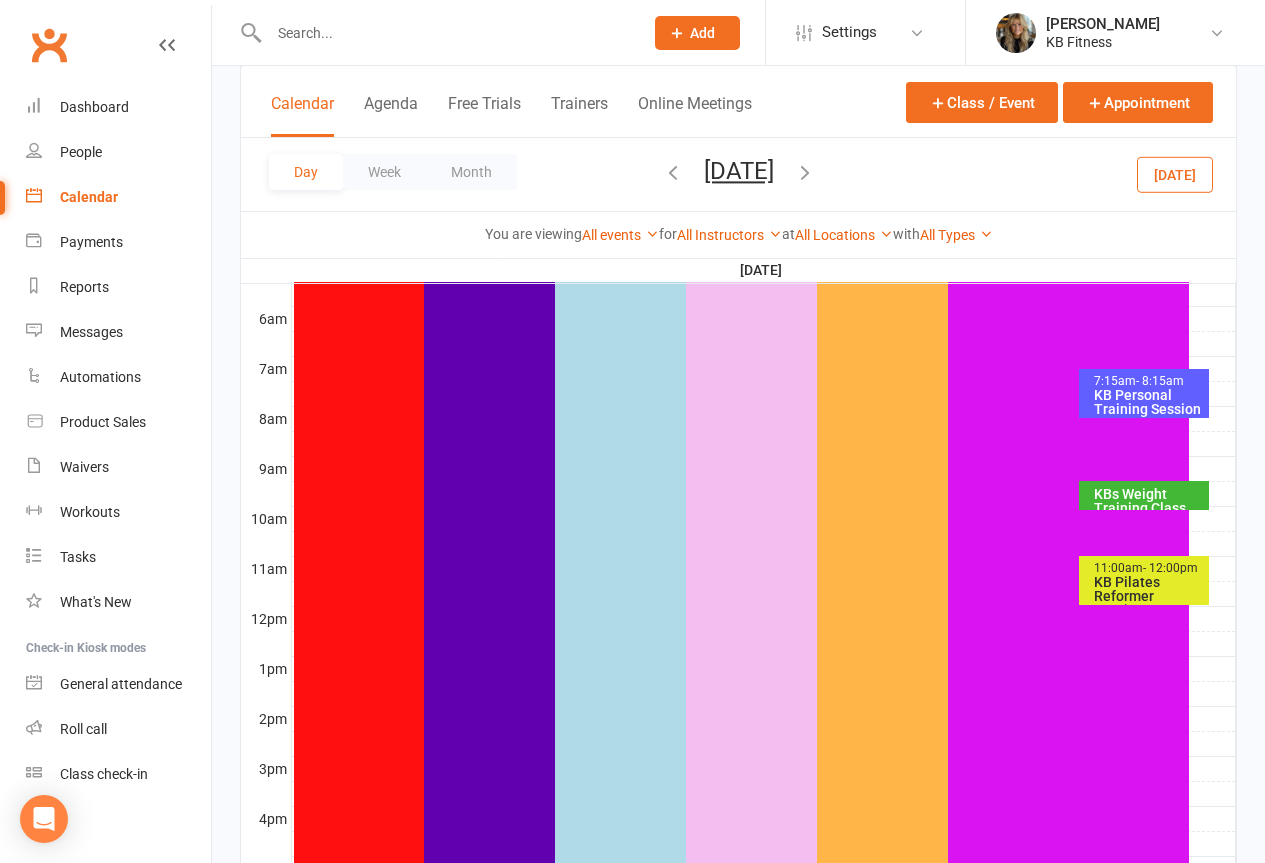 click on "KB Pilates Reformer Session" at bounding box center (1149, 596) 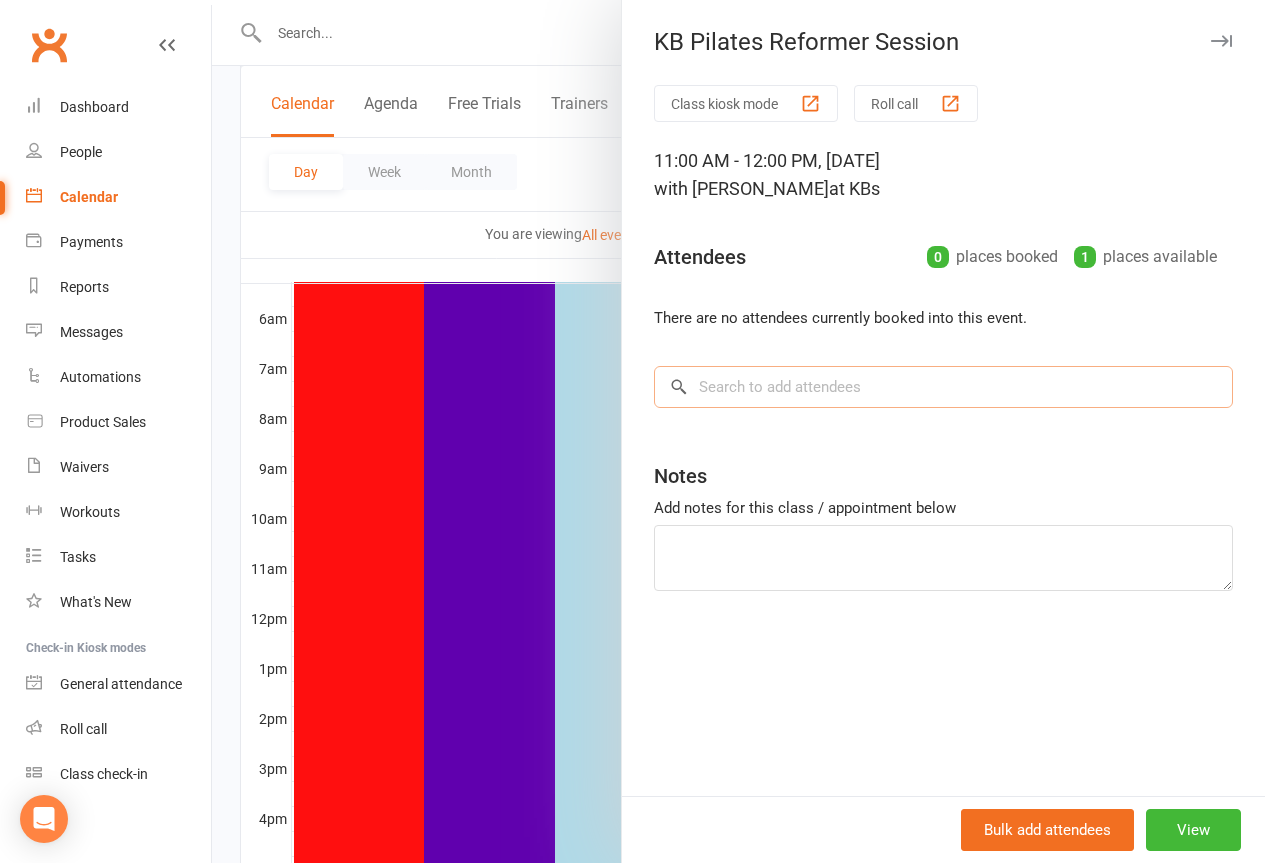 click at bounding box center (943, 387) 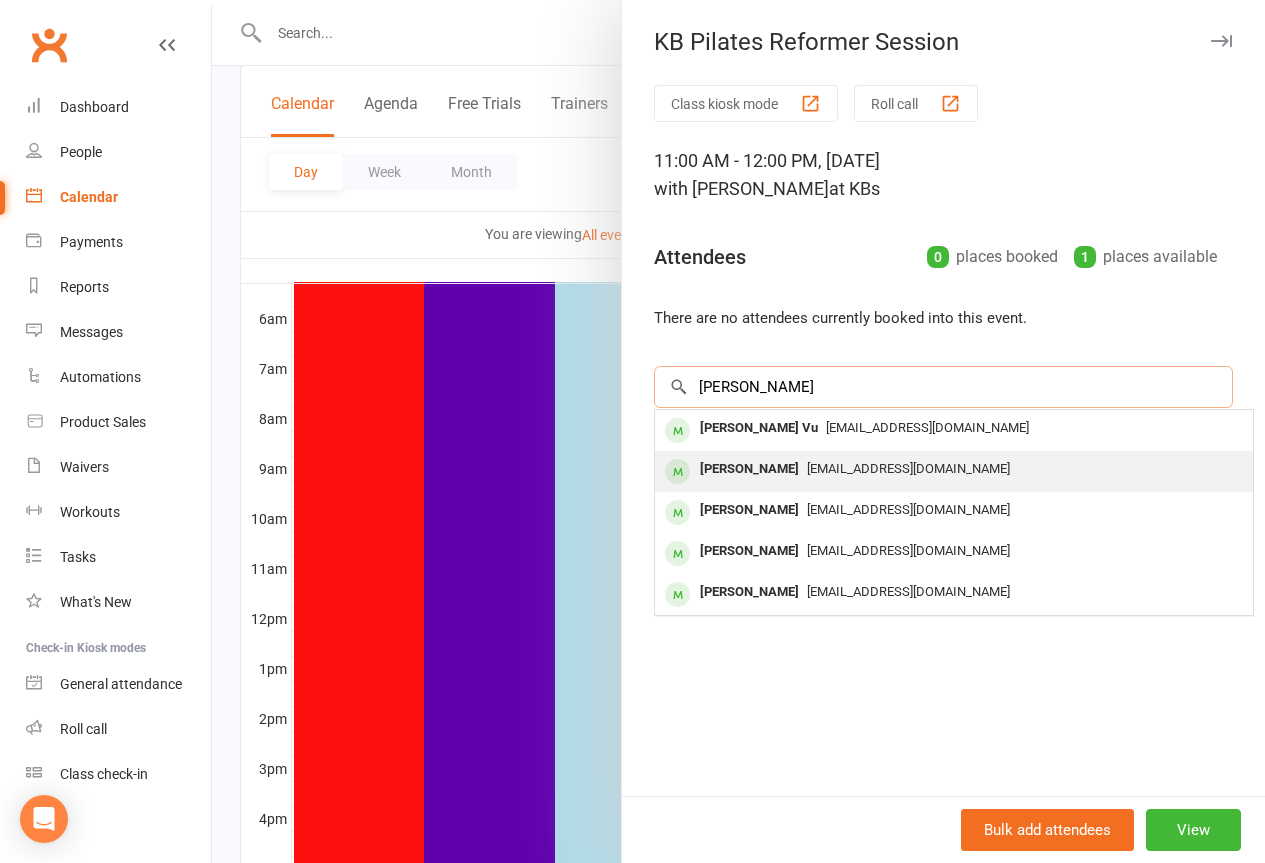 type on "[PERSON_NAME]" 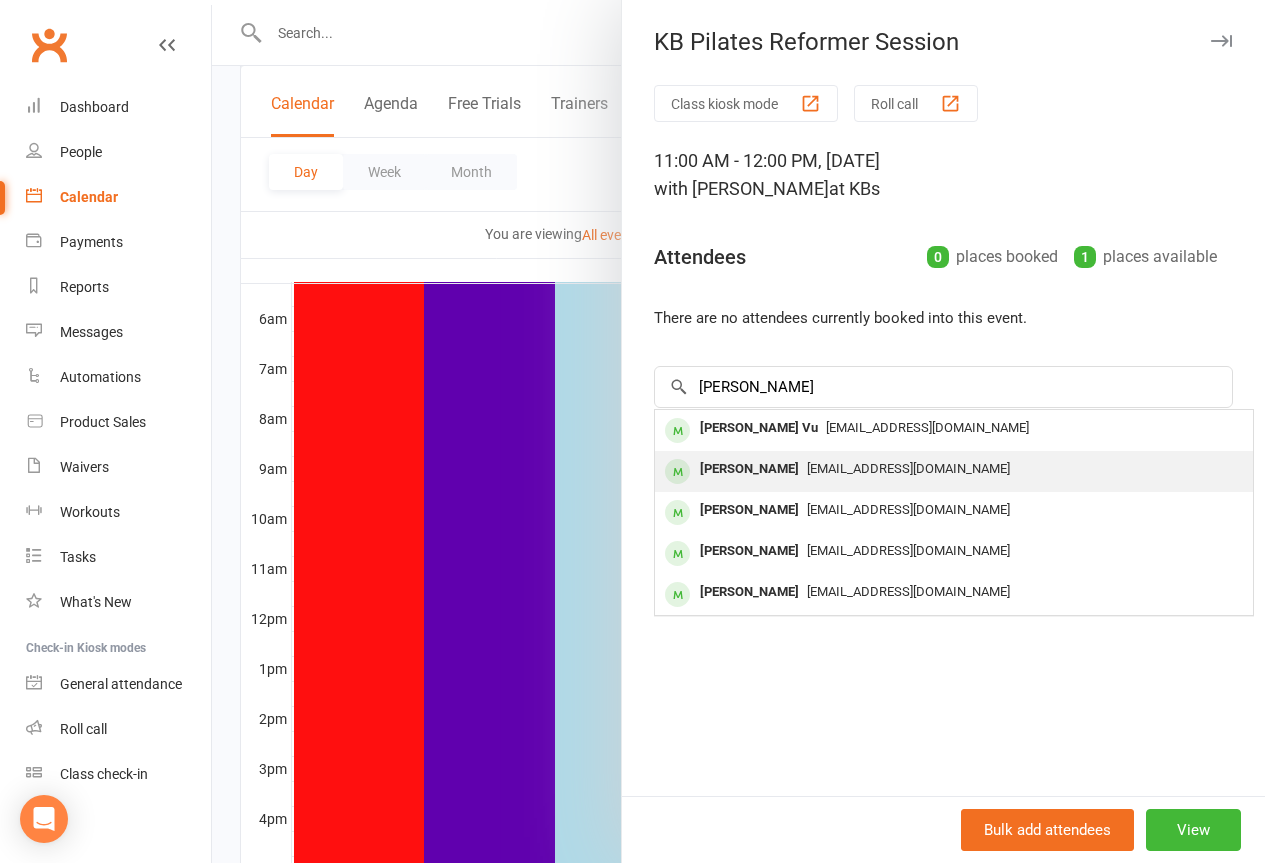 click on "[PERSON_NAME]" at bounding box center (749, 469) 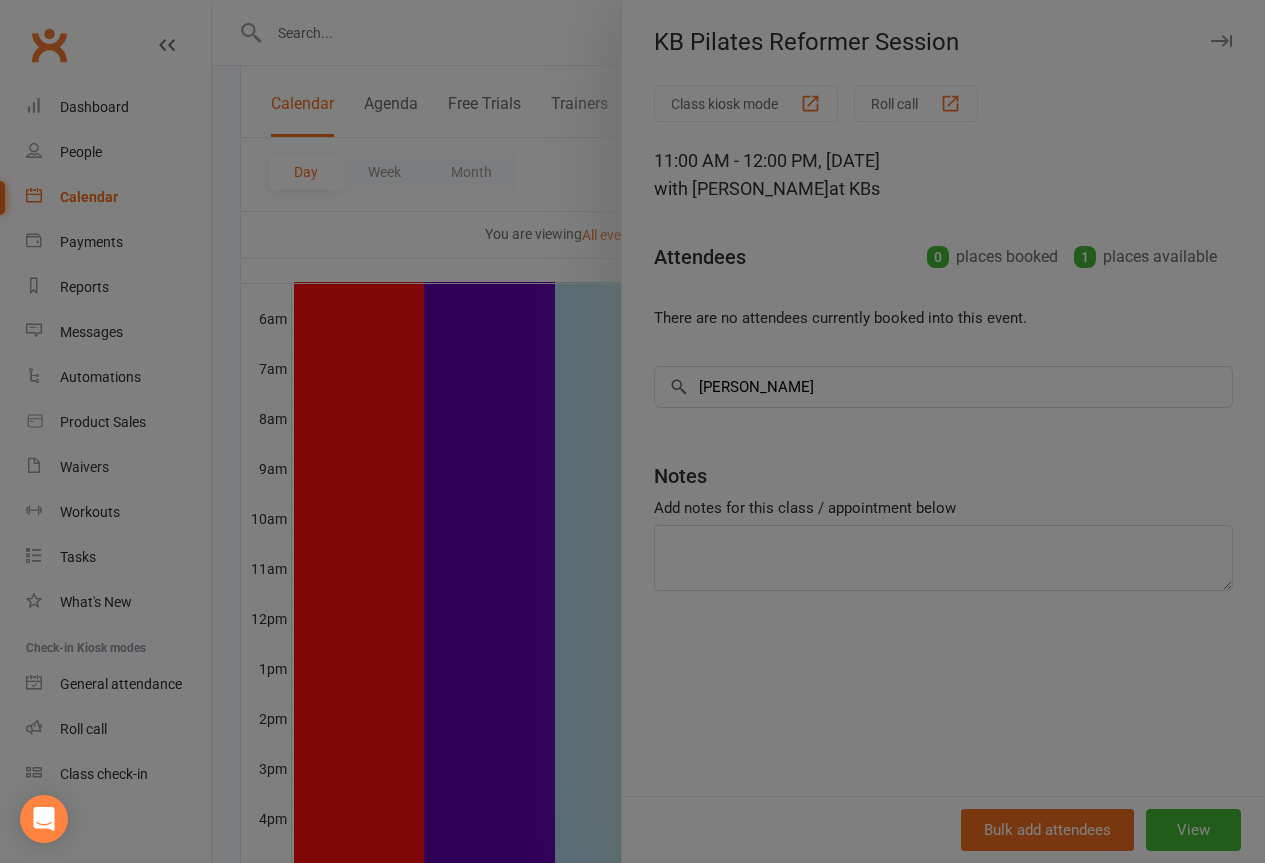 type 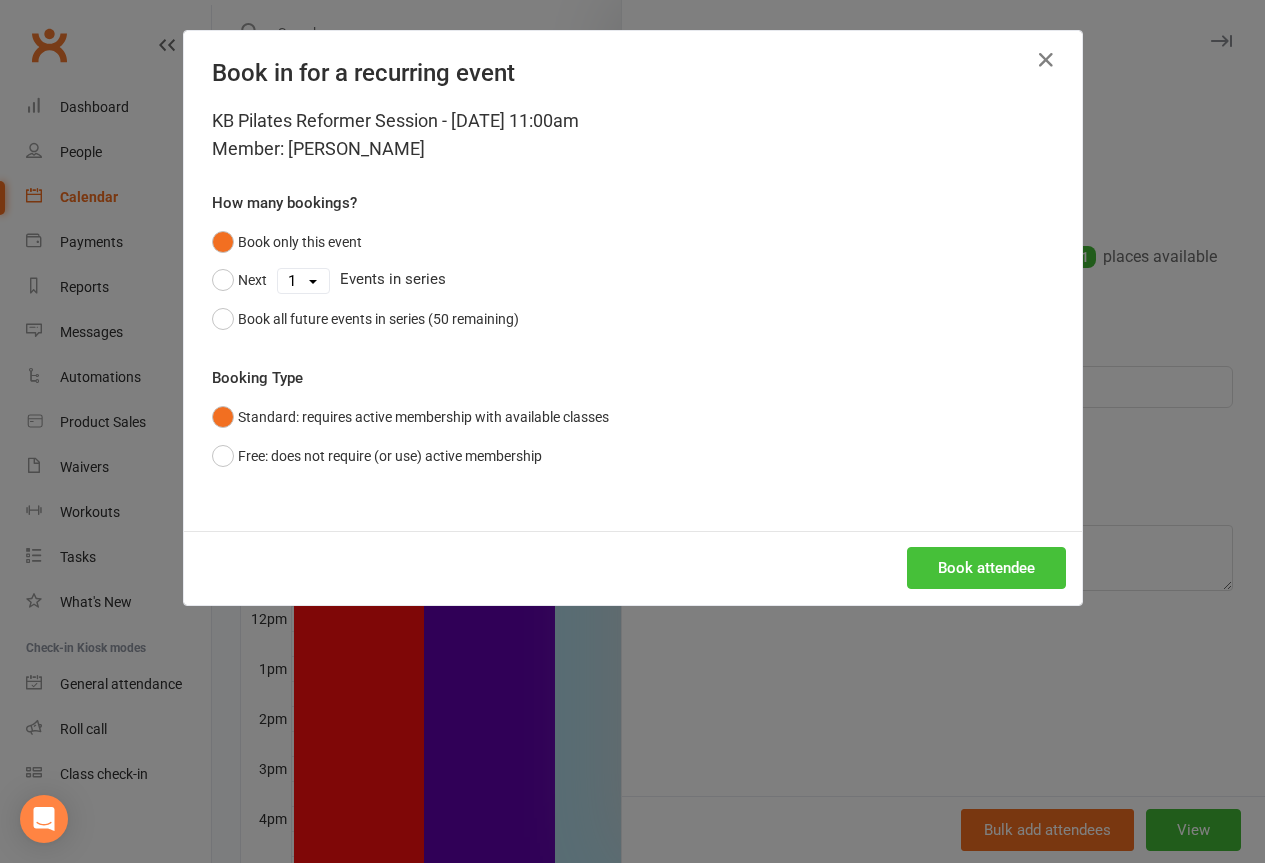 click on "Book attendee" at bounding box center [986, 568] 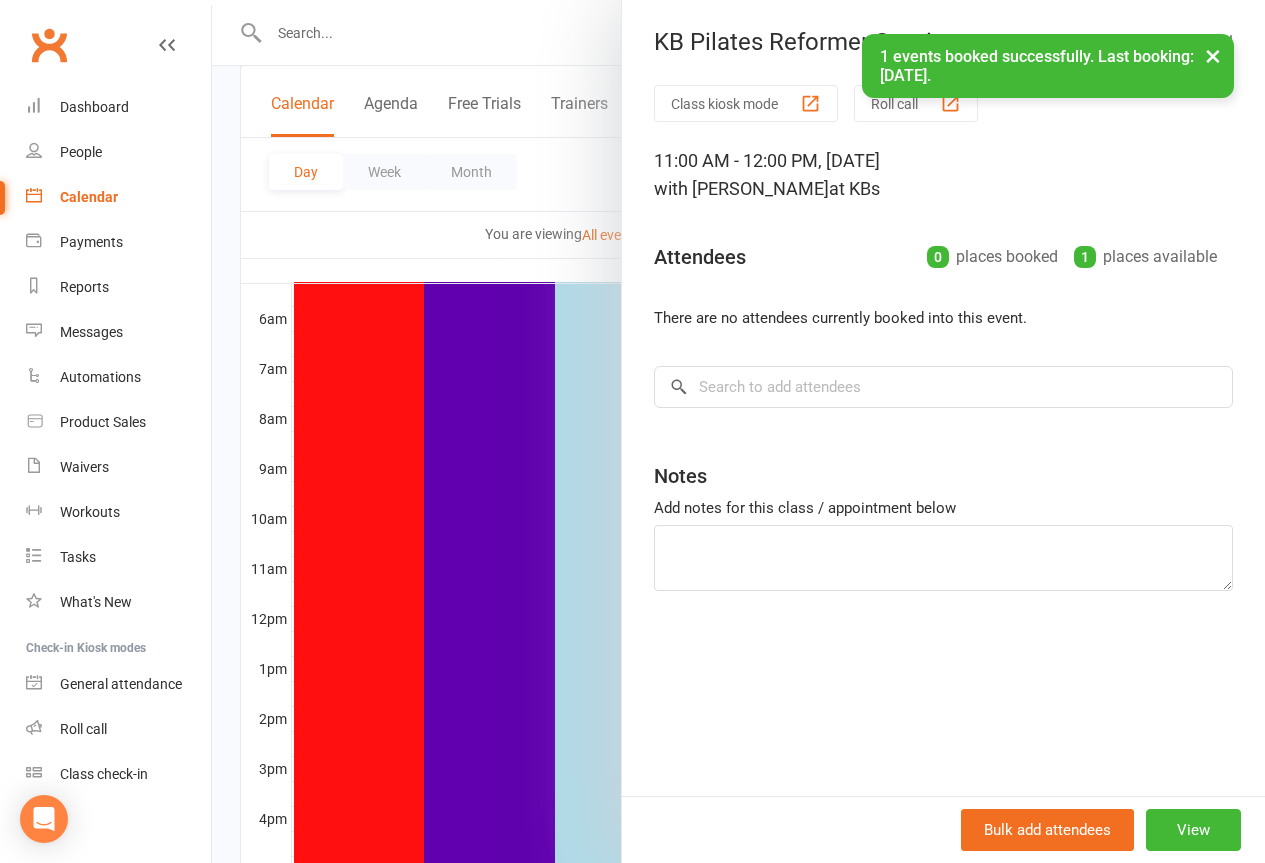 click on "×" at bounding box center (1213, 55) 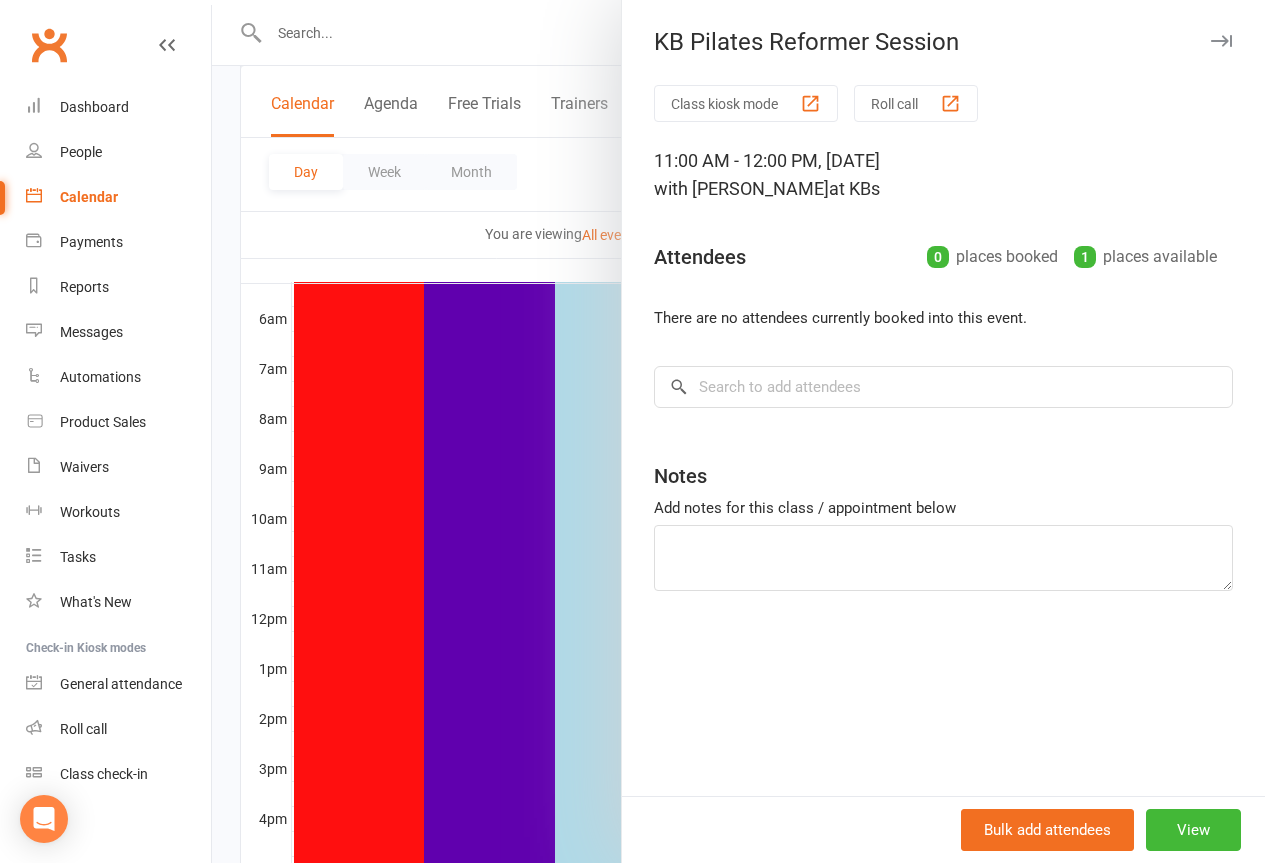 click at bounding box center [1221, 41] 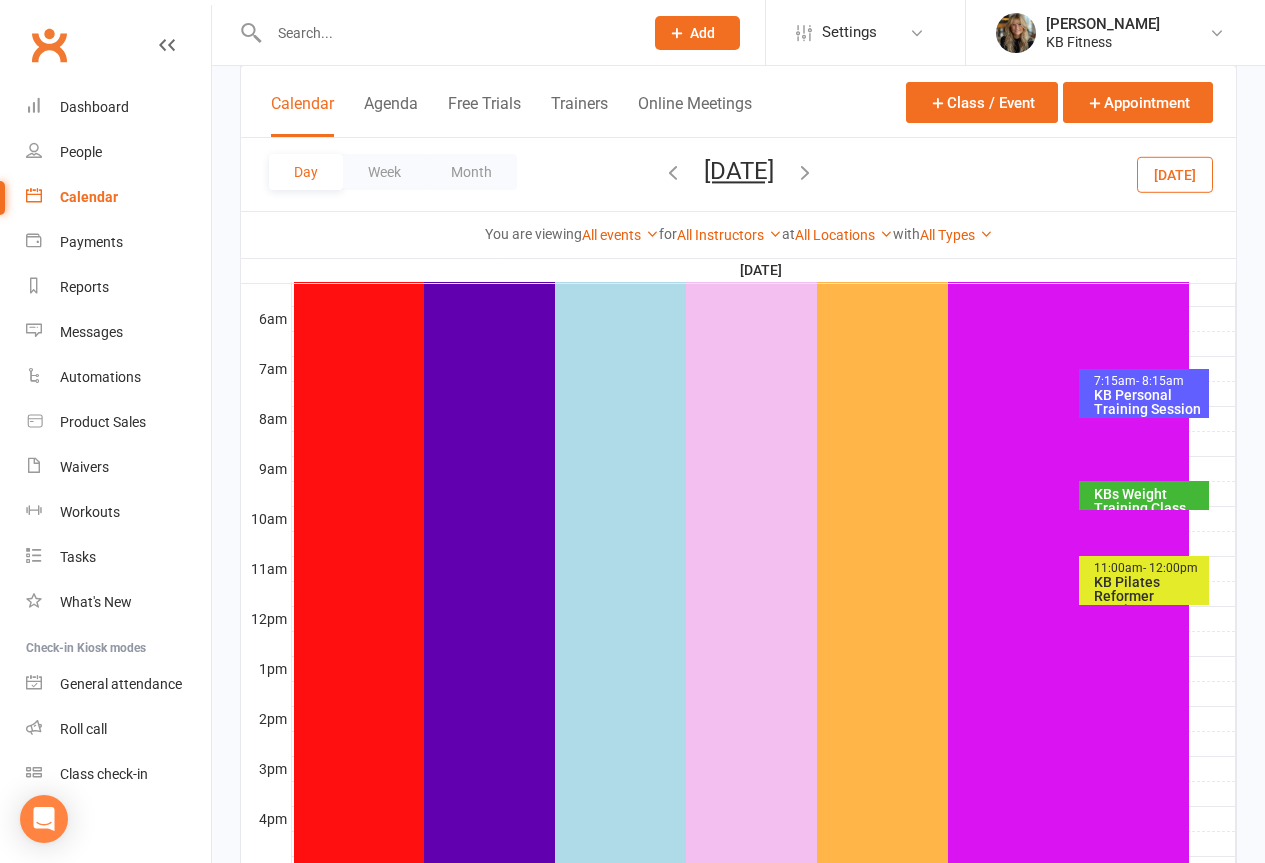 click at bounding box center [805, 172] 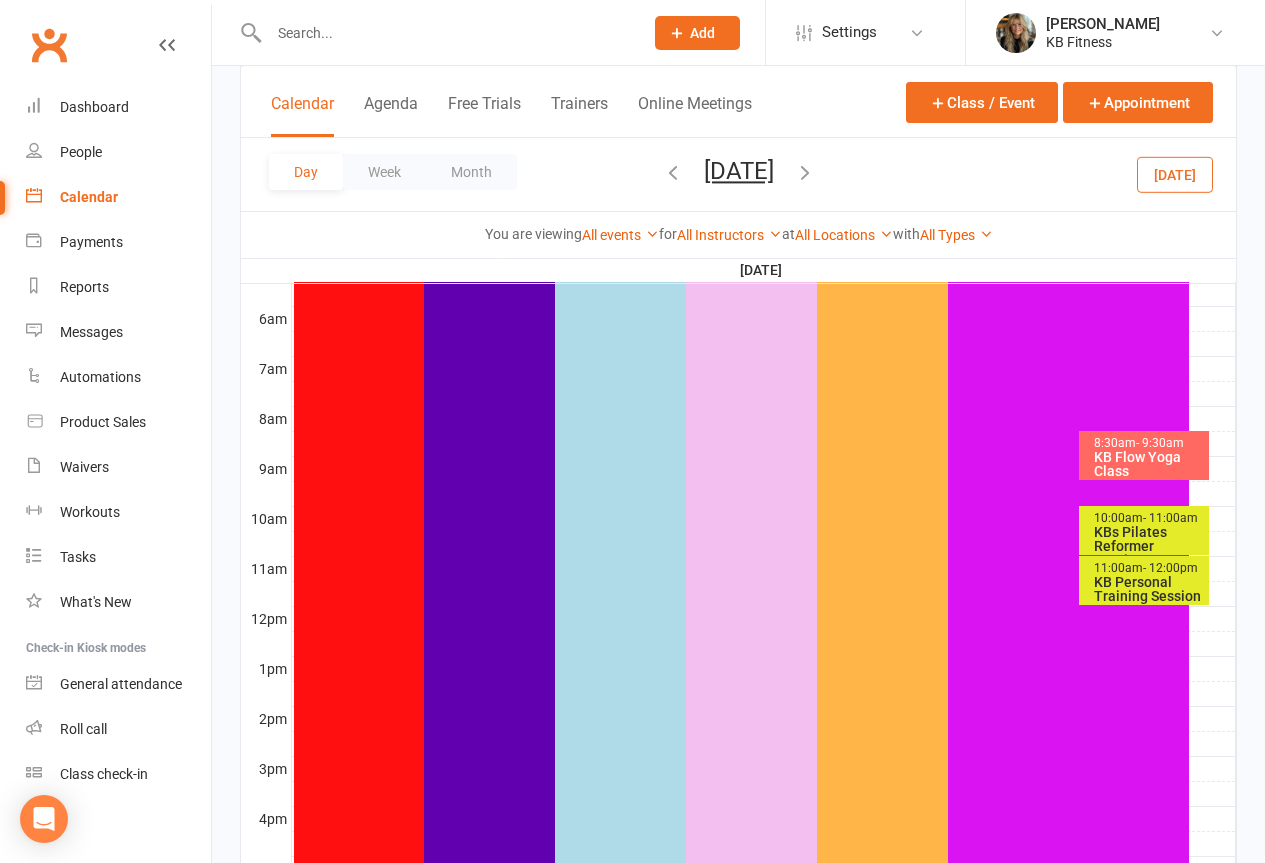 click on "10:00am  - 11:00am" at bounding box center (1149, 518) 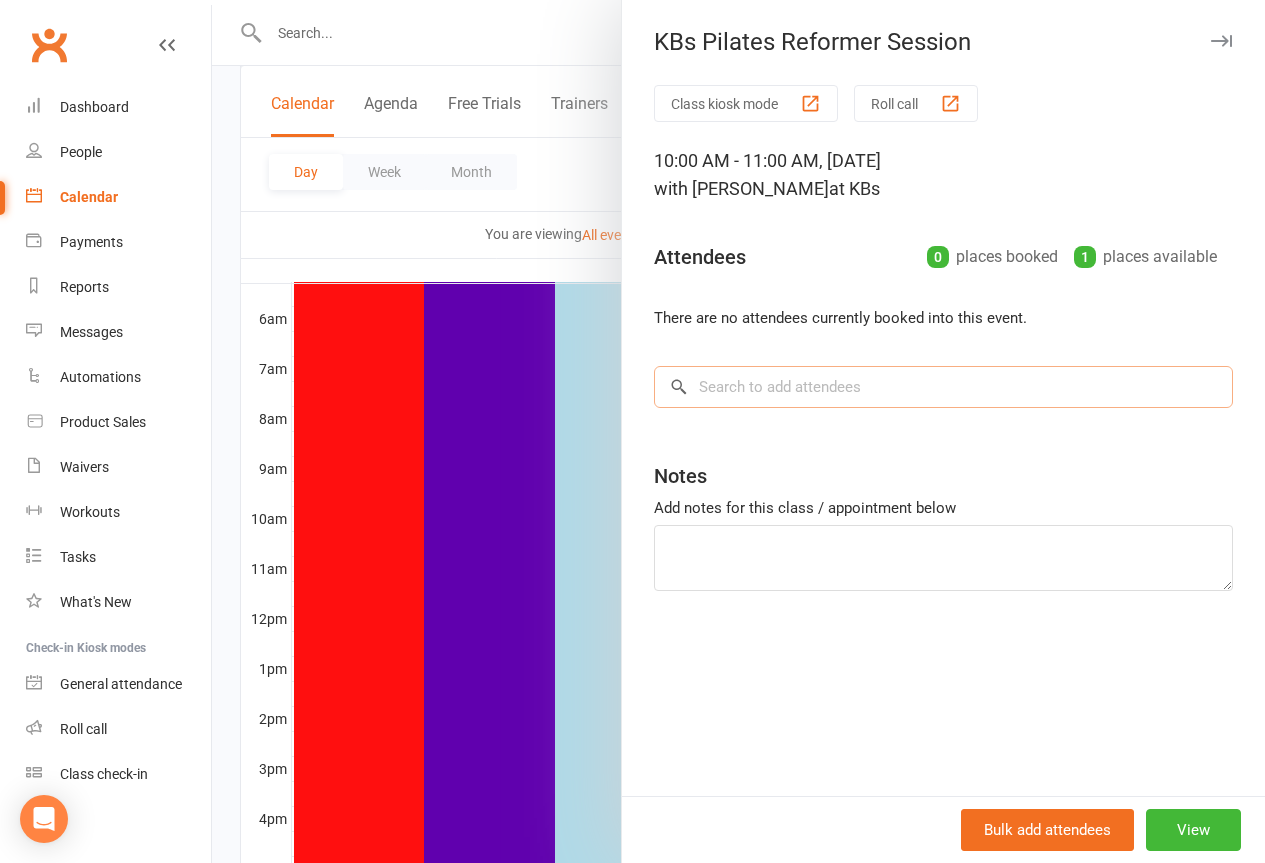 click at bounding box center [943, 387] 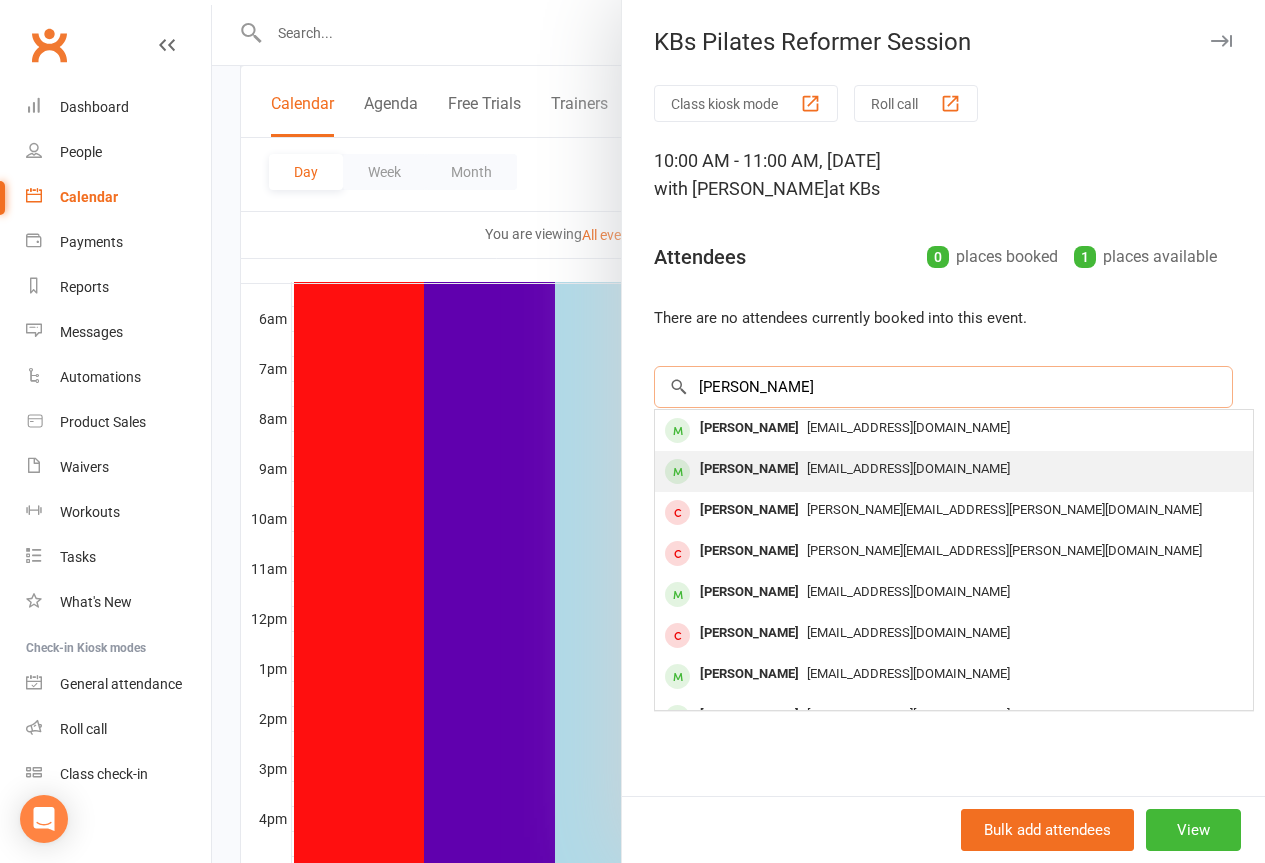 type on "[PERSON_NAME]" 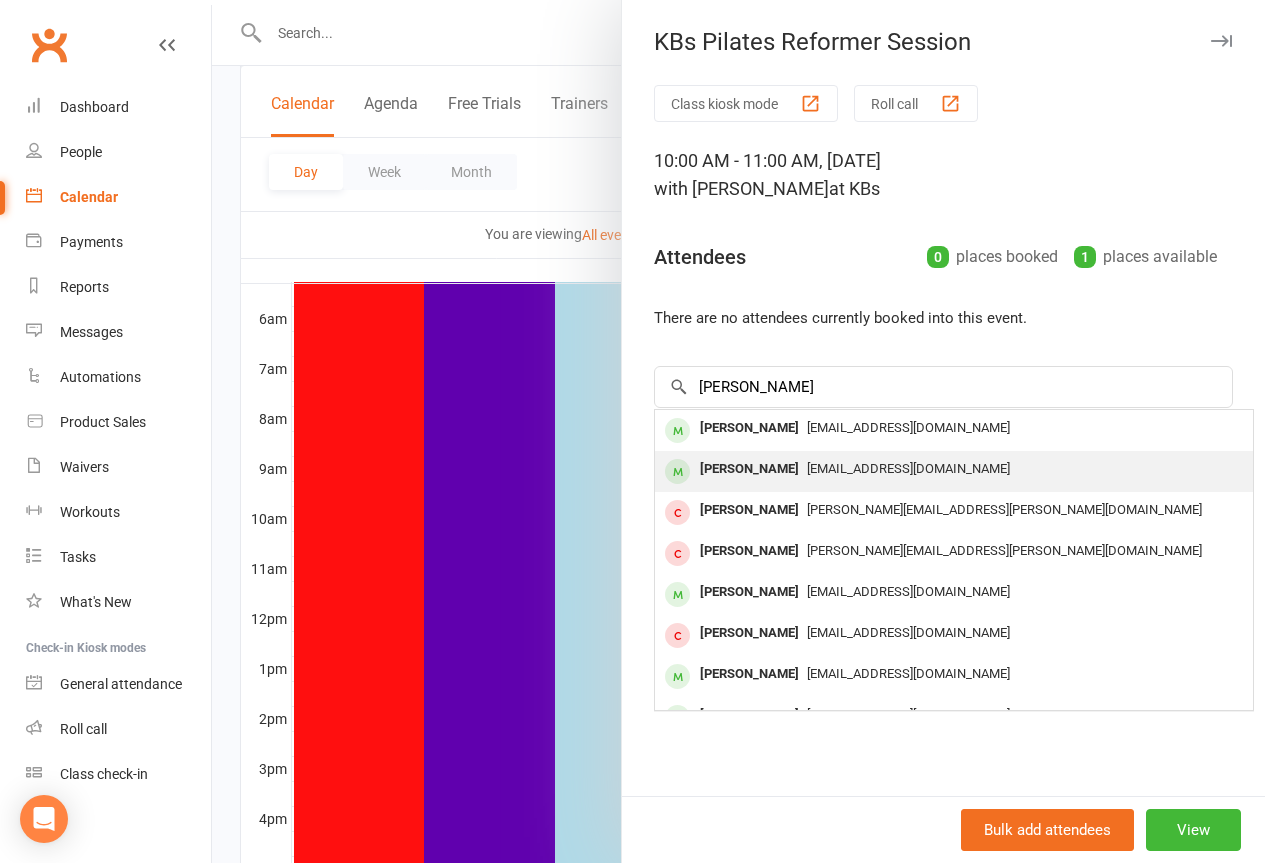 click on "[PERSON_NAME]" at bounding box center (749, 469) 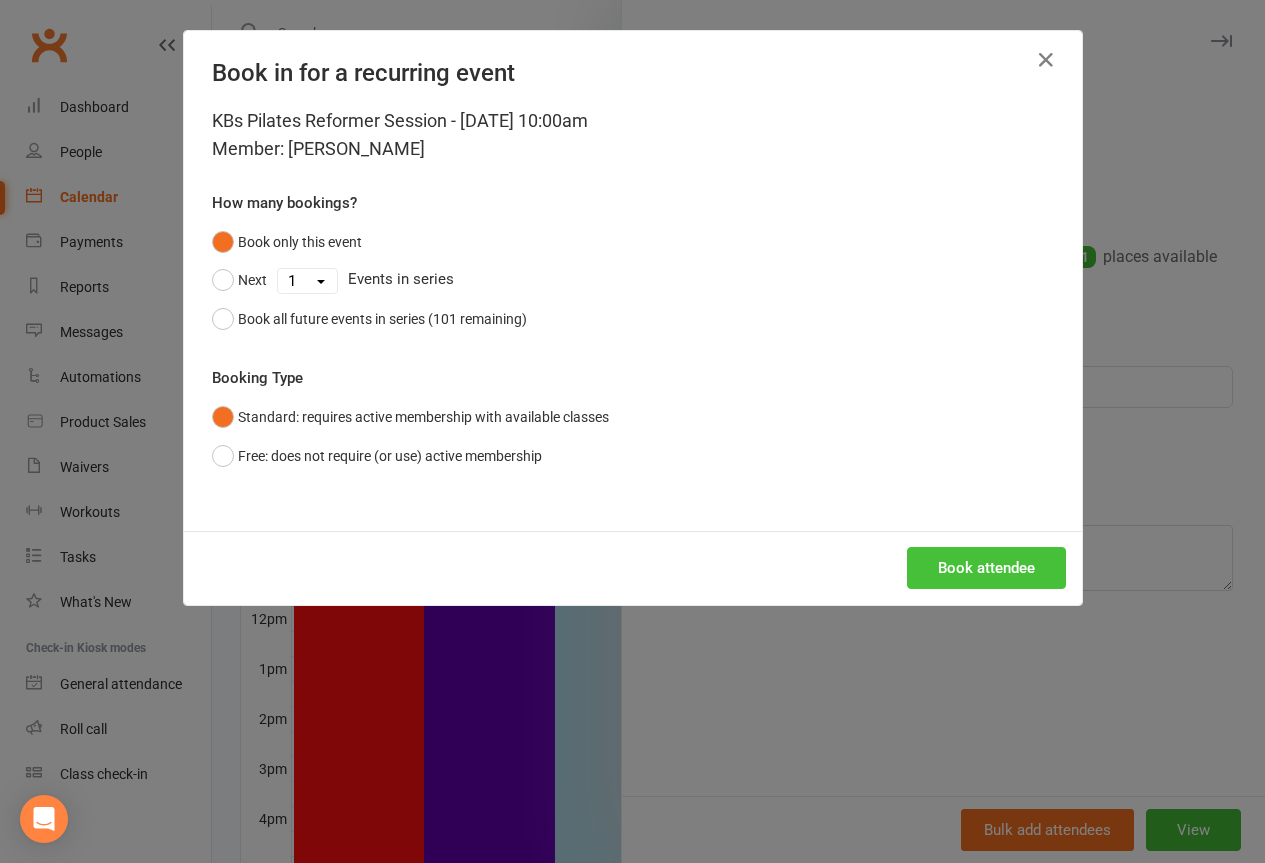 click on "Book attendee" at bounding box center (986, 568) 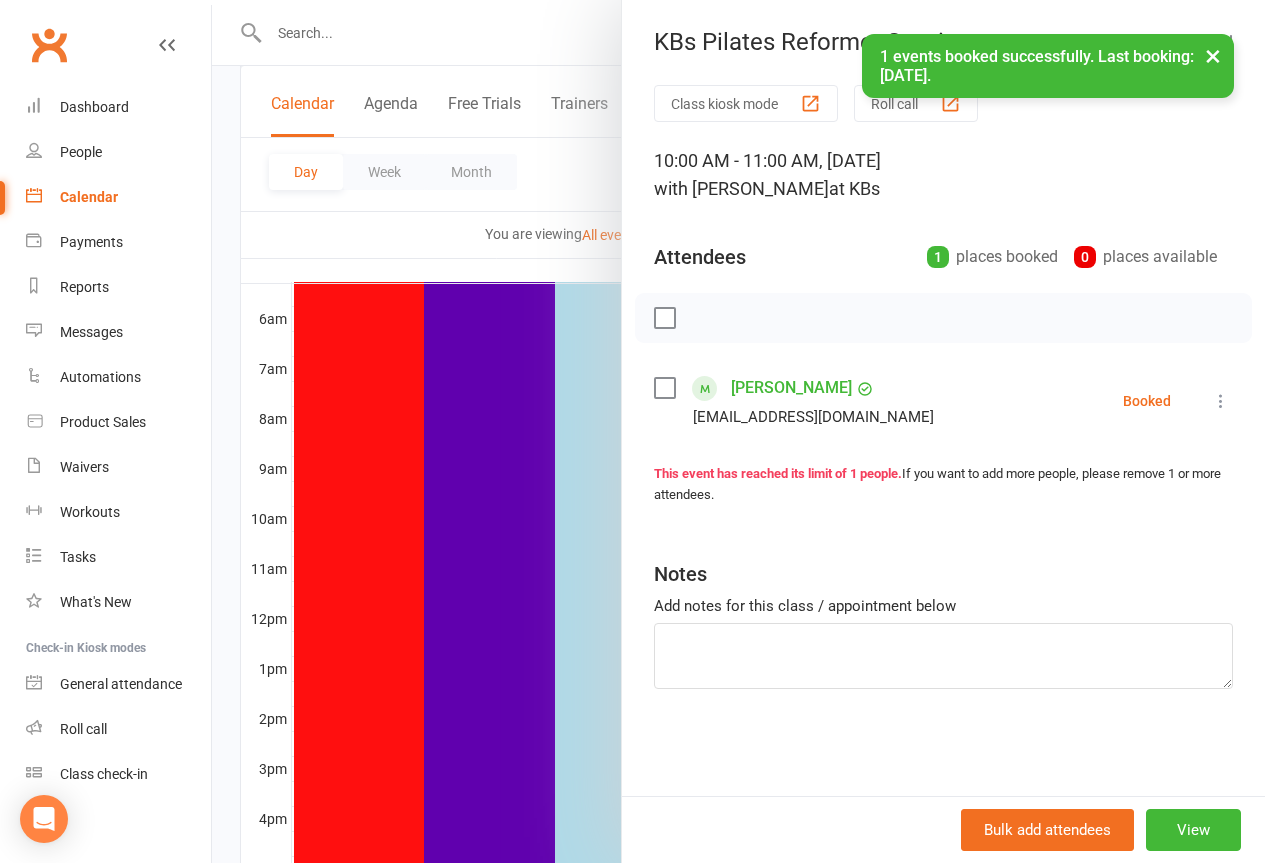click on "×" at bounding box center [1213, 55] 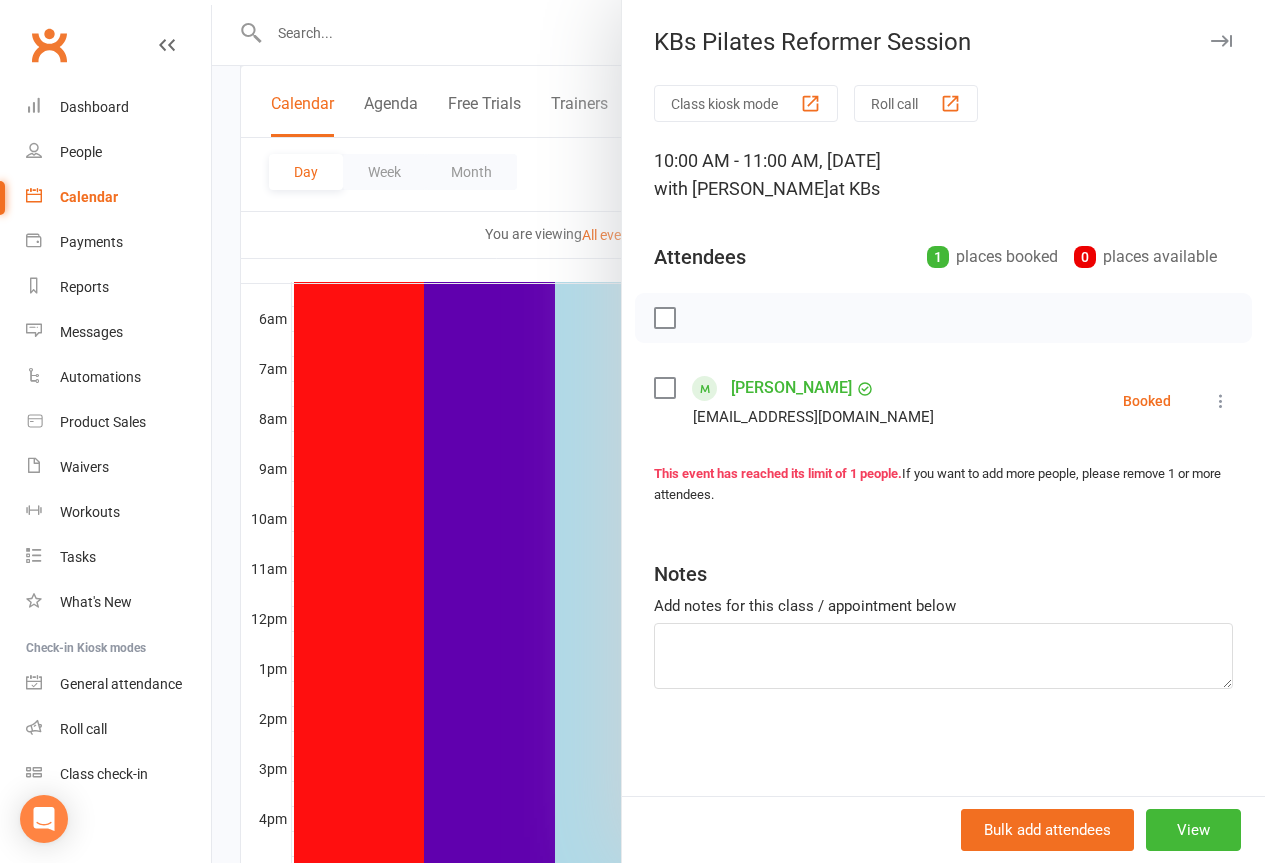click at bounding box center [1221, 41] 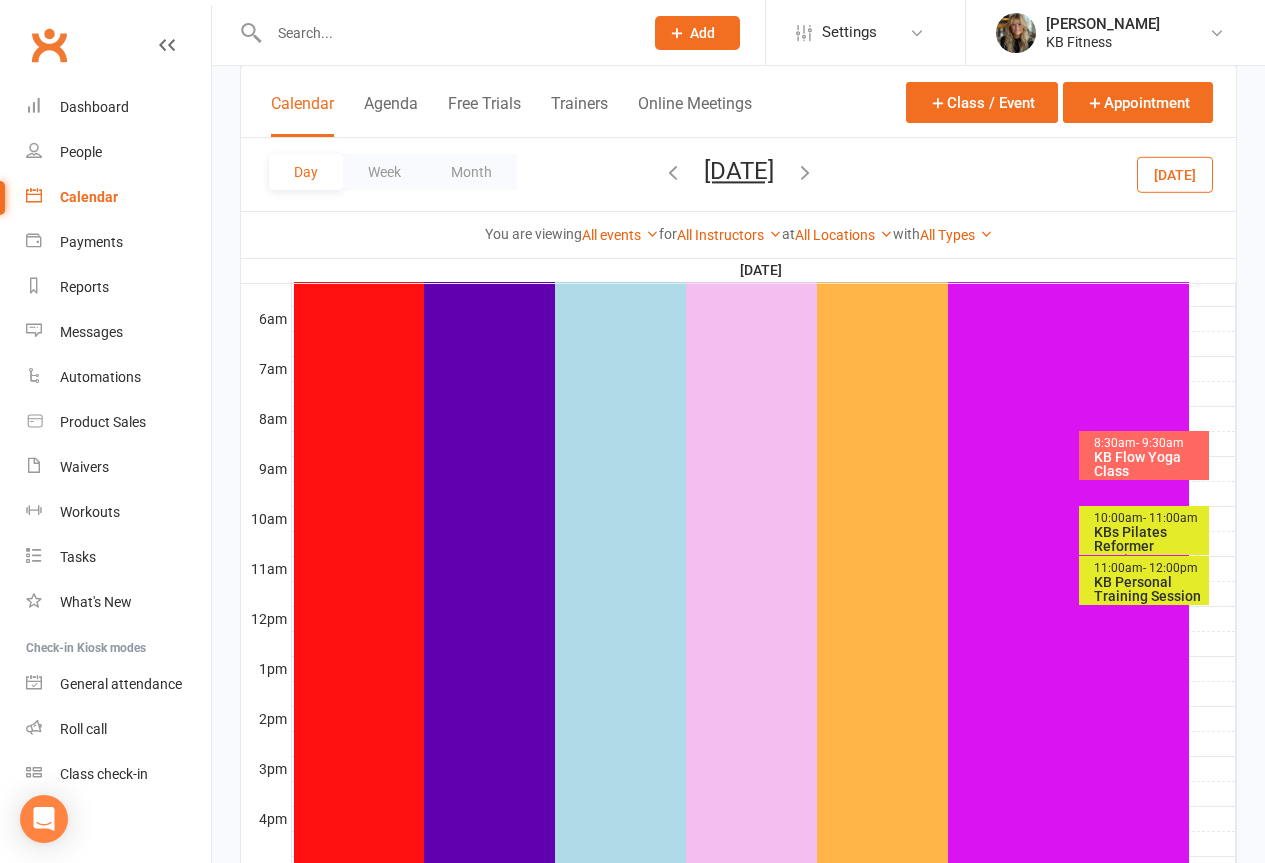 click on "KB Personal Training Session" at bounding box center (1149, 589) 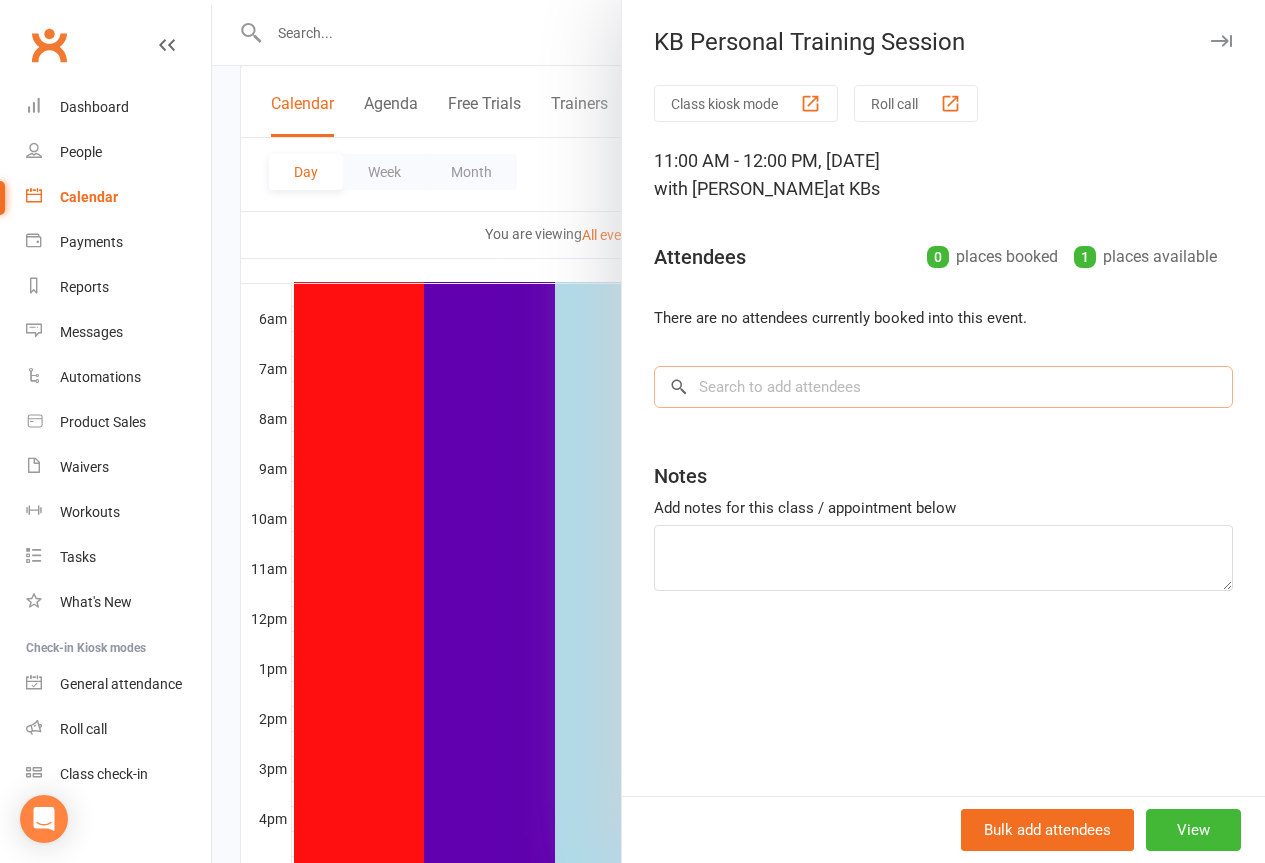 click at bounding box center (943, 387) 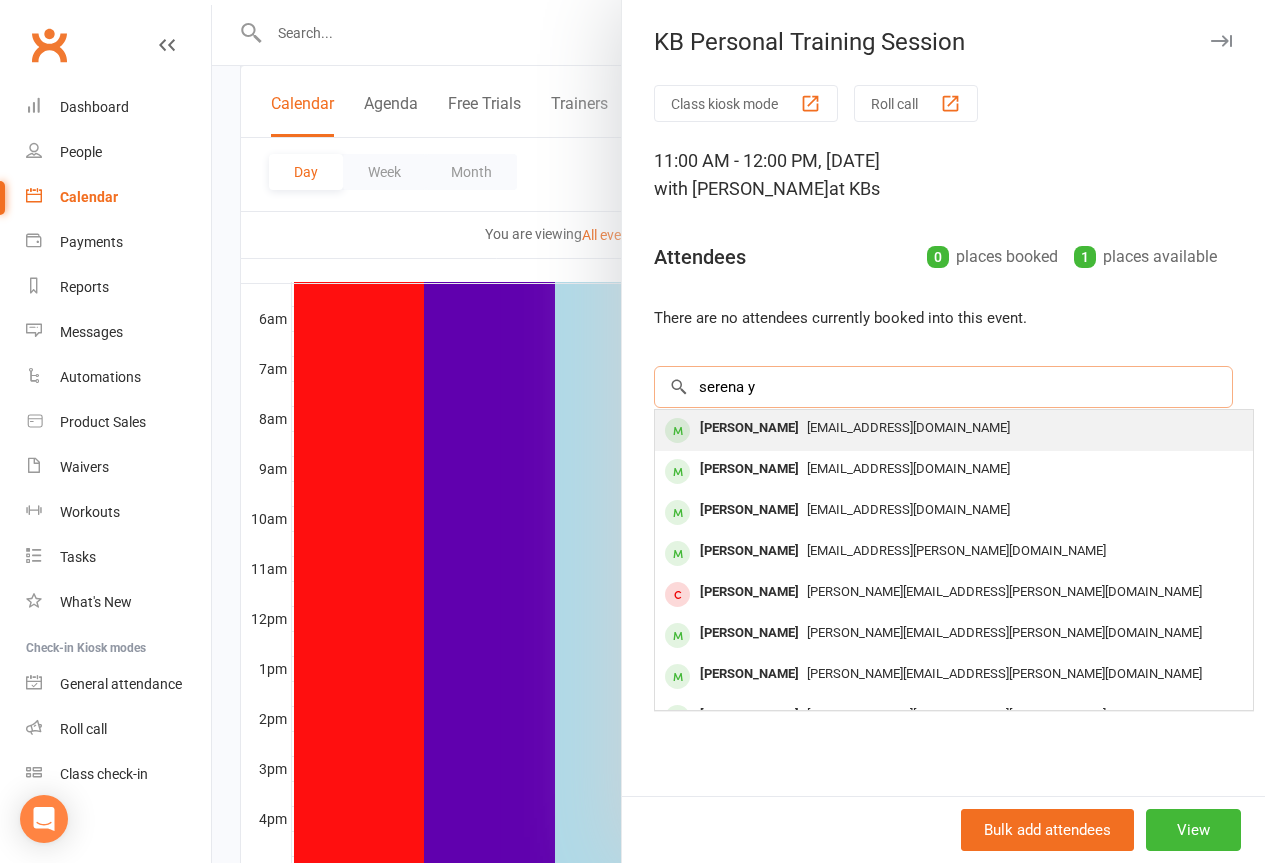 type on "serena y" 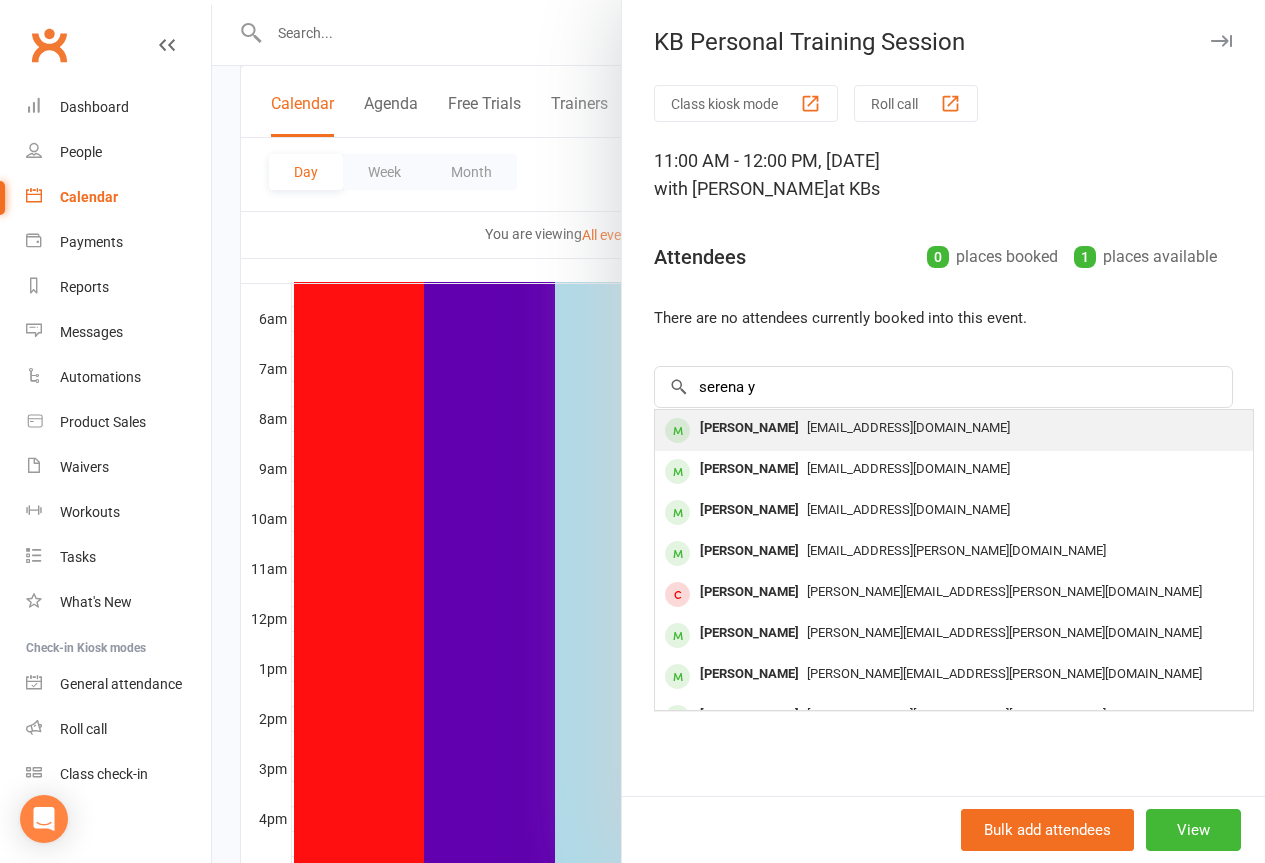 click on "[PERSON_NAME]" at bounding box center [749, 428] 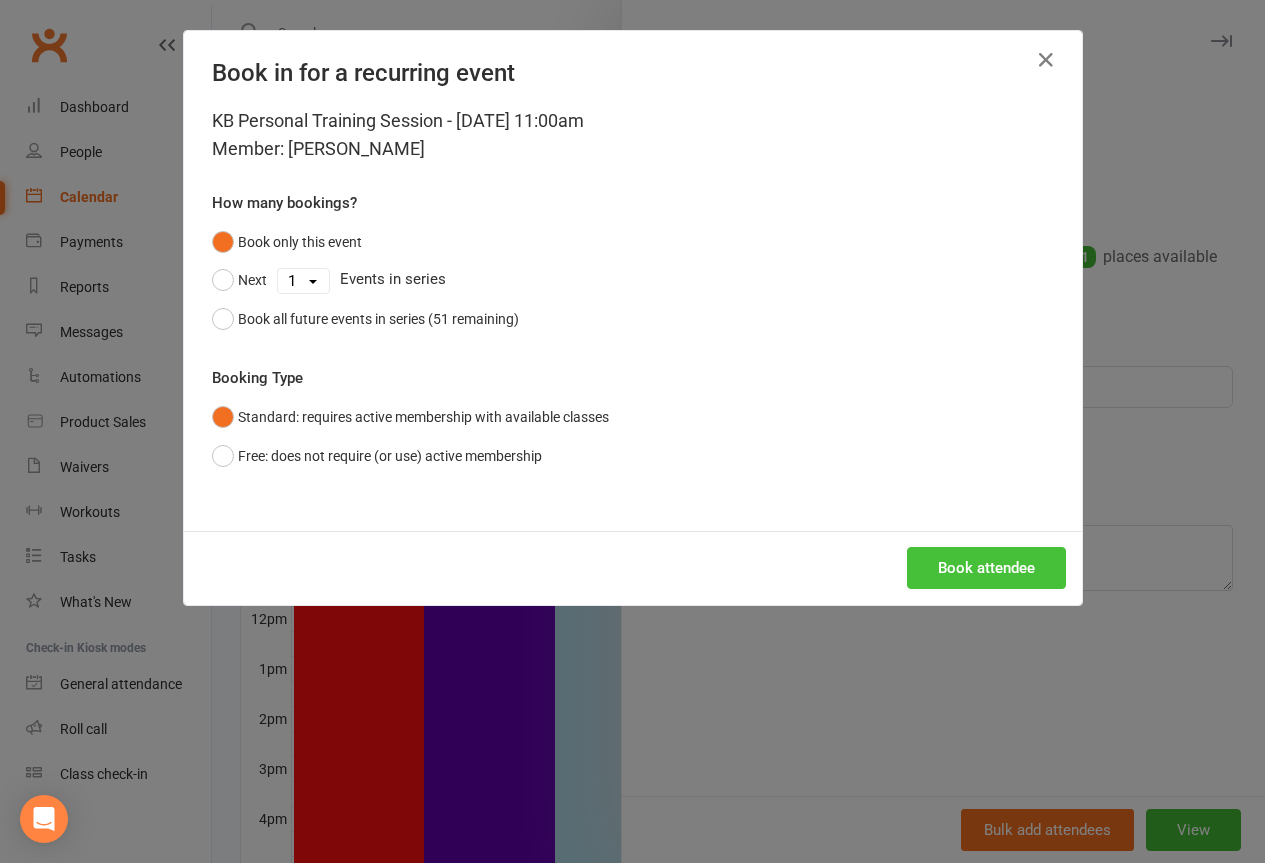 click on "Book attendee" at bounding box center (986, 568) 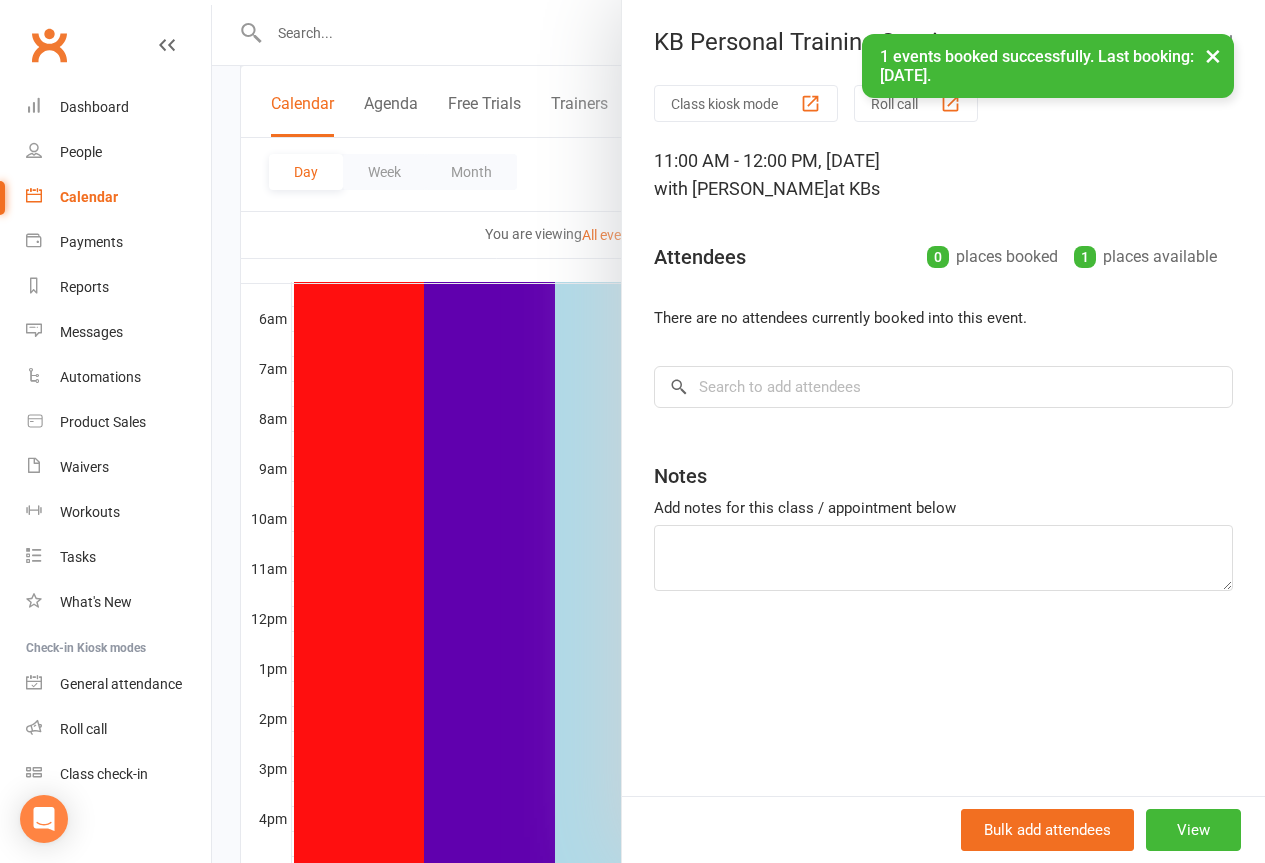click on "×" at bounding box center [1213, 55] 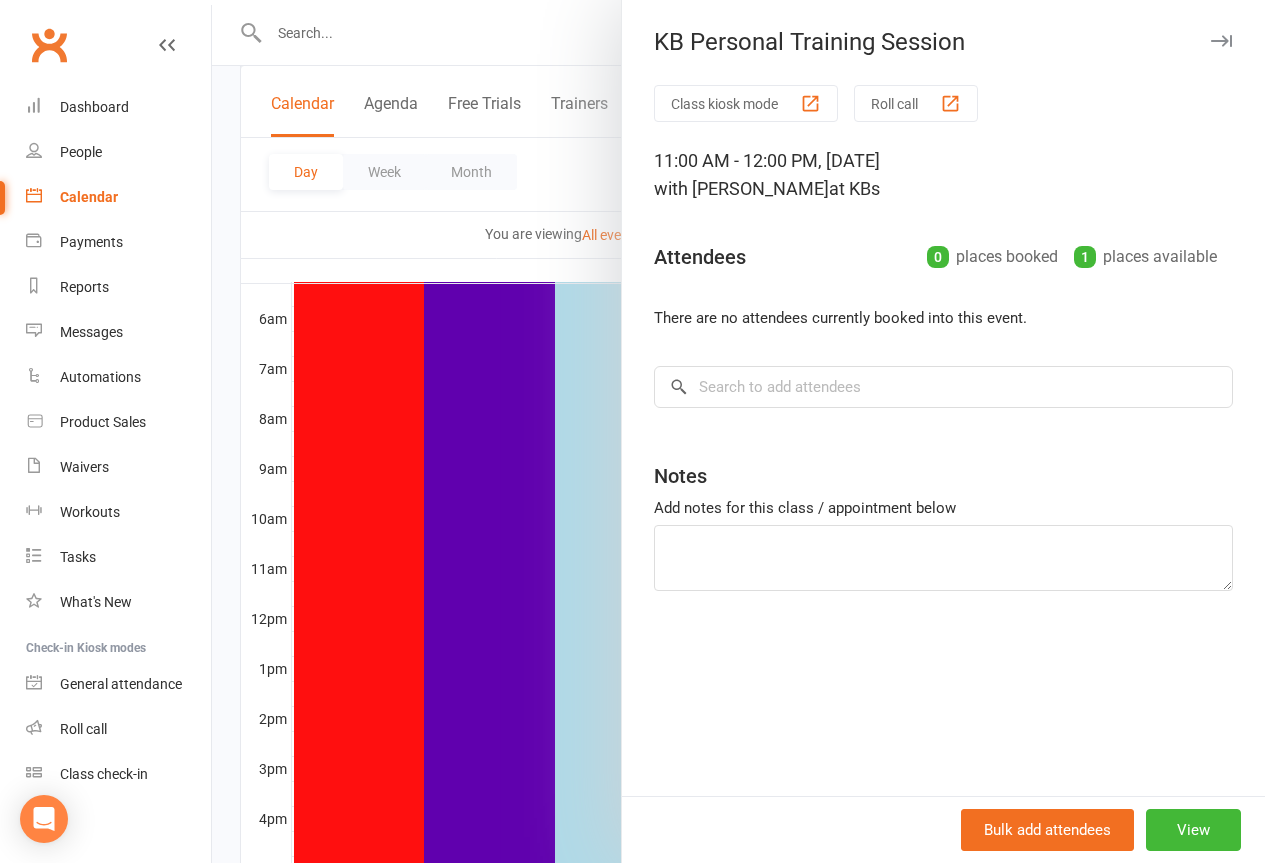 click at bounding box center [1221, 41] 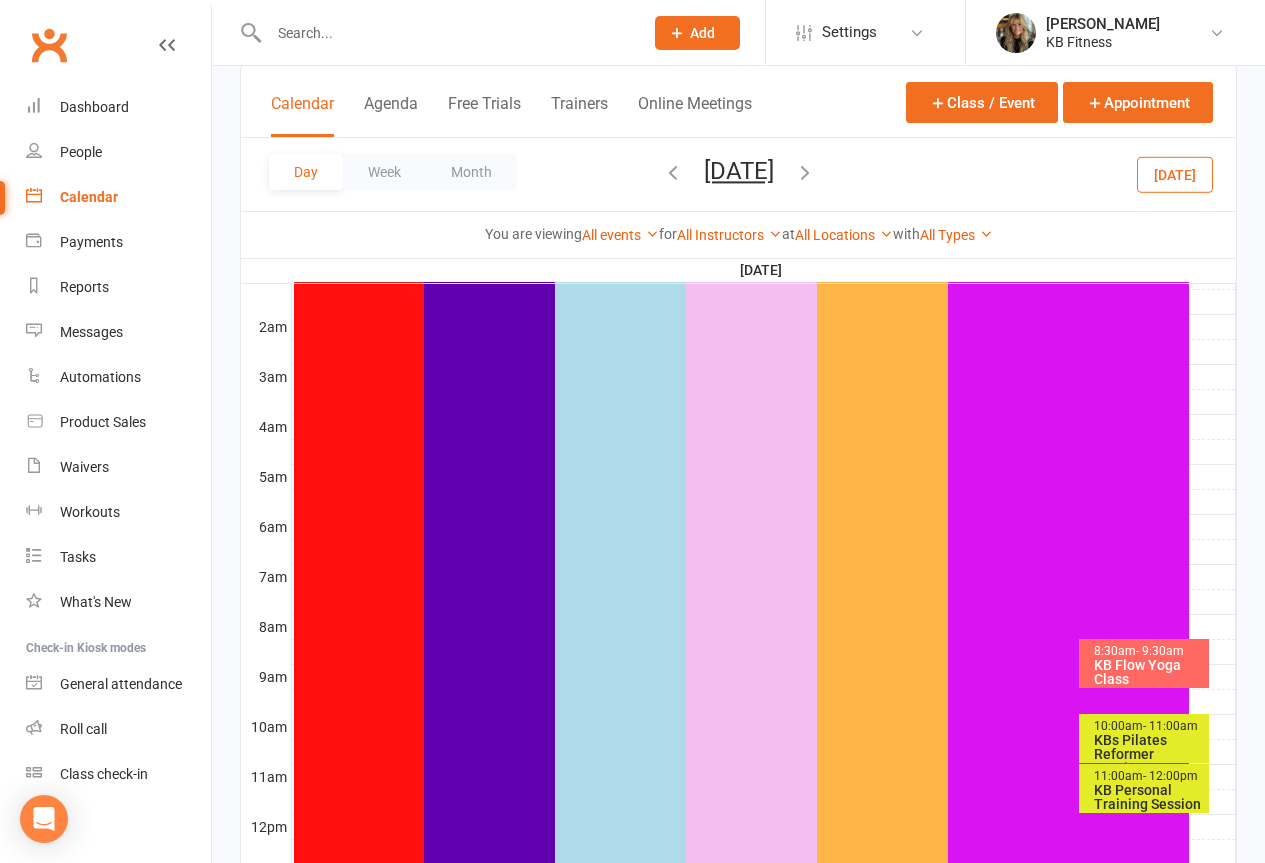 scroll, scrollTop: 300, scrollLeft: 0, axis: vertical 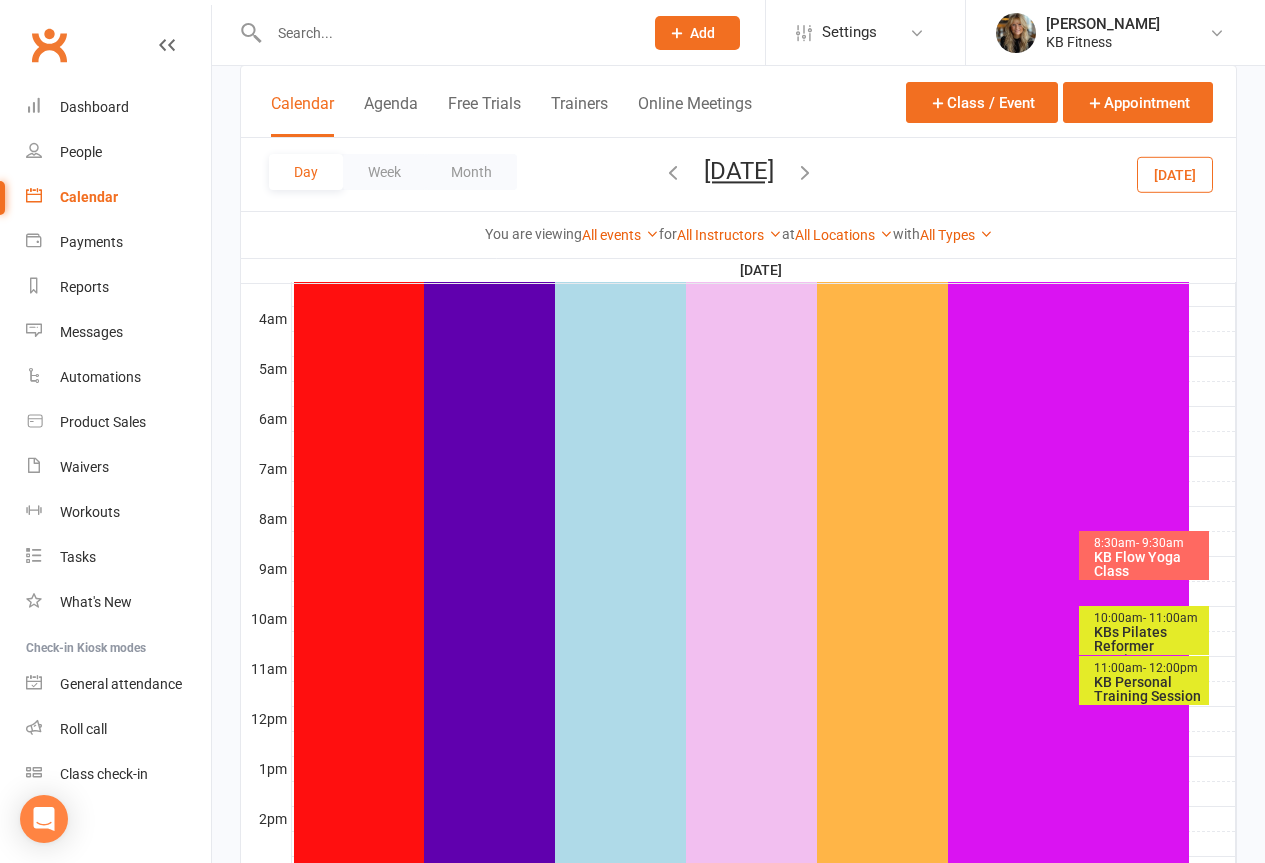 click at bounding box center (805, 172) 